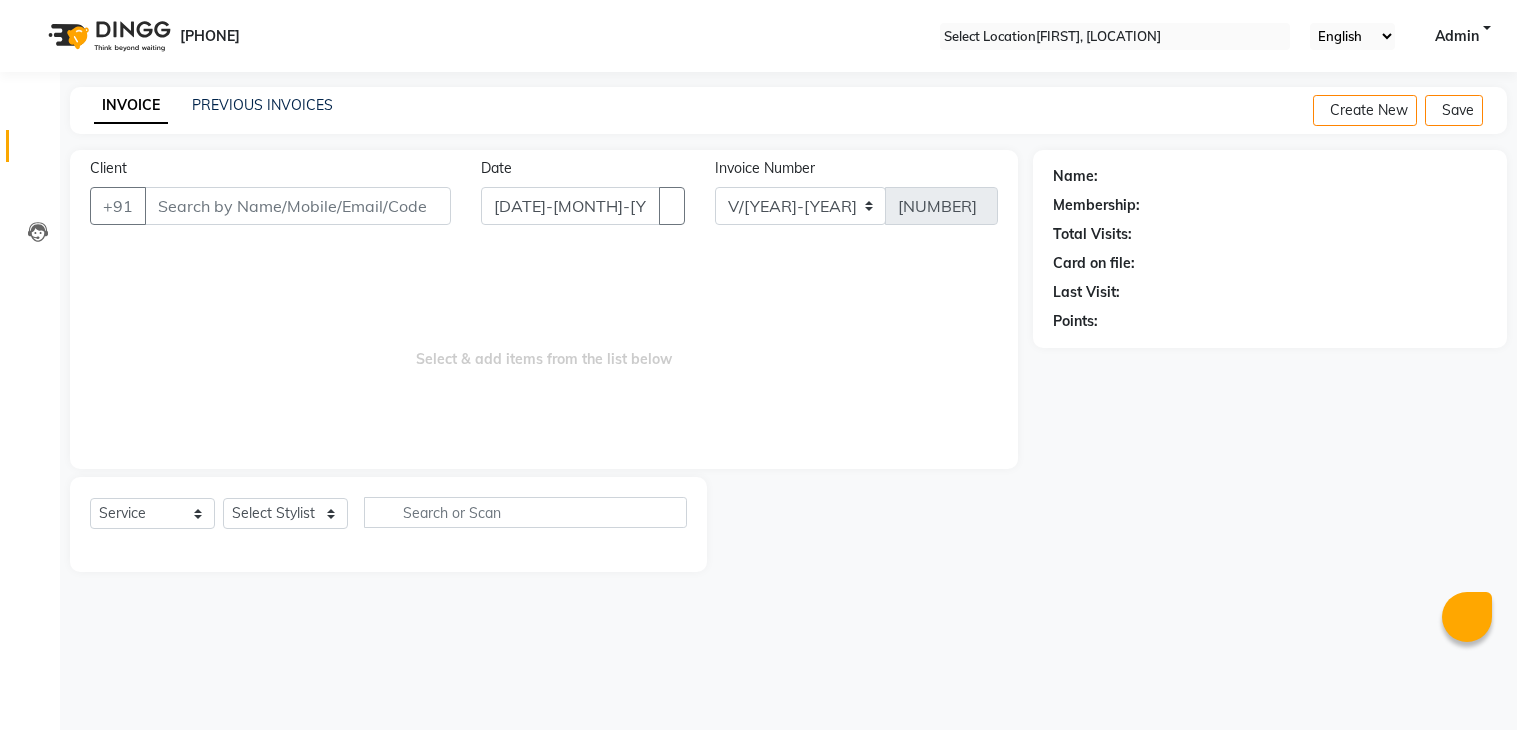 scroll, scrollTop: 0, scrollLeft: 0, axis: both 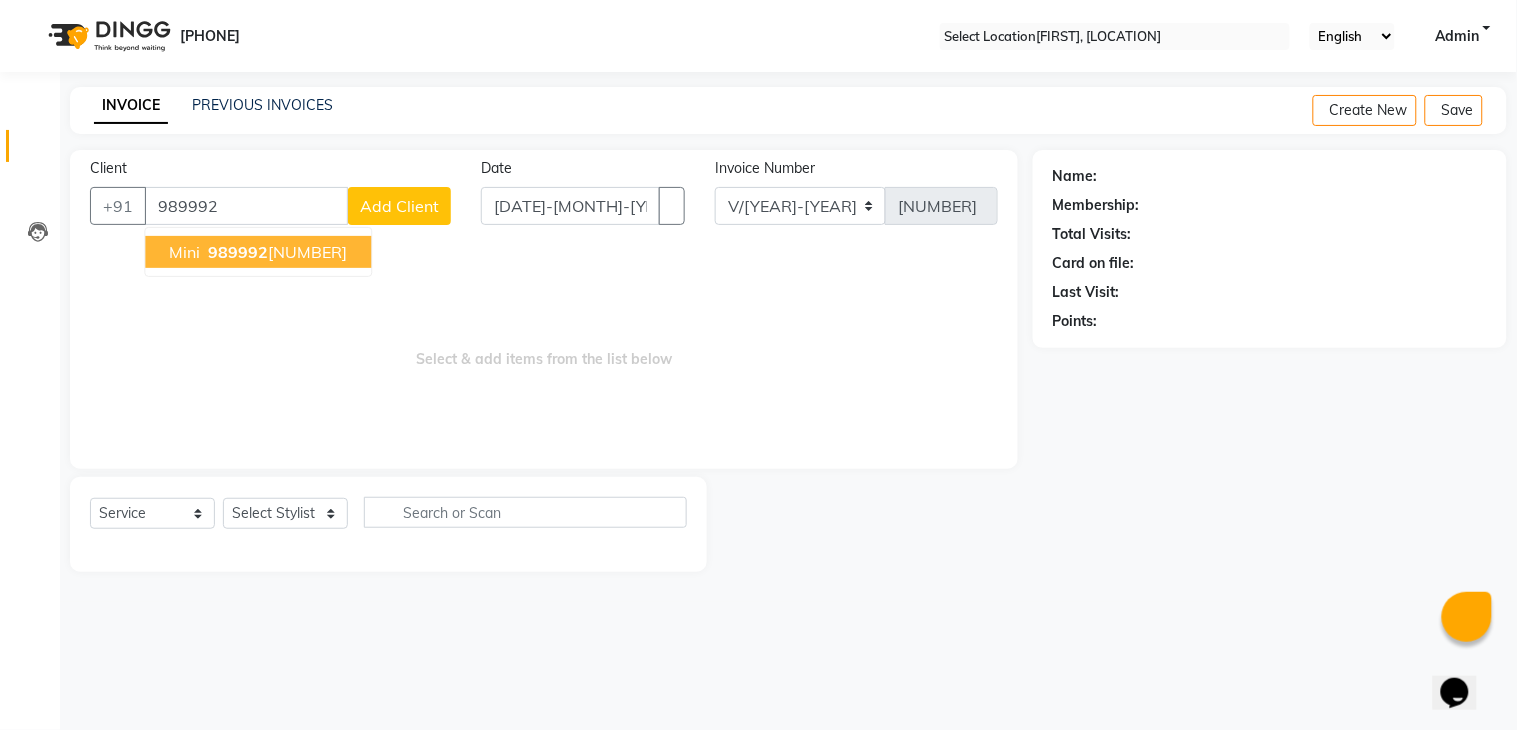 click on "Mini [PHONE]" at bounding box center [258, 252] 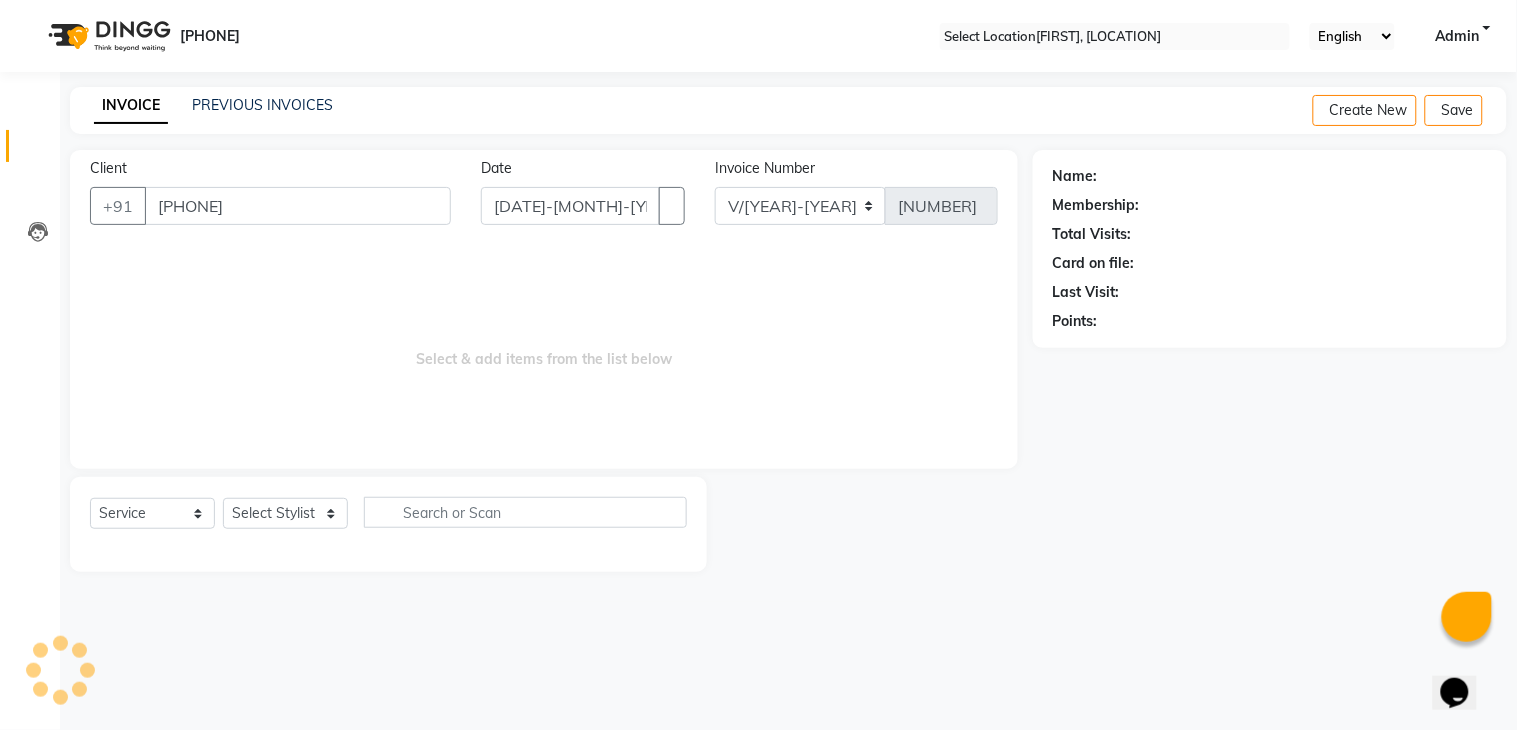 type on "[PHONE]" 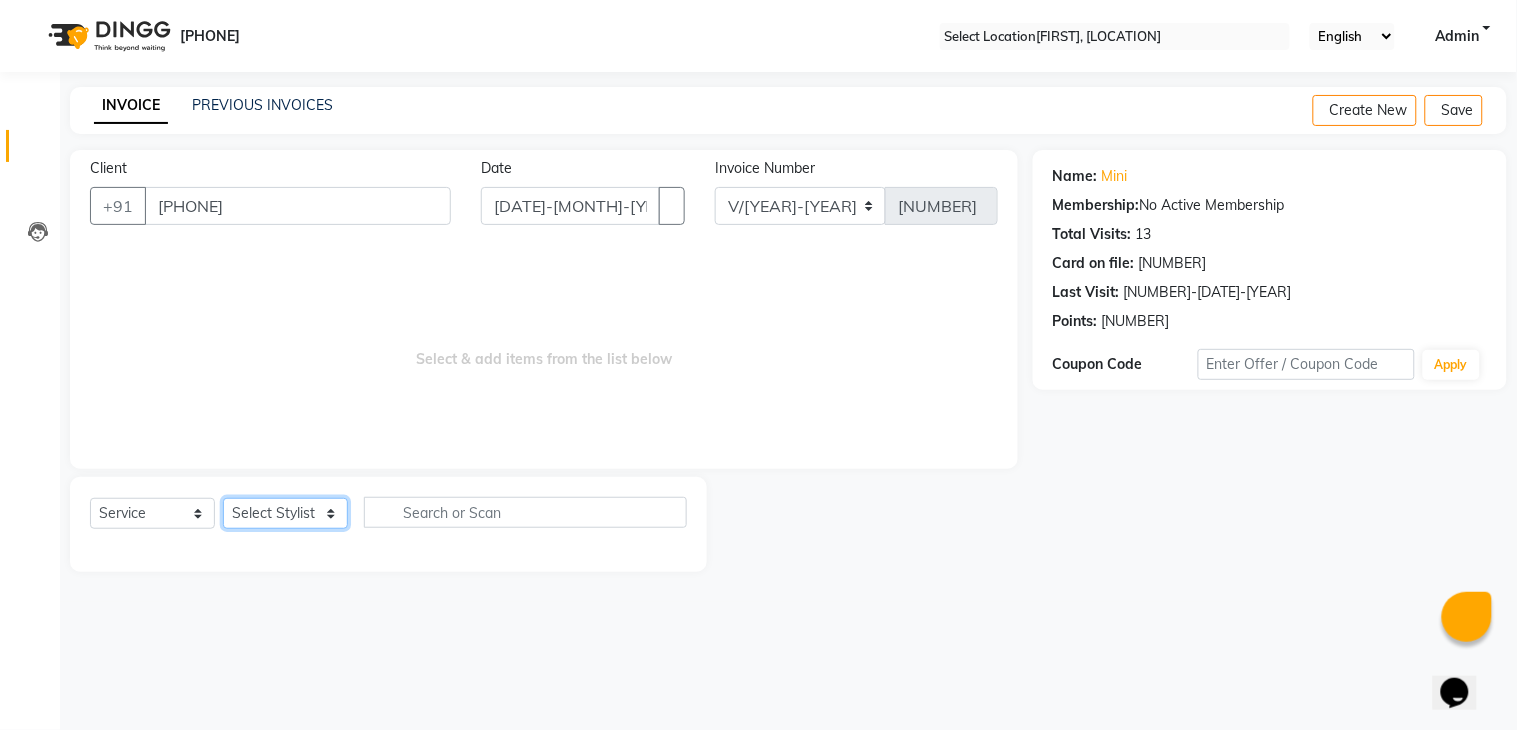 click on "Select Stylist [FIRST] [FIRST] [FIRST] [FIRST] [FIRST] [FIRST] [FIRST] [FIRST] [FIRST]" at bounding box center (285, 513) 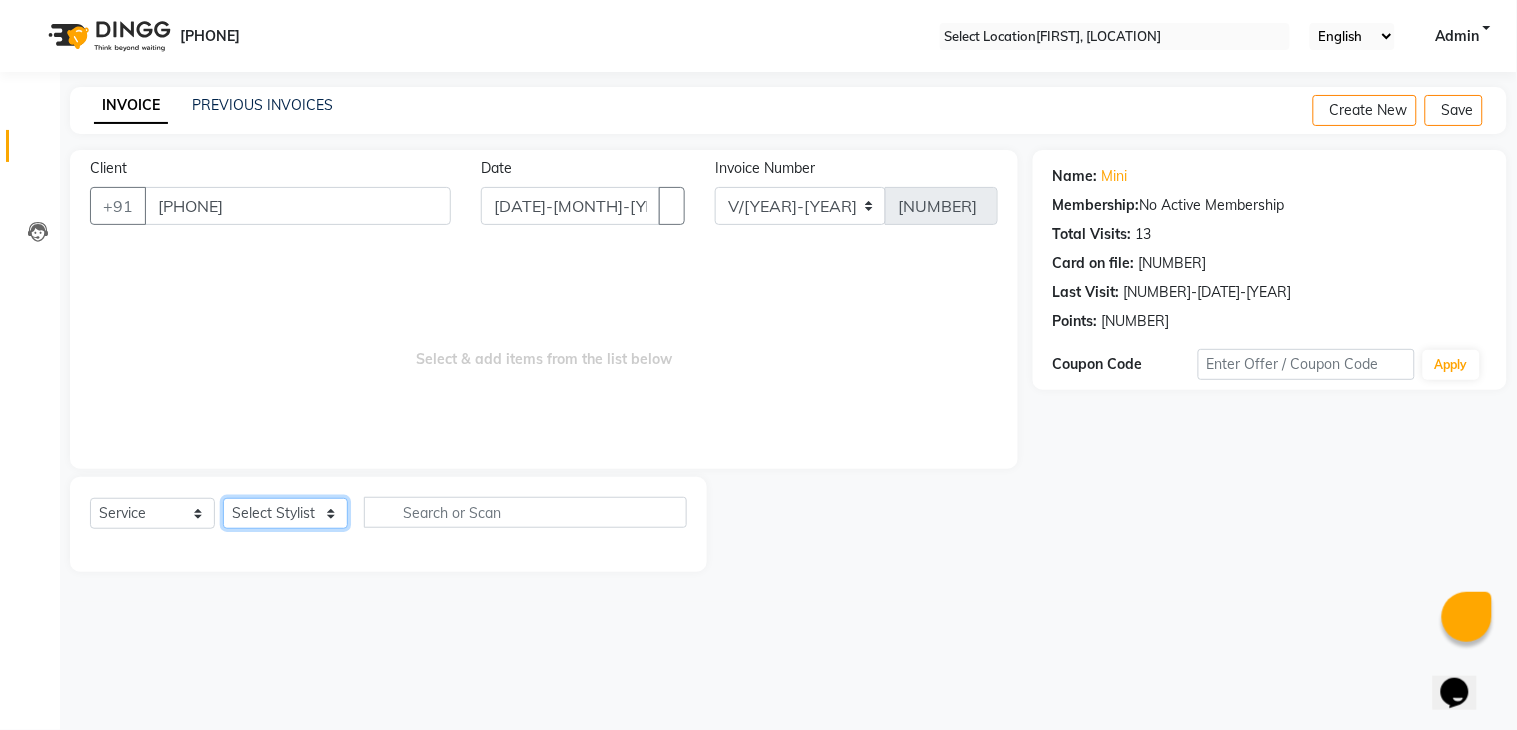 click on "Select Stylist [FIRST] [FIRST] [FIRST] [FIRST] [FIRST] [FIRST] [FIRST] [FIRST] [FIRST]" at bounding box center [285, 513] 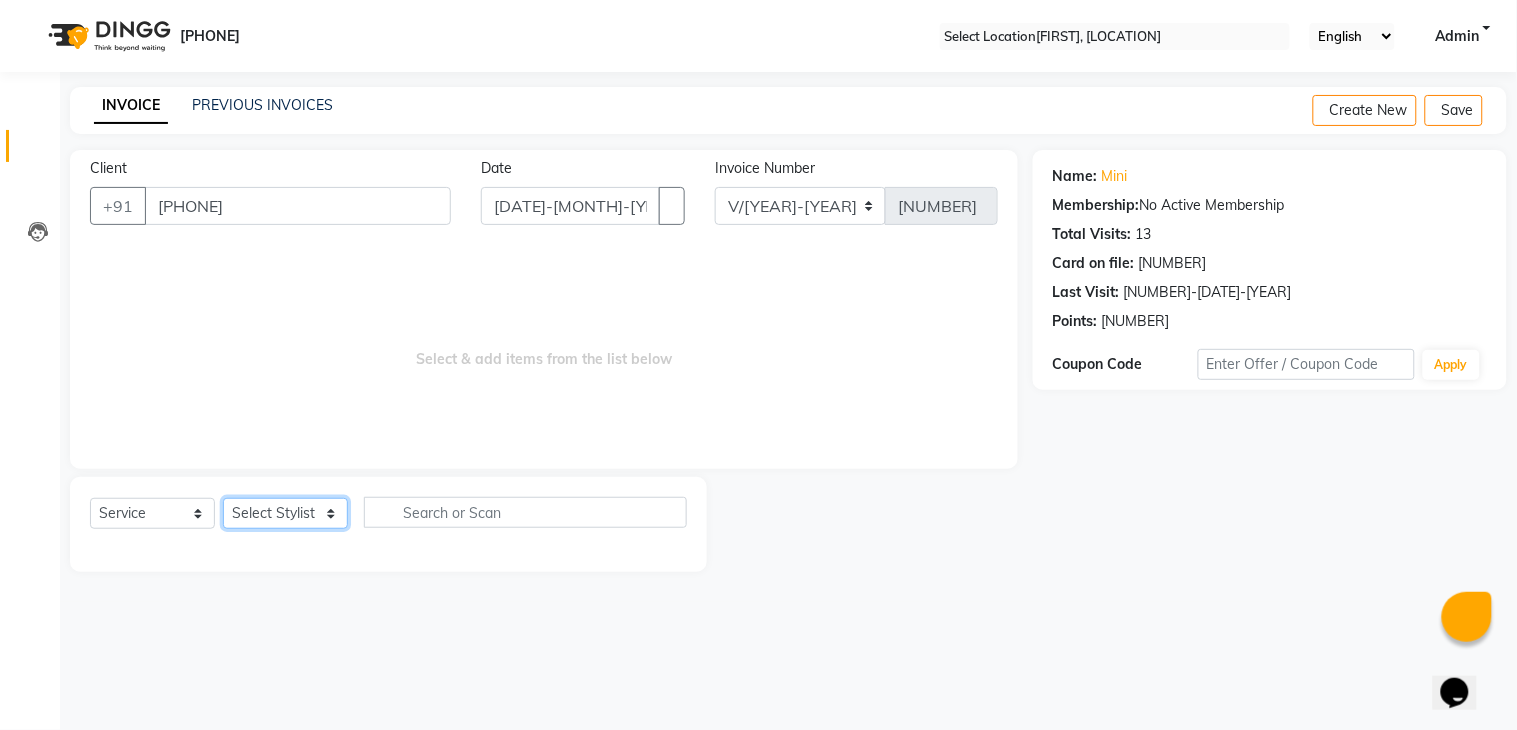 click on "Select Stylist [FIRST] [FIRST] [FIRST] [FIRST] [FIRST] [FIRST] [FIRST] [FIRST] [FIRST]" at bounding box center (285, 513) 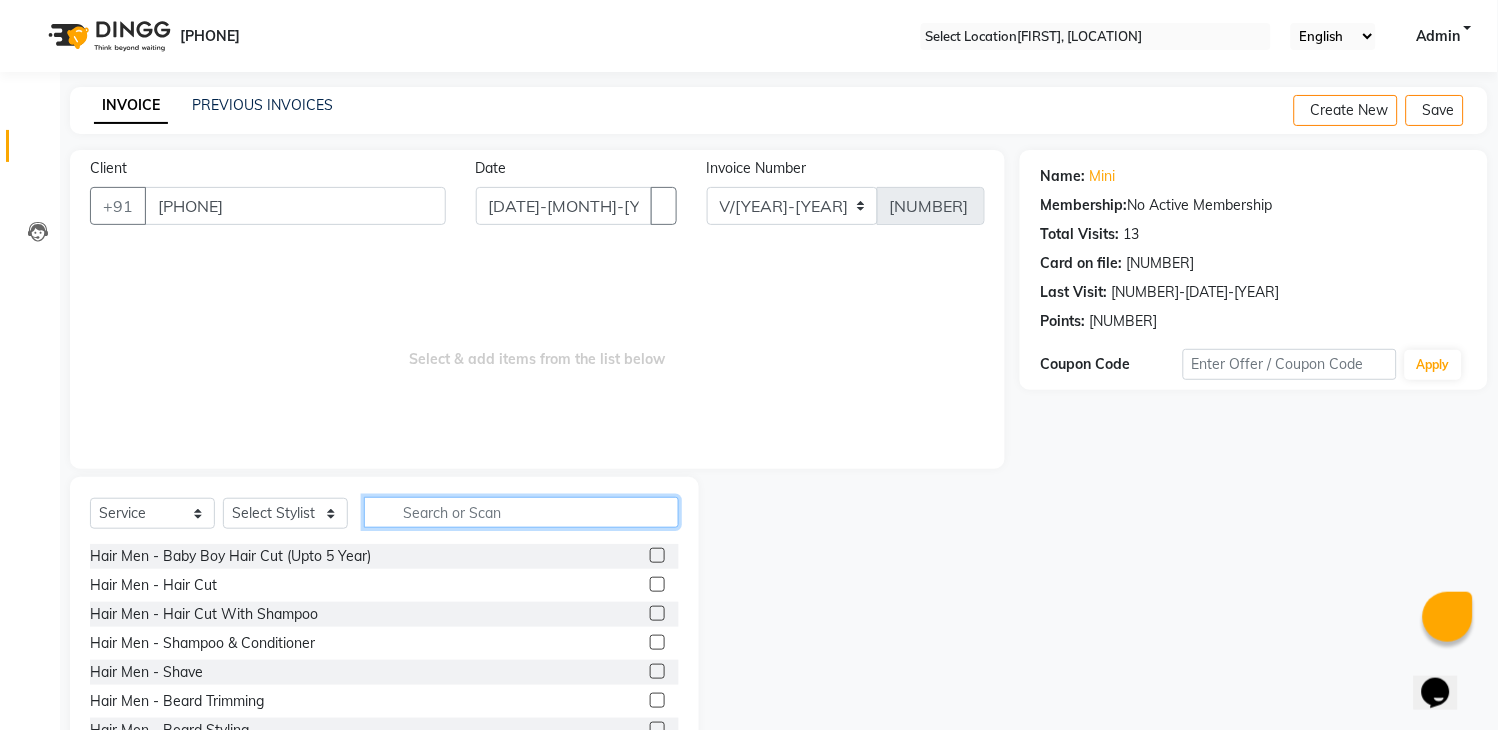 click at bounding box center (521, 512) 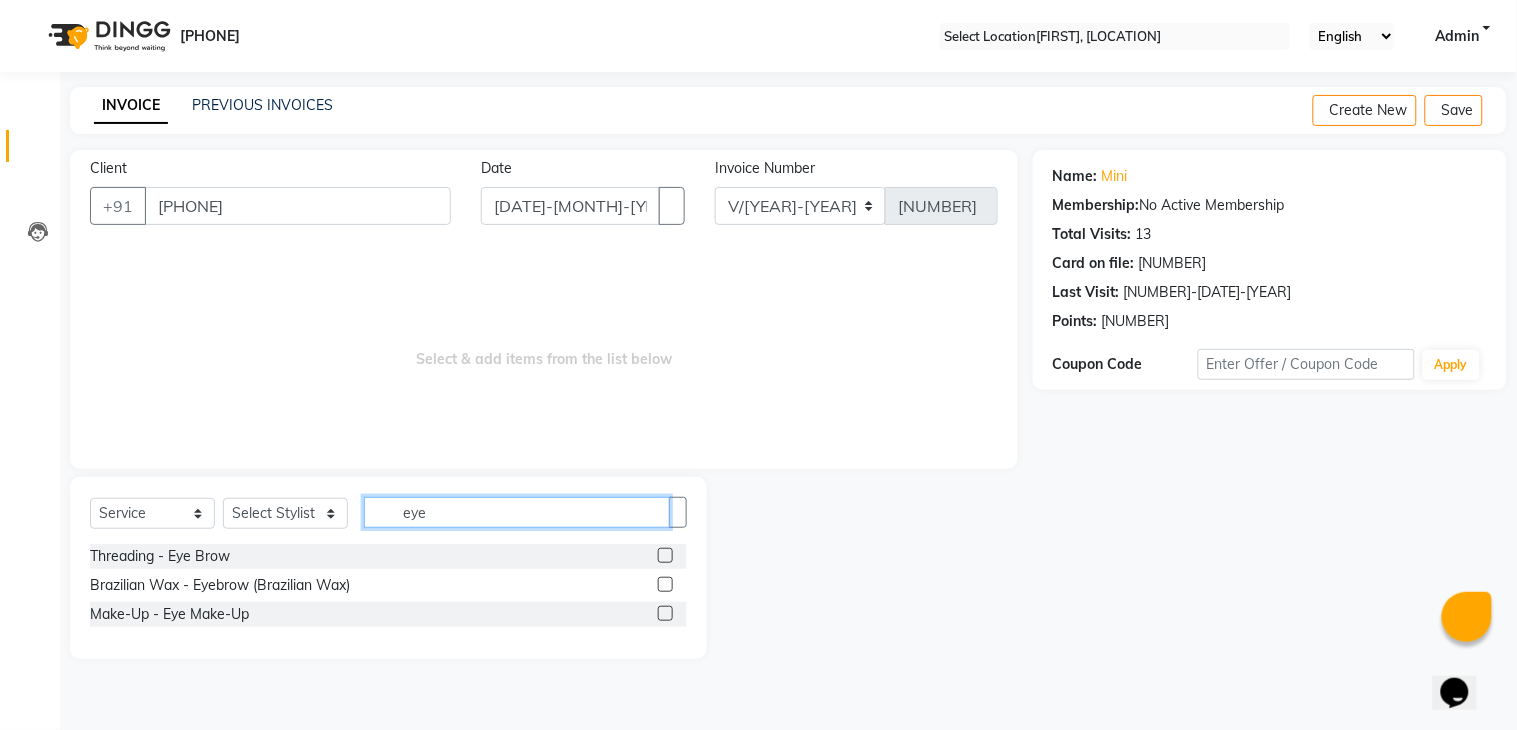 type on "eye" 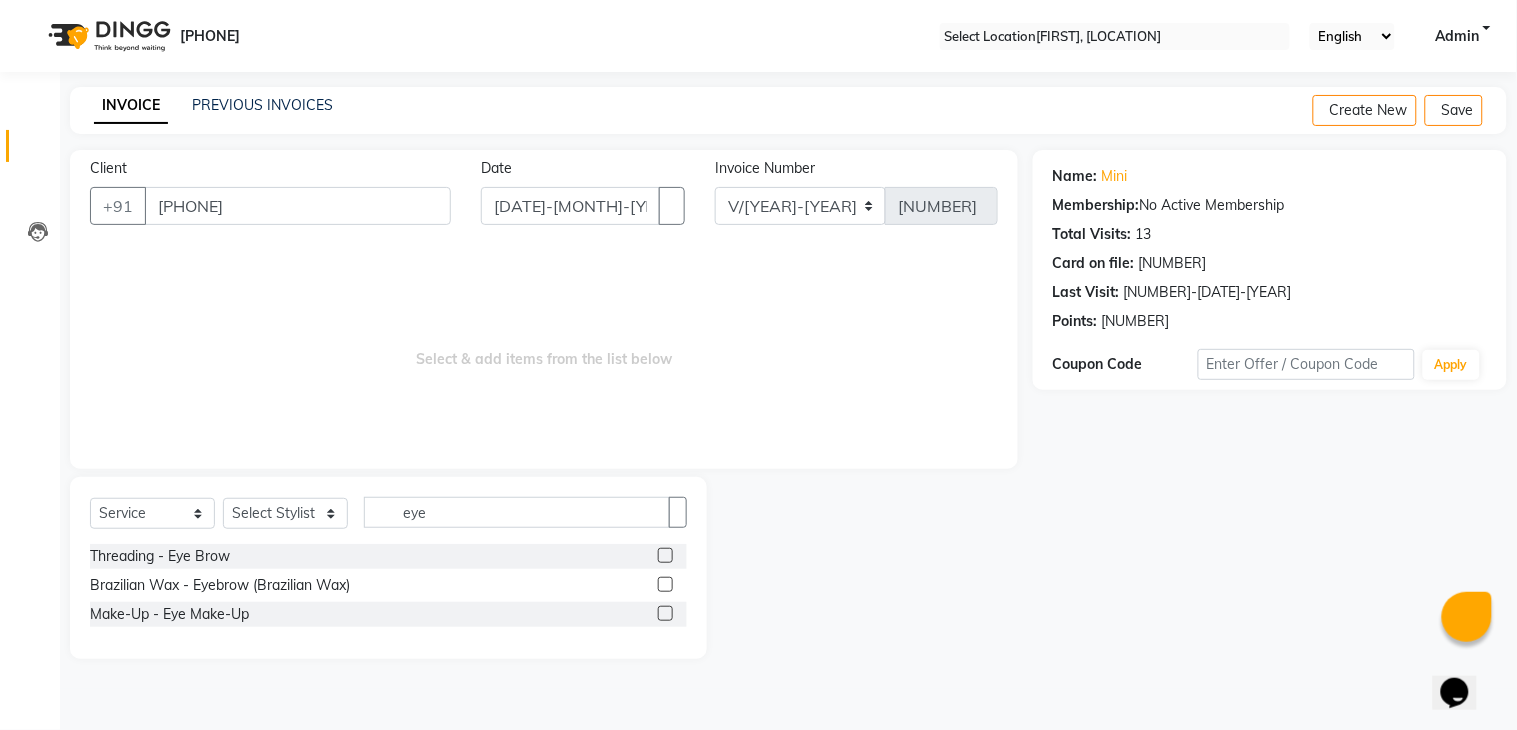 click at bounding box center (665, 555) 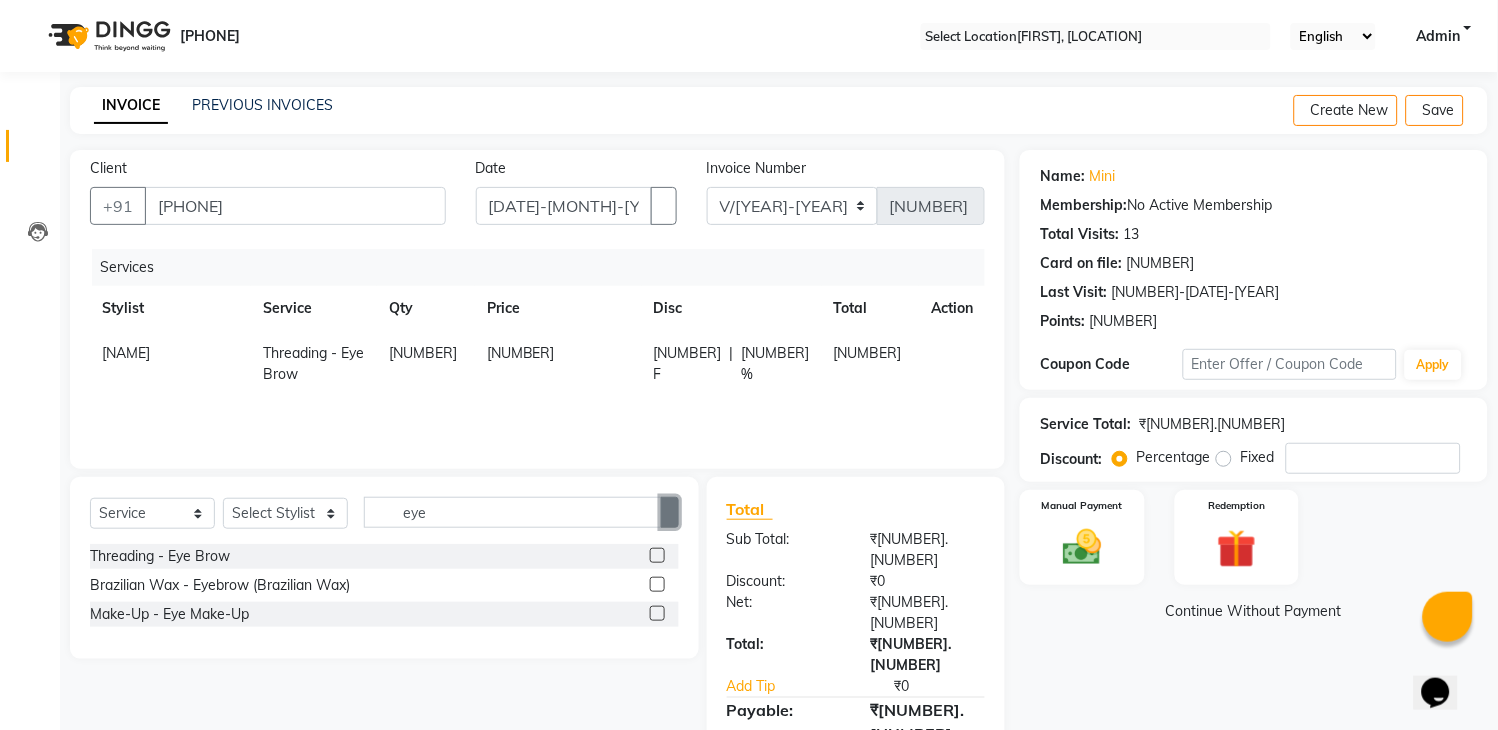 click at bounding box center [670, 512] 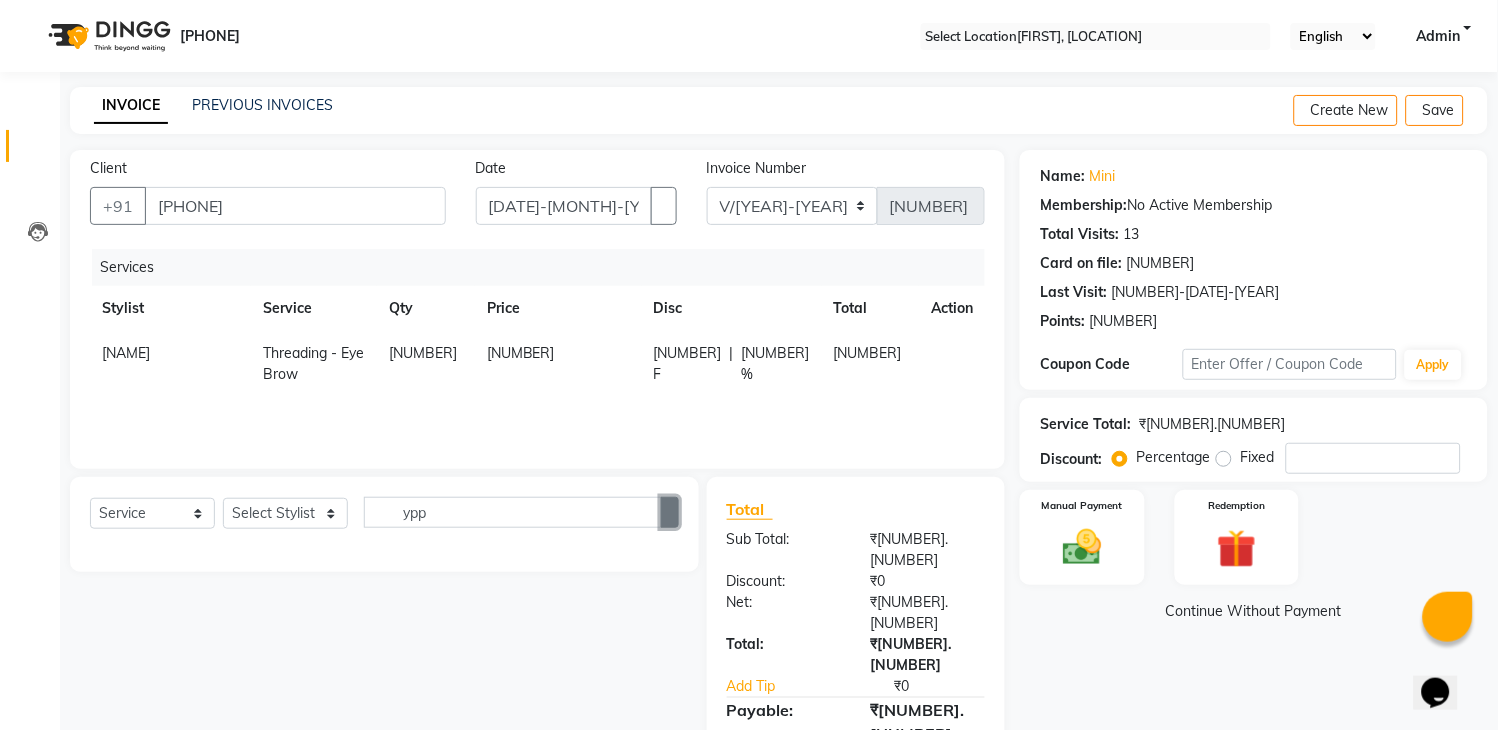 click at bounding box center (670, 513) 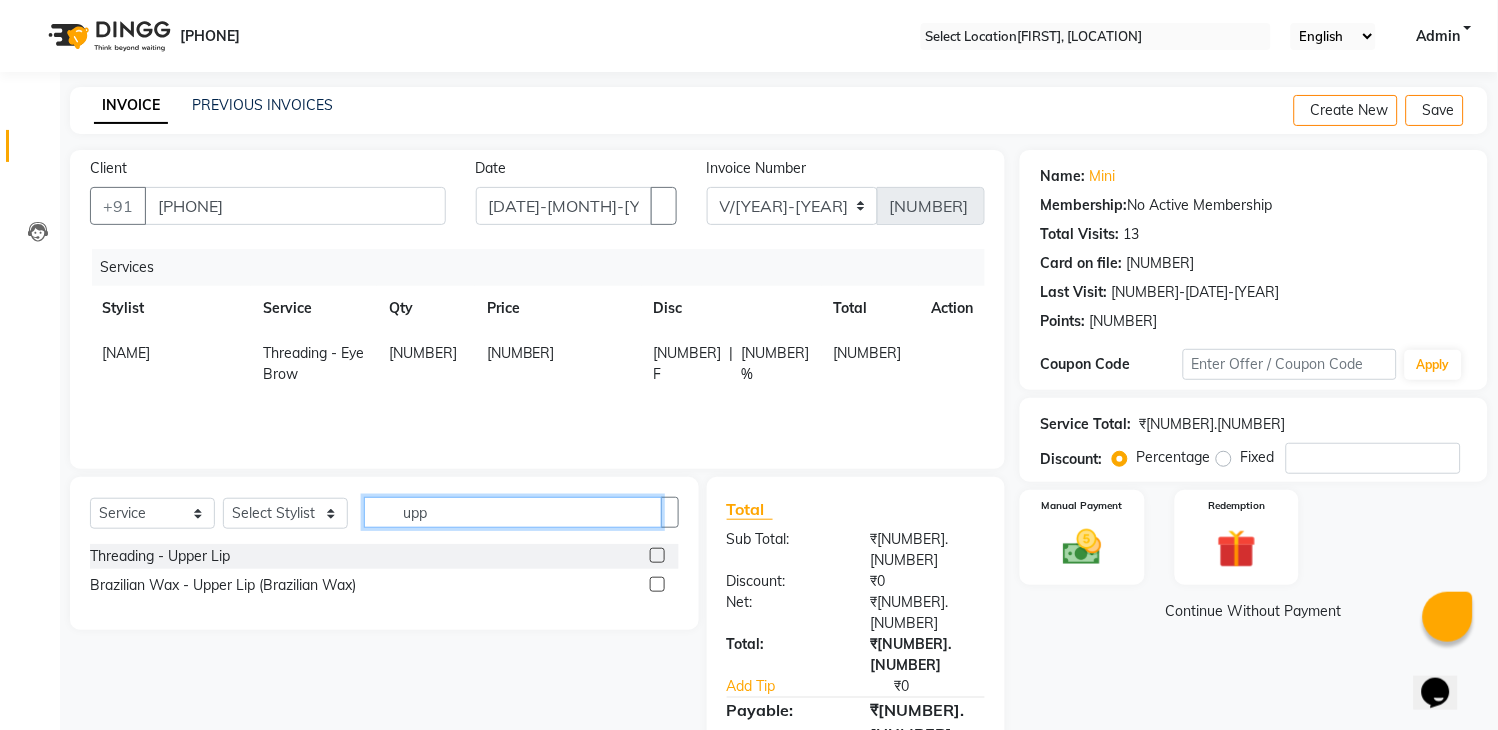 type on "upp" 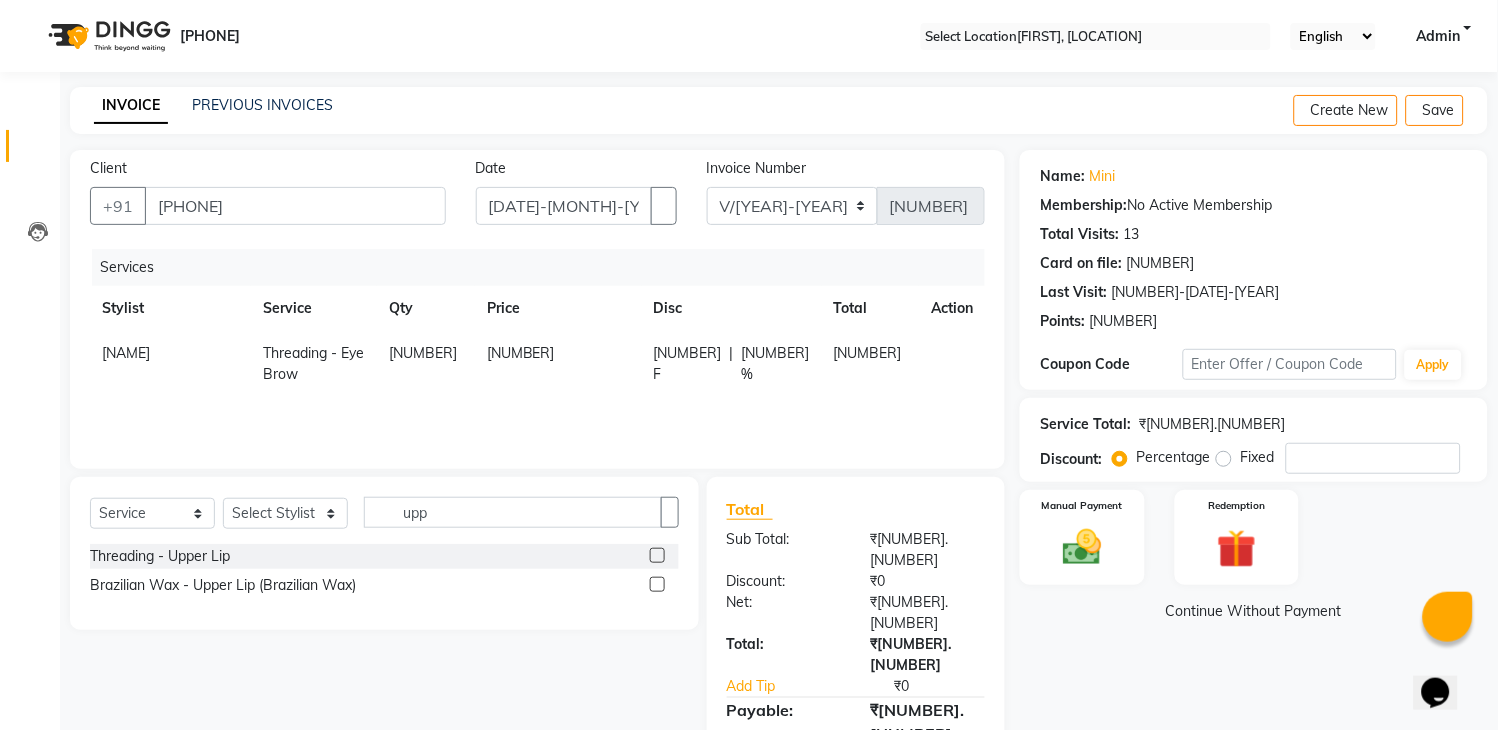 click at bounding box center (657, 555) 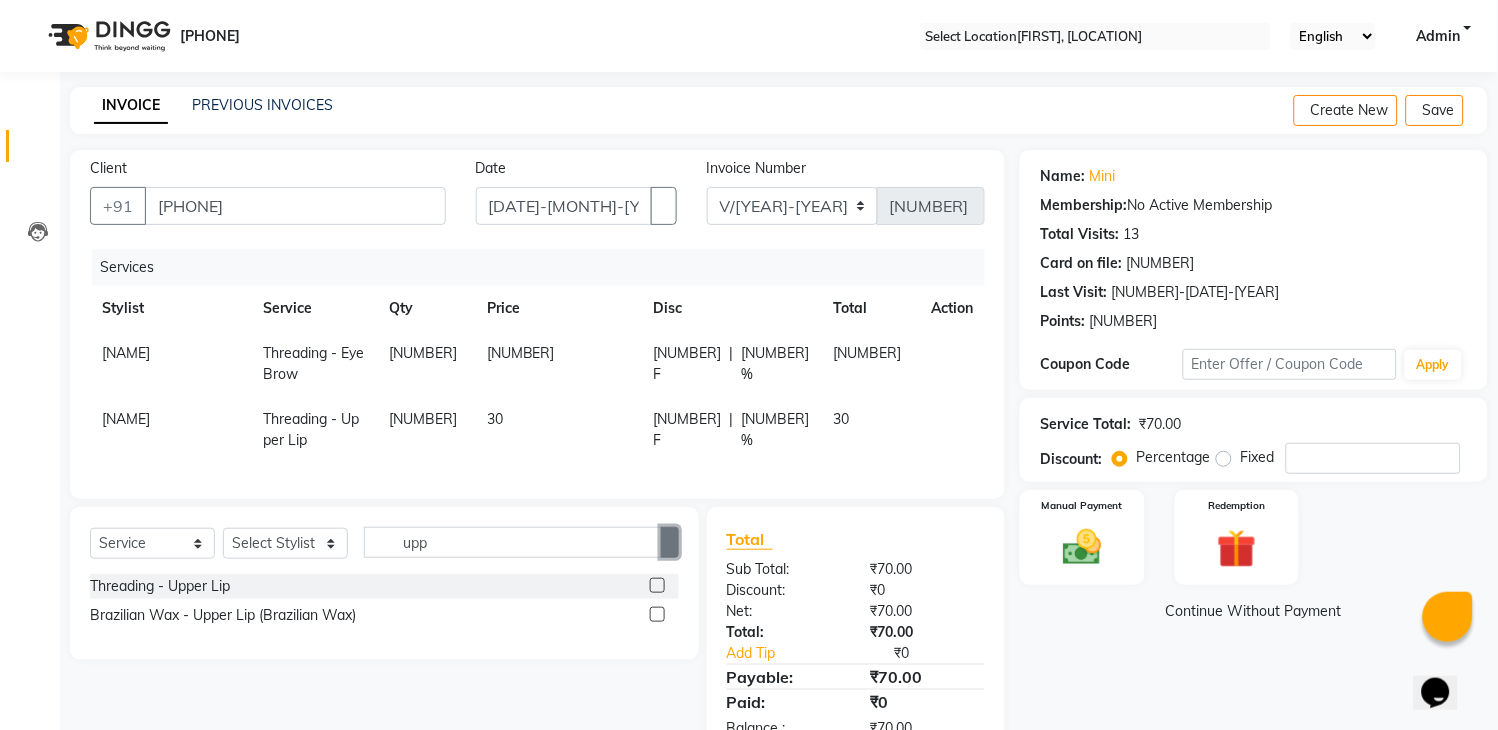 click at bounding box center (670, 542) 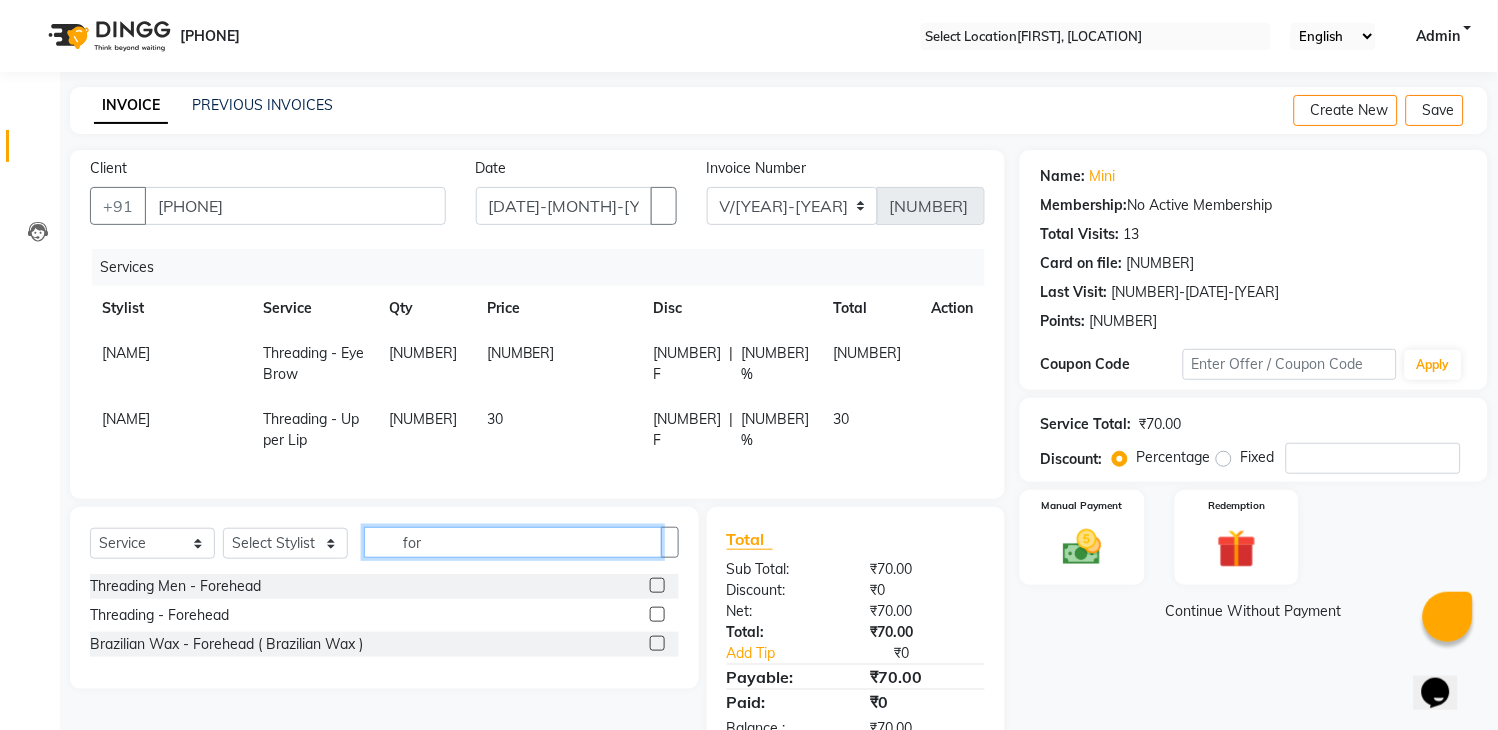 type on "for" 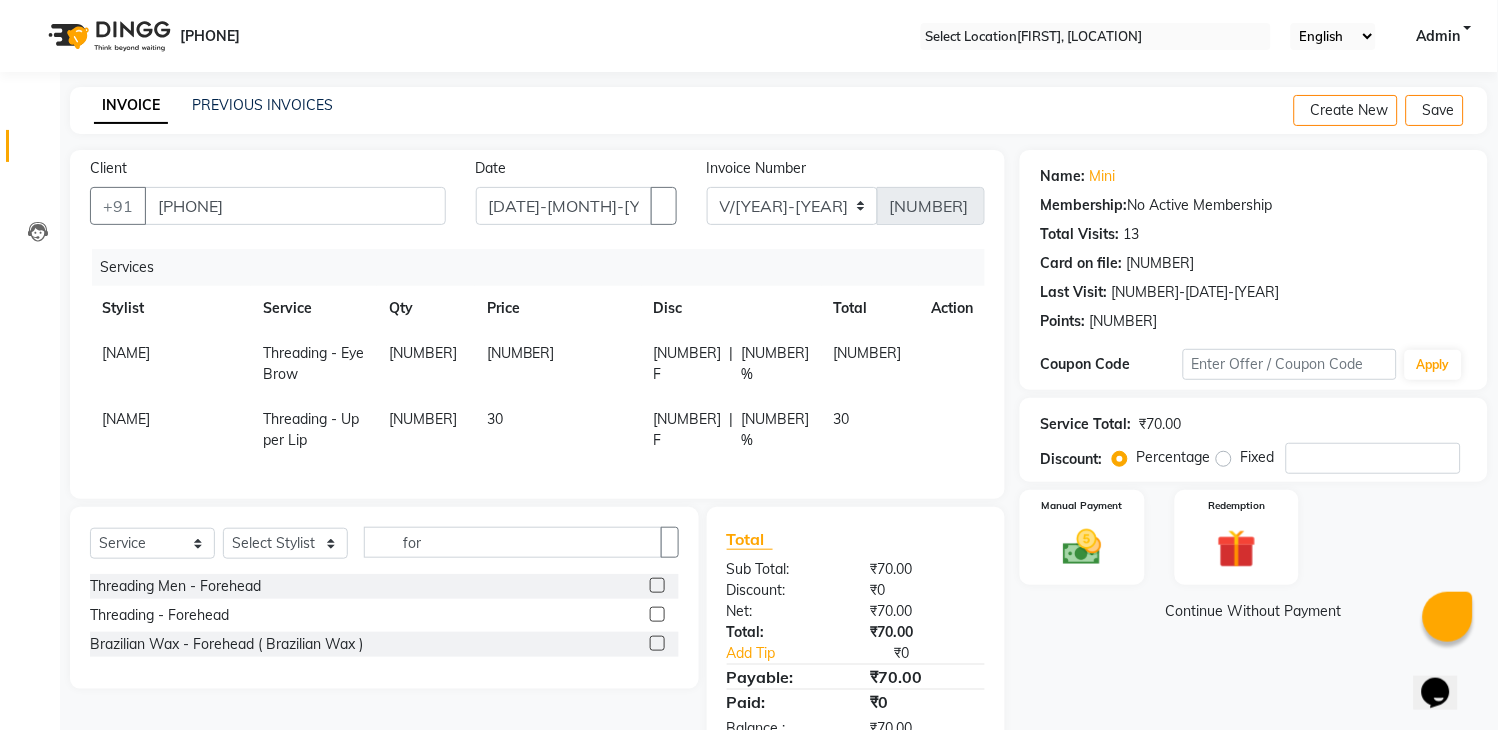 click at bounding box center (657, 614) 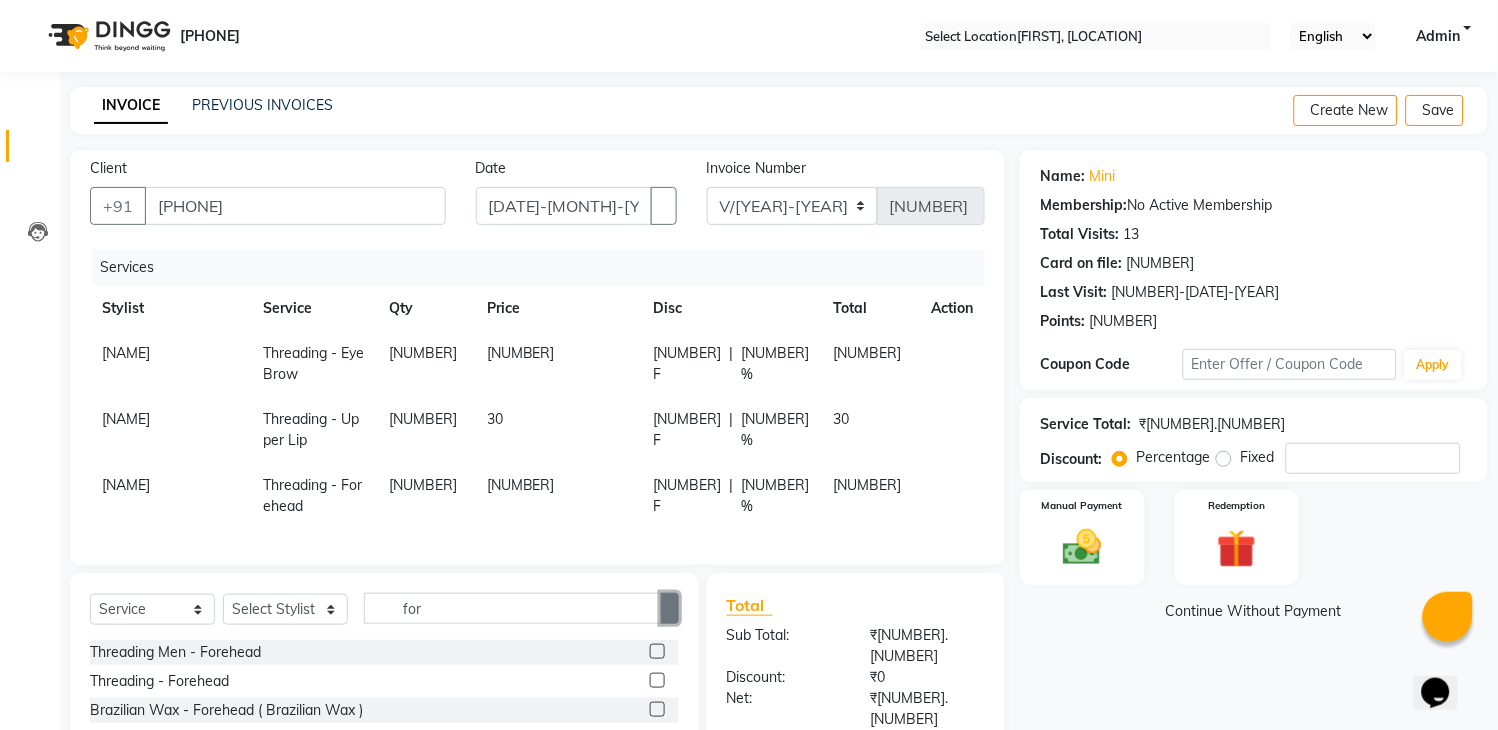 click at bounding box center [670, 608] 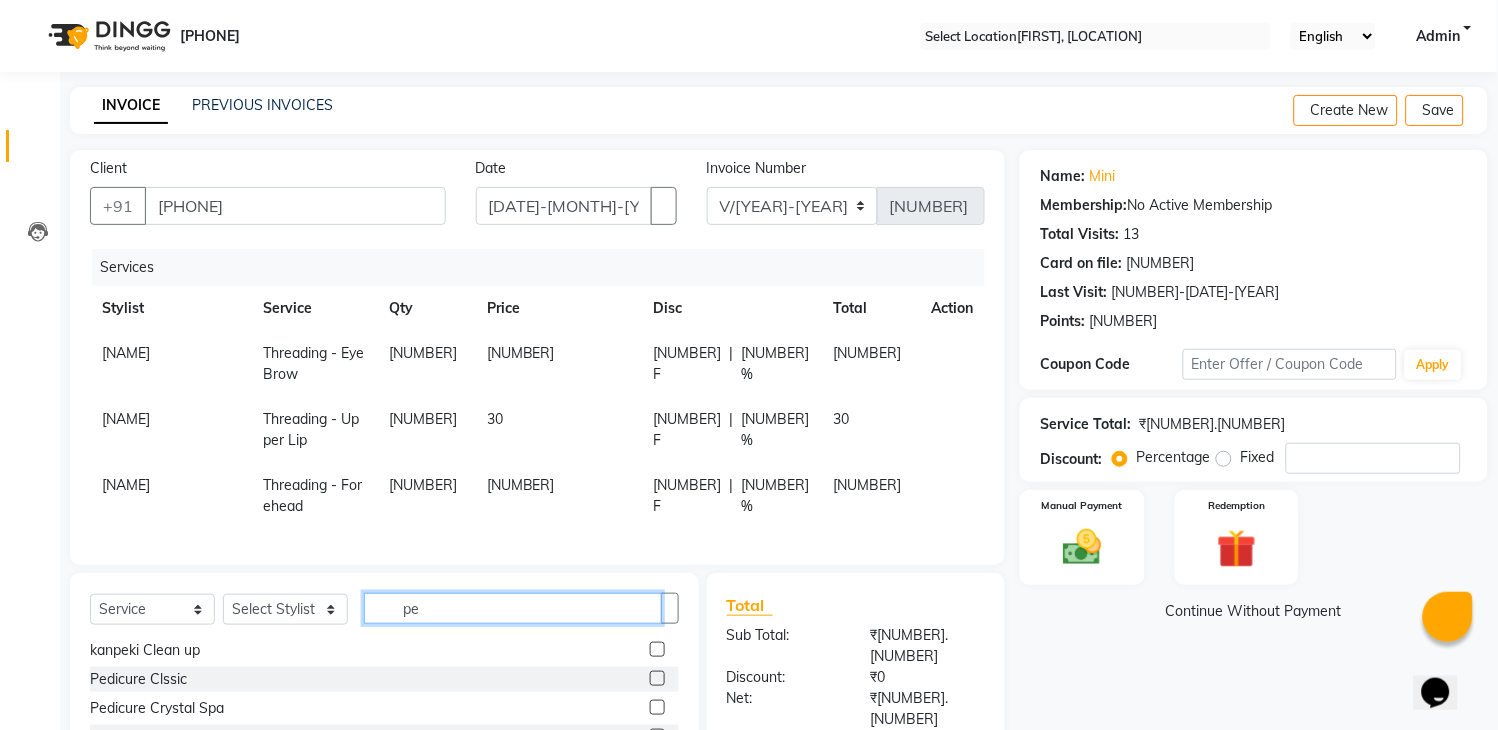 scroll, scrollTop: 20, scrollLeft: 0, axis: vertical 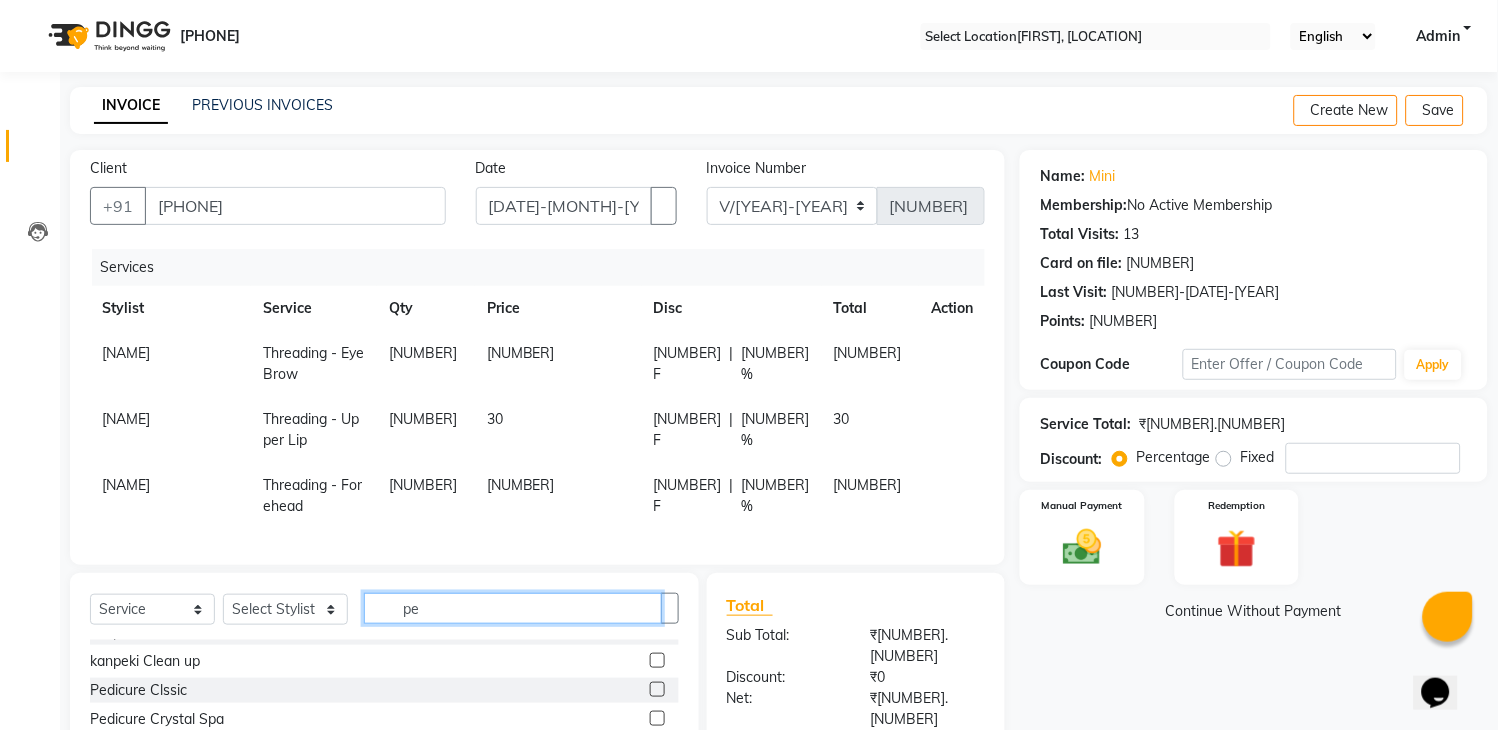 type on "pe" 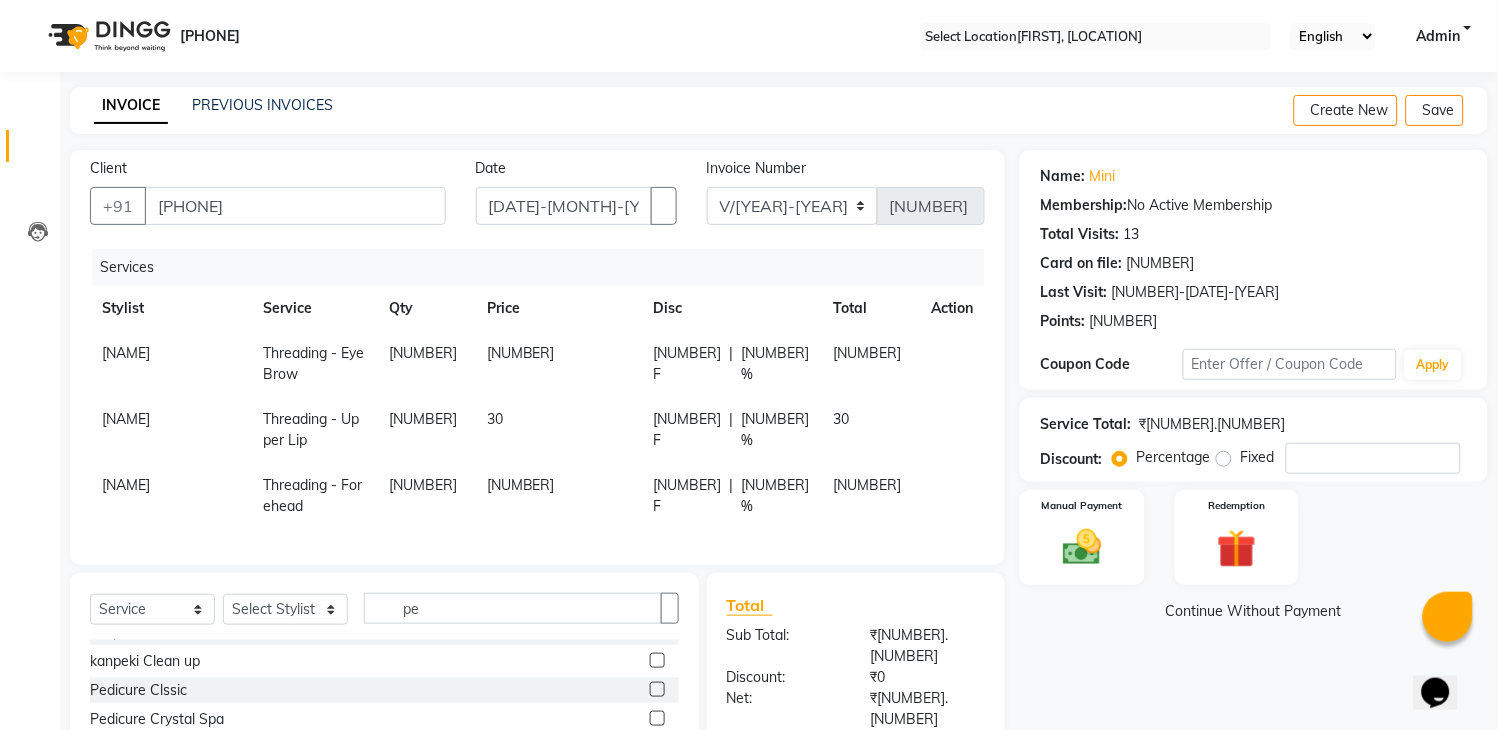 click at bounding box center (657, 689) 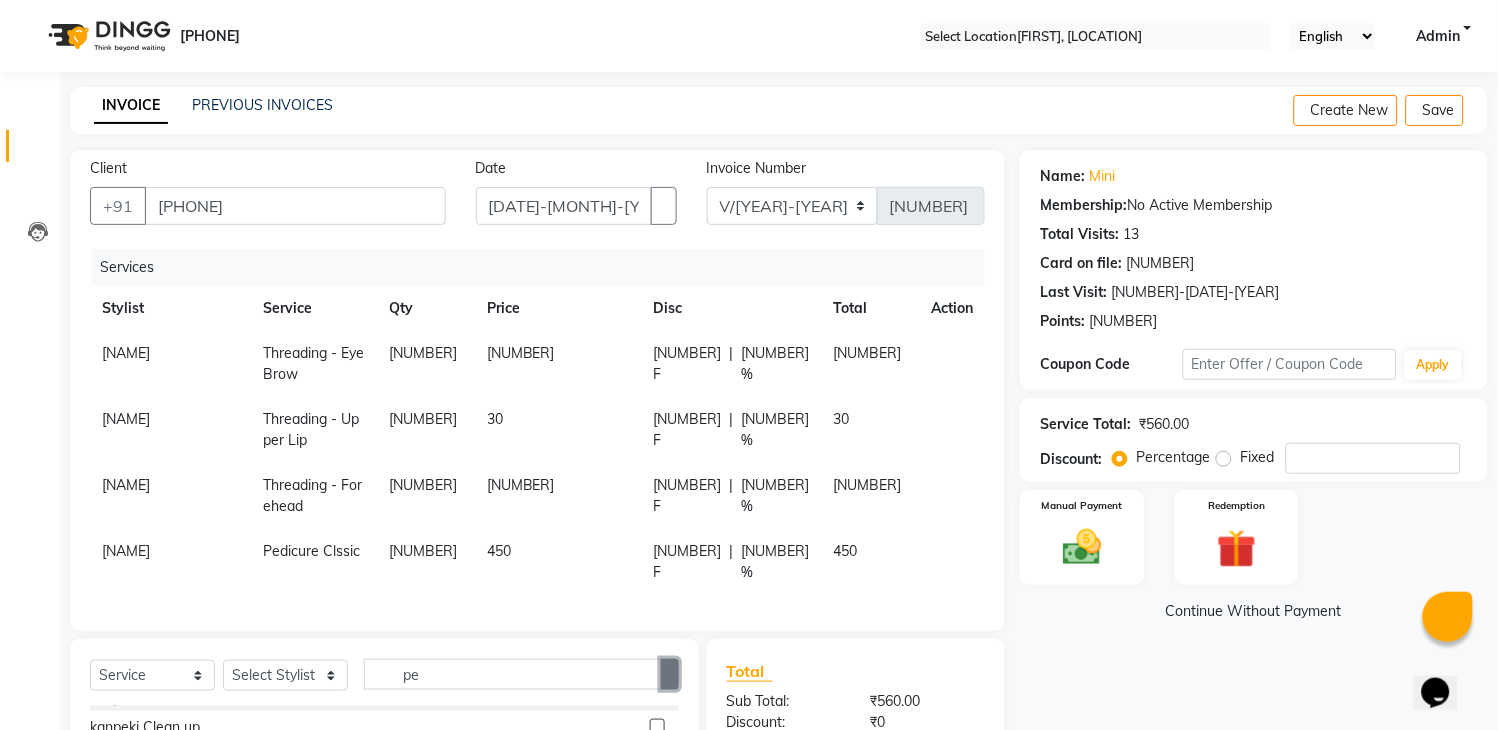 click at bounding box center [670, 674] 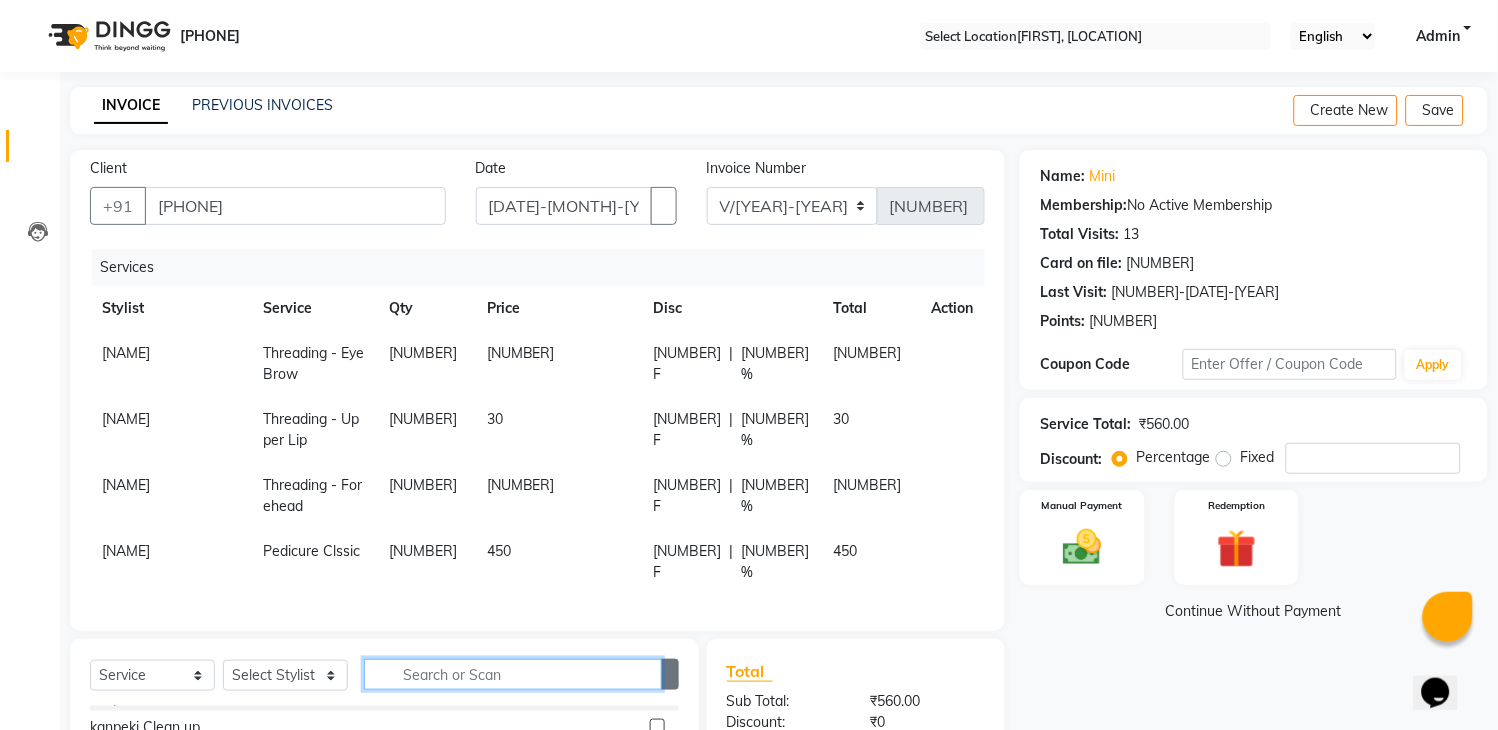 click at bounding box center (513, 674) 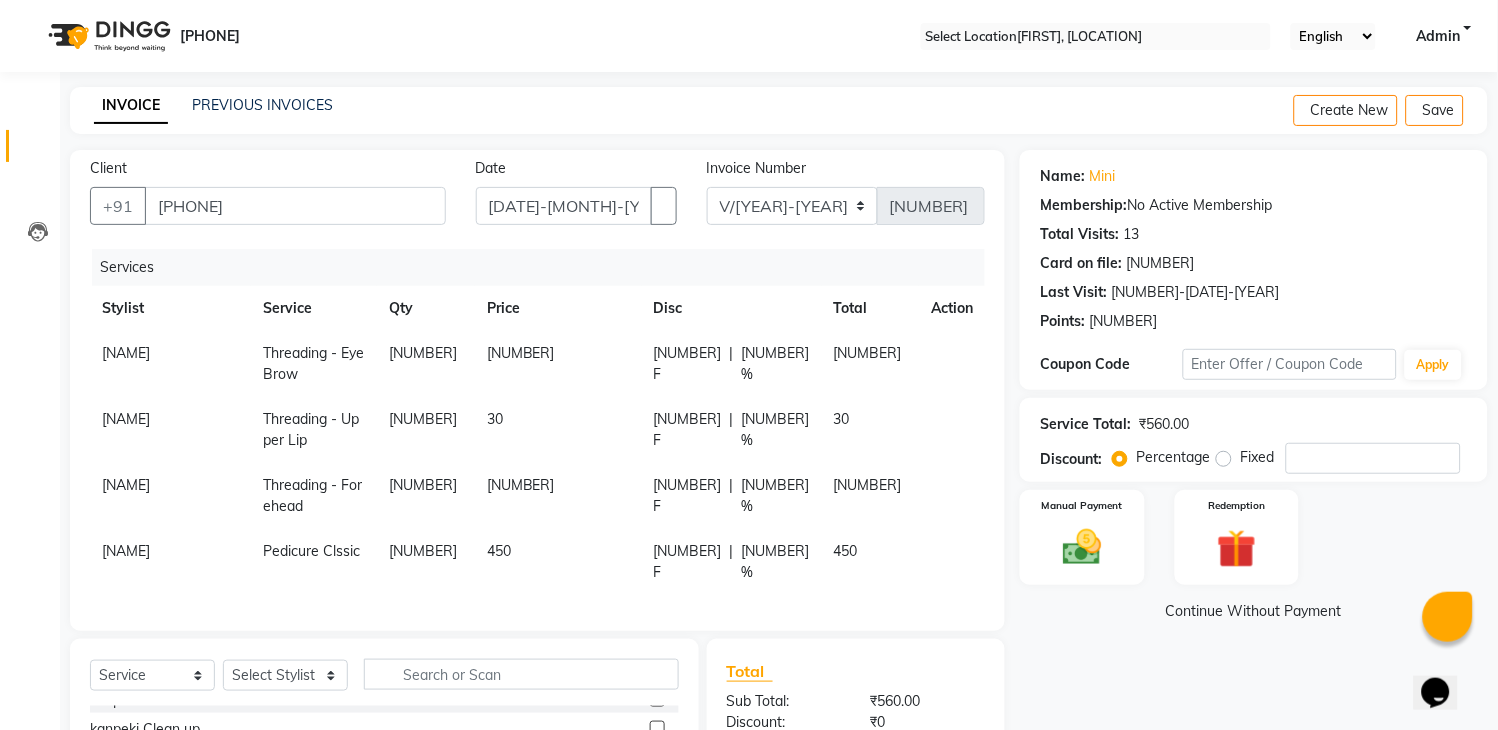click on "450" at bounding box center [558, 364] 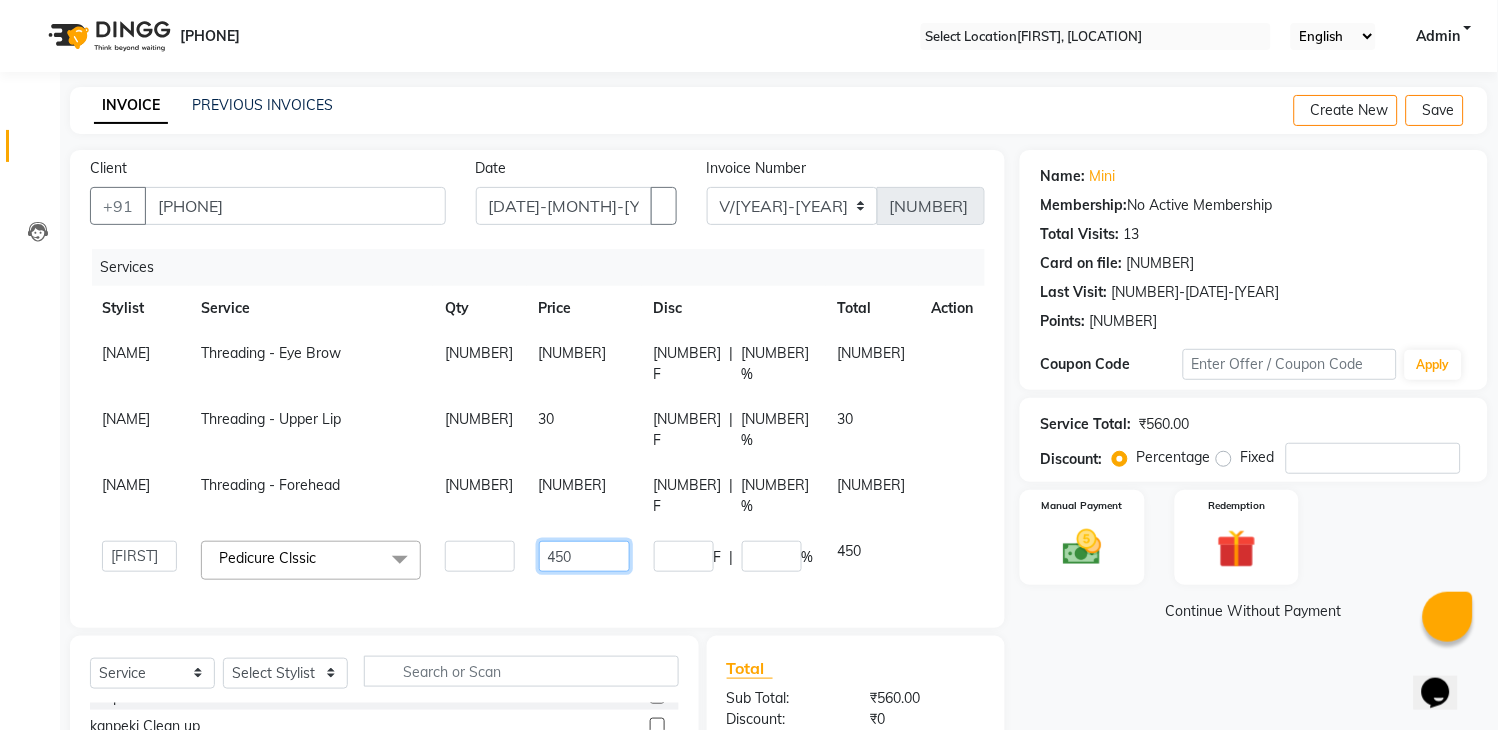 click on "450" at bounding box center [480, 556] 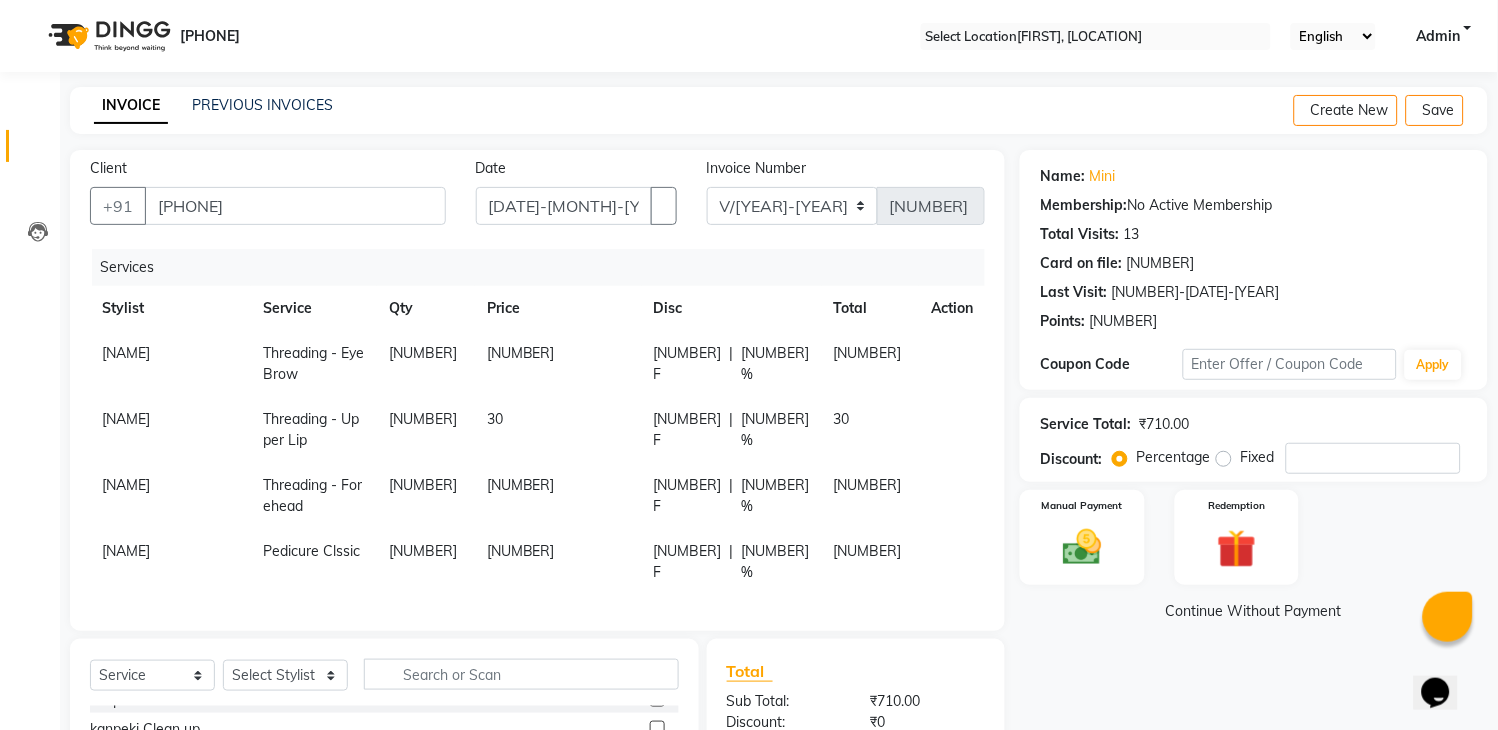 click on "Name: [NAME] Membership:  No Active Membership  Total Visits:  13 Card on file:  0 Last Visit:   18-05-2025 Points:   0  Coupon Code Apply Service Total:  ₹710.00  Discount:  Percentage   Fixed  0 Manual Payment Redemption  Continue Without Payment" at bounding box center [1261, 542] 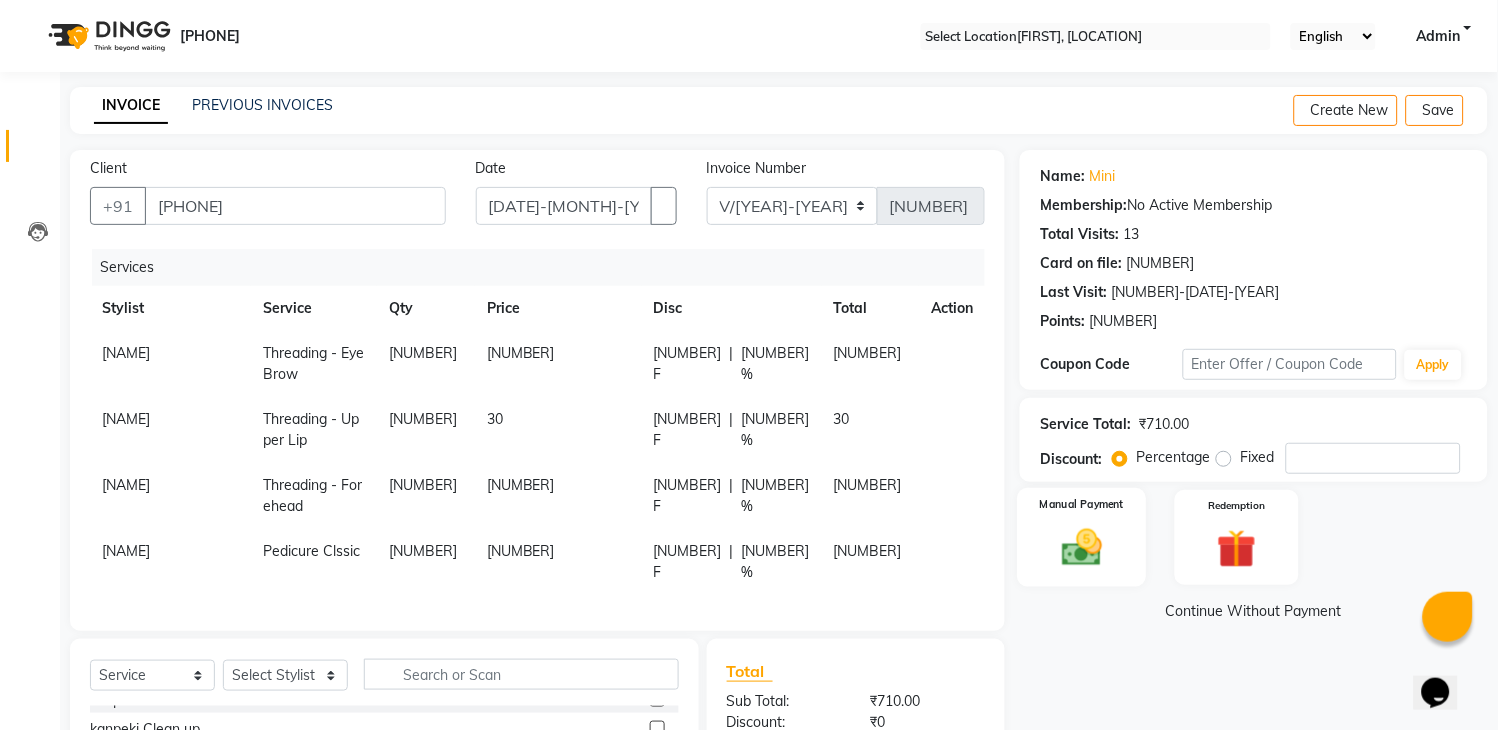 click at bounding box center [1083, 547] 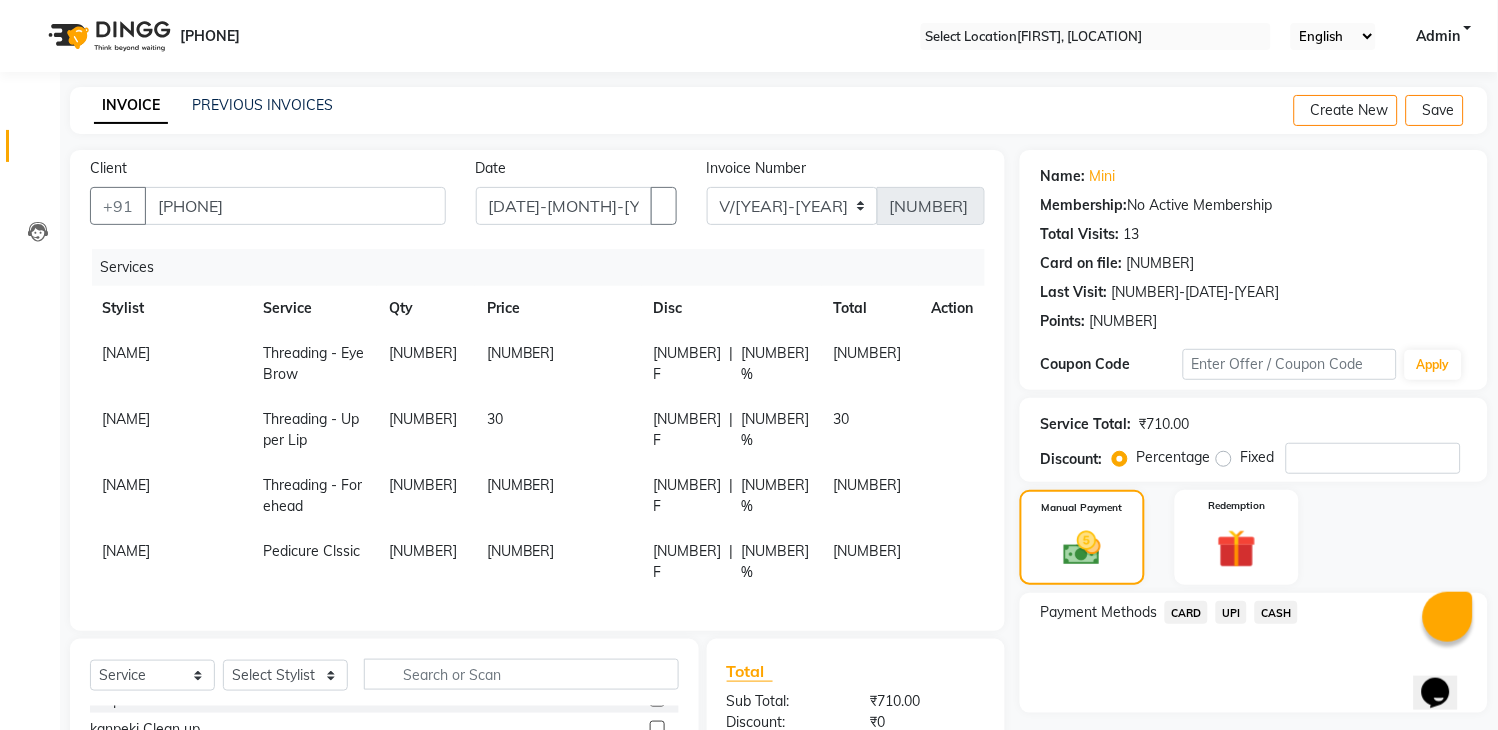 click on "UPI" at bounding box center [1186, 612] 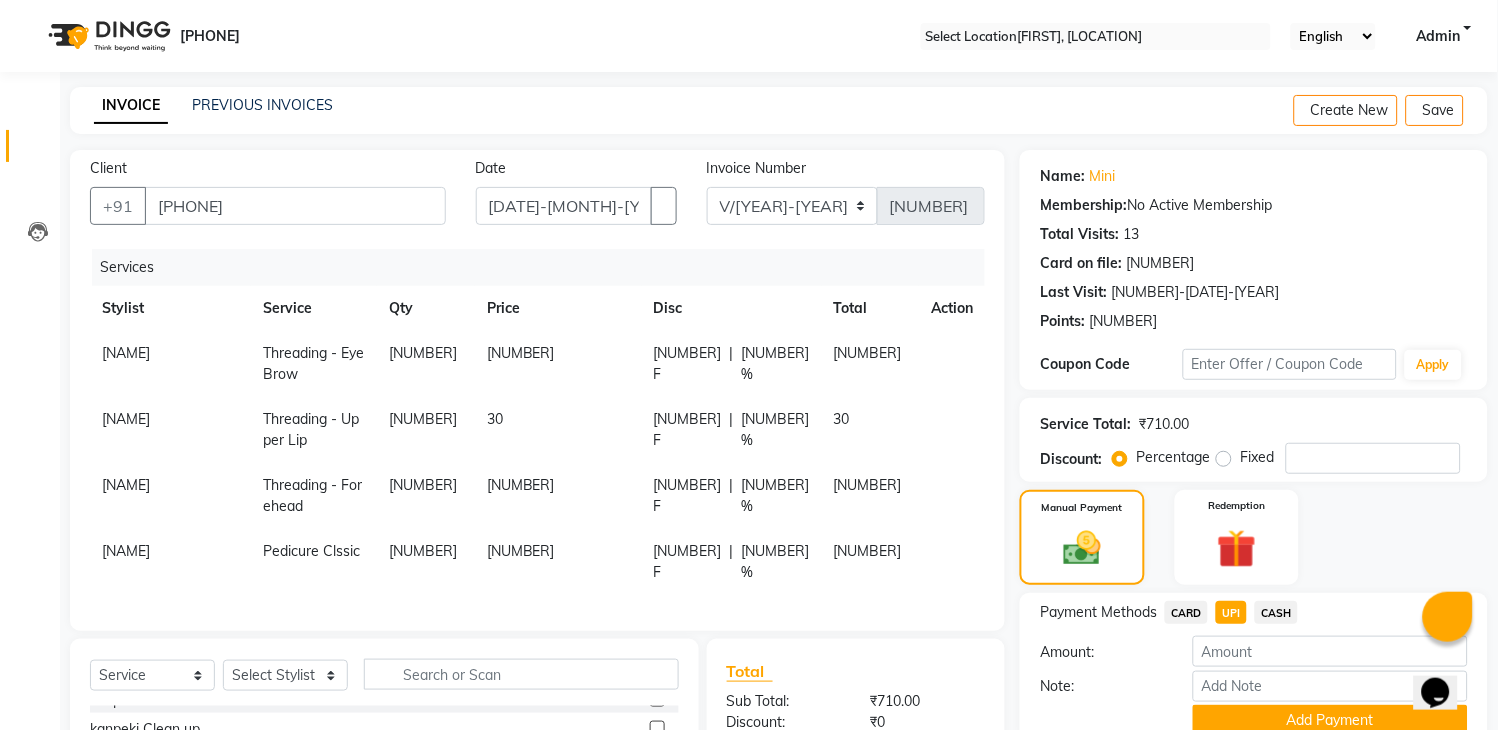 scroll, scrollTop: 231, scrollLeft: 0, axis: vertical 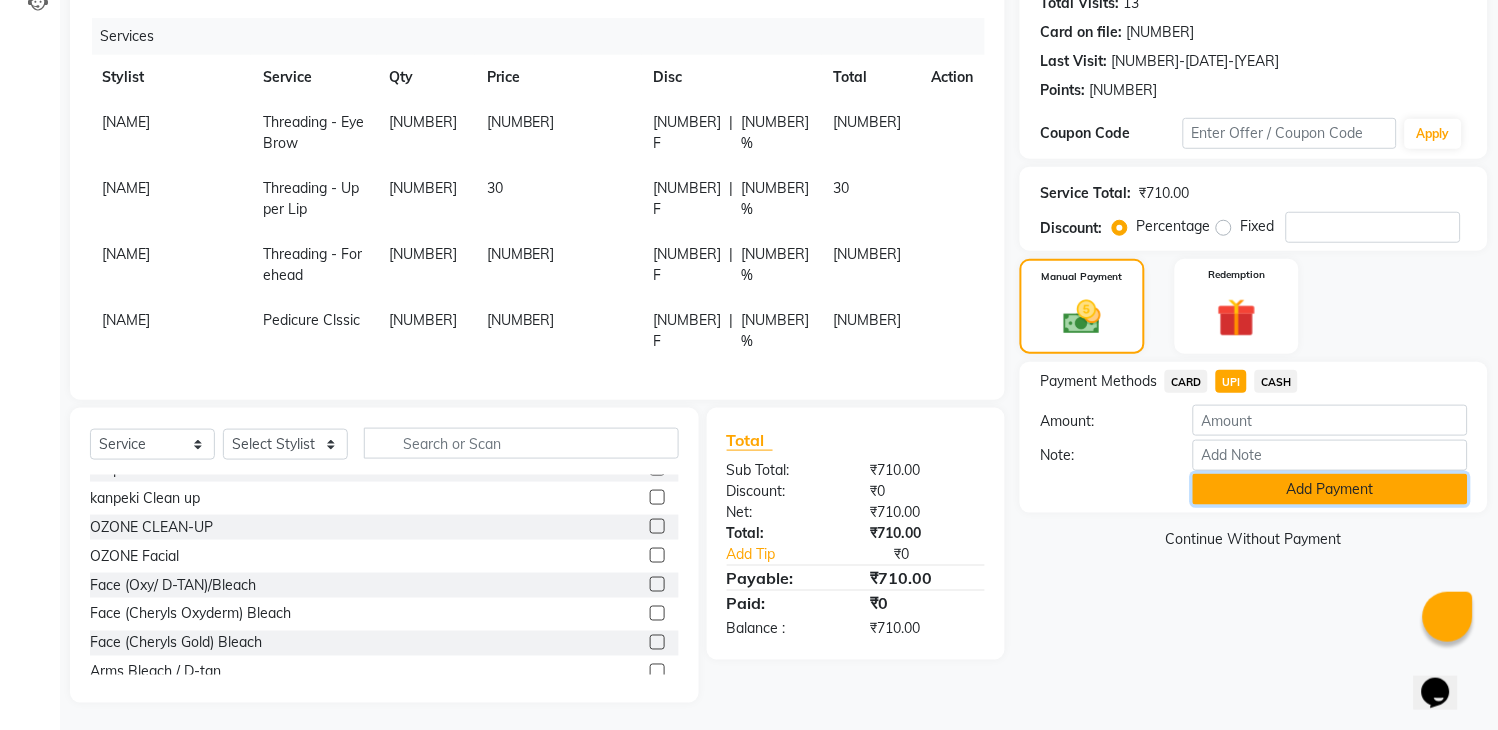 click on "Add Payment" at bounding box center [1330, 489] 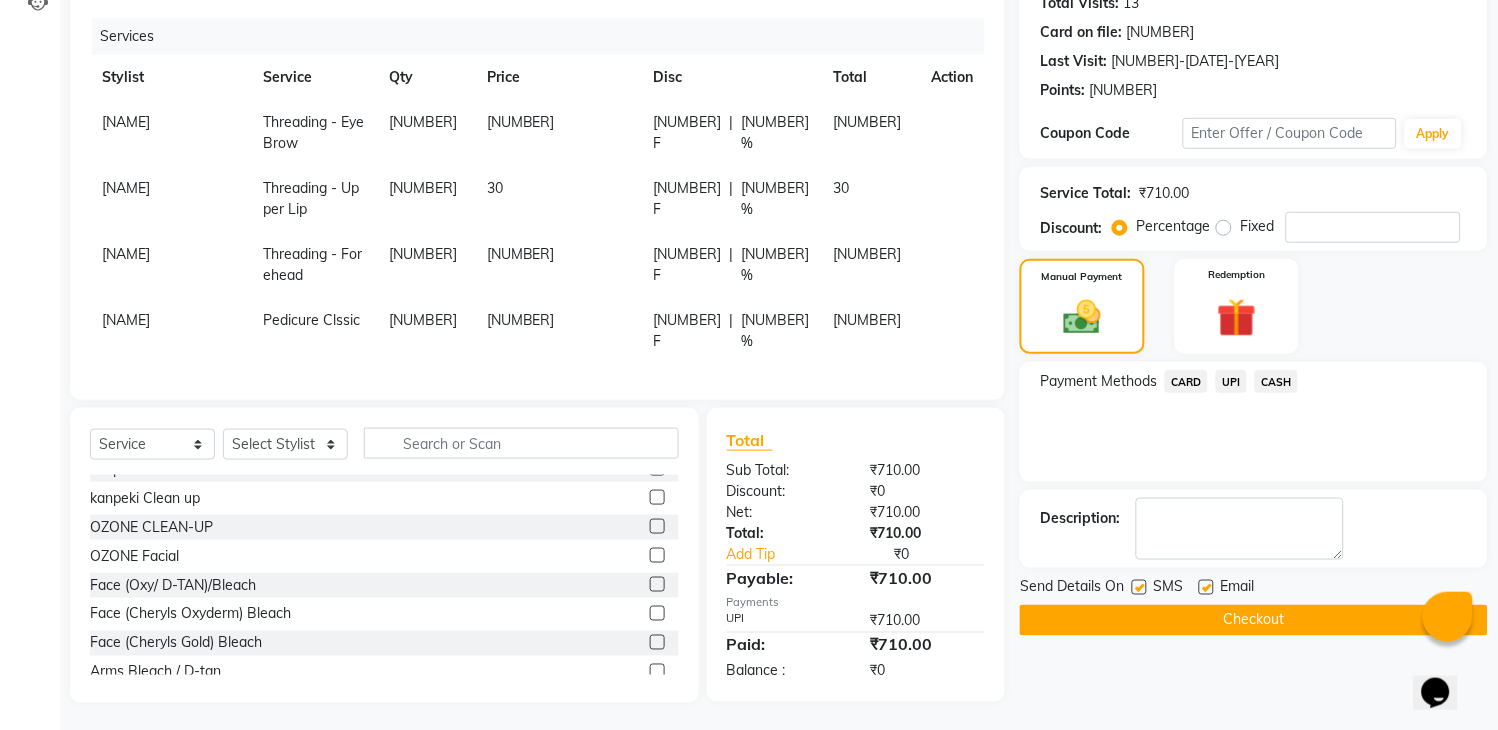click on "SMS" at bounding box center [1165, 588] 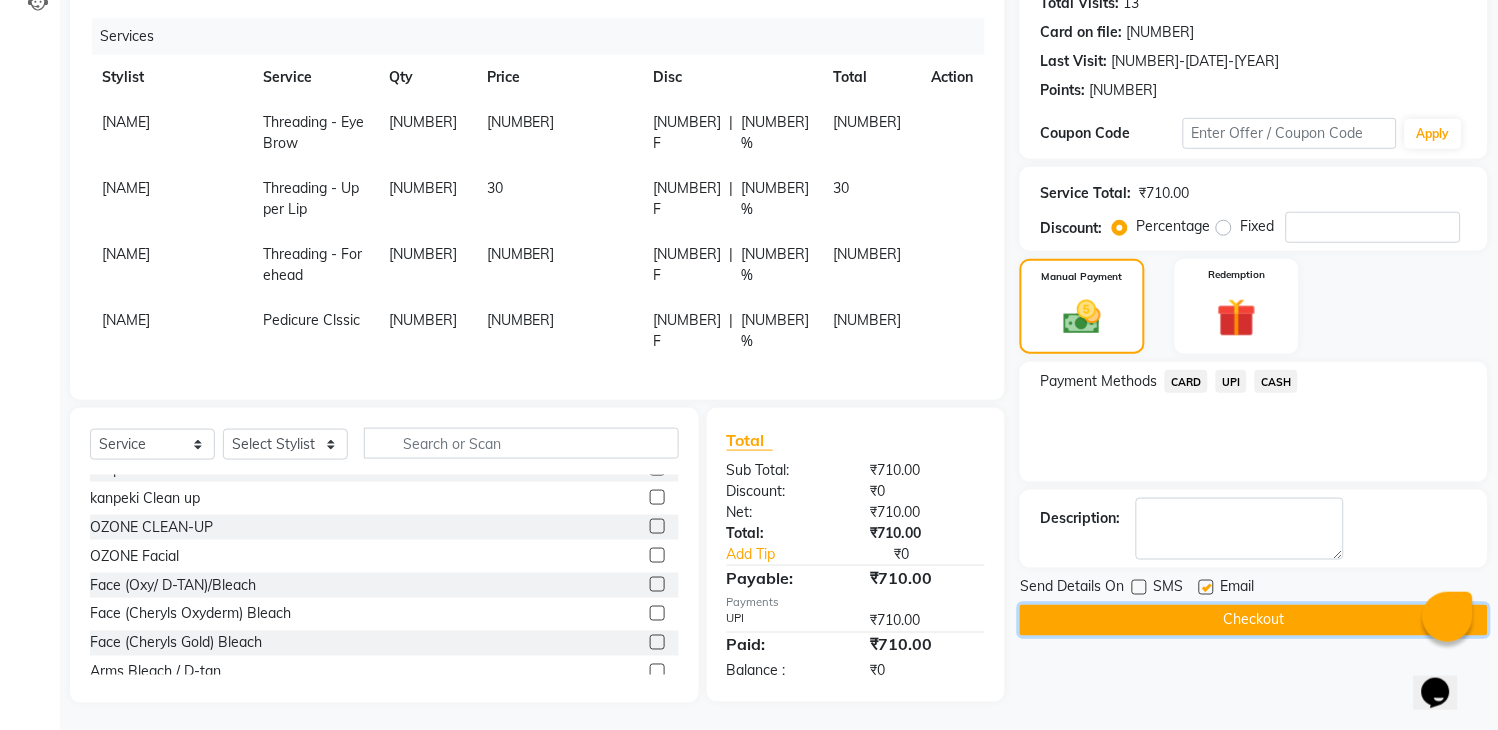 click on "Checkout" at bounding box center [1254, 620] 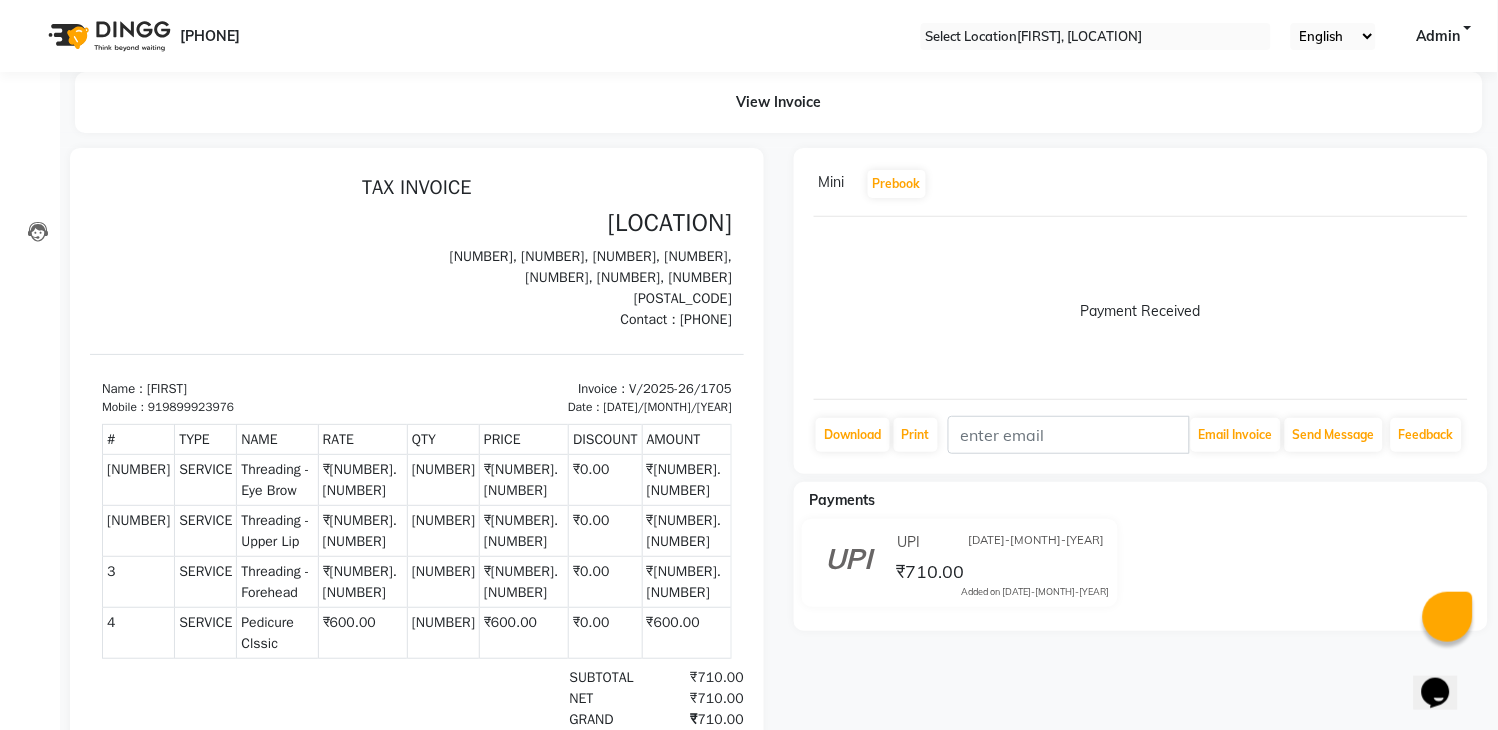 scroll, scrollTop: 0, scrollLeft: 0, axis: both 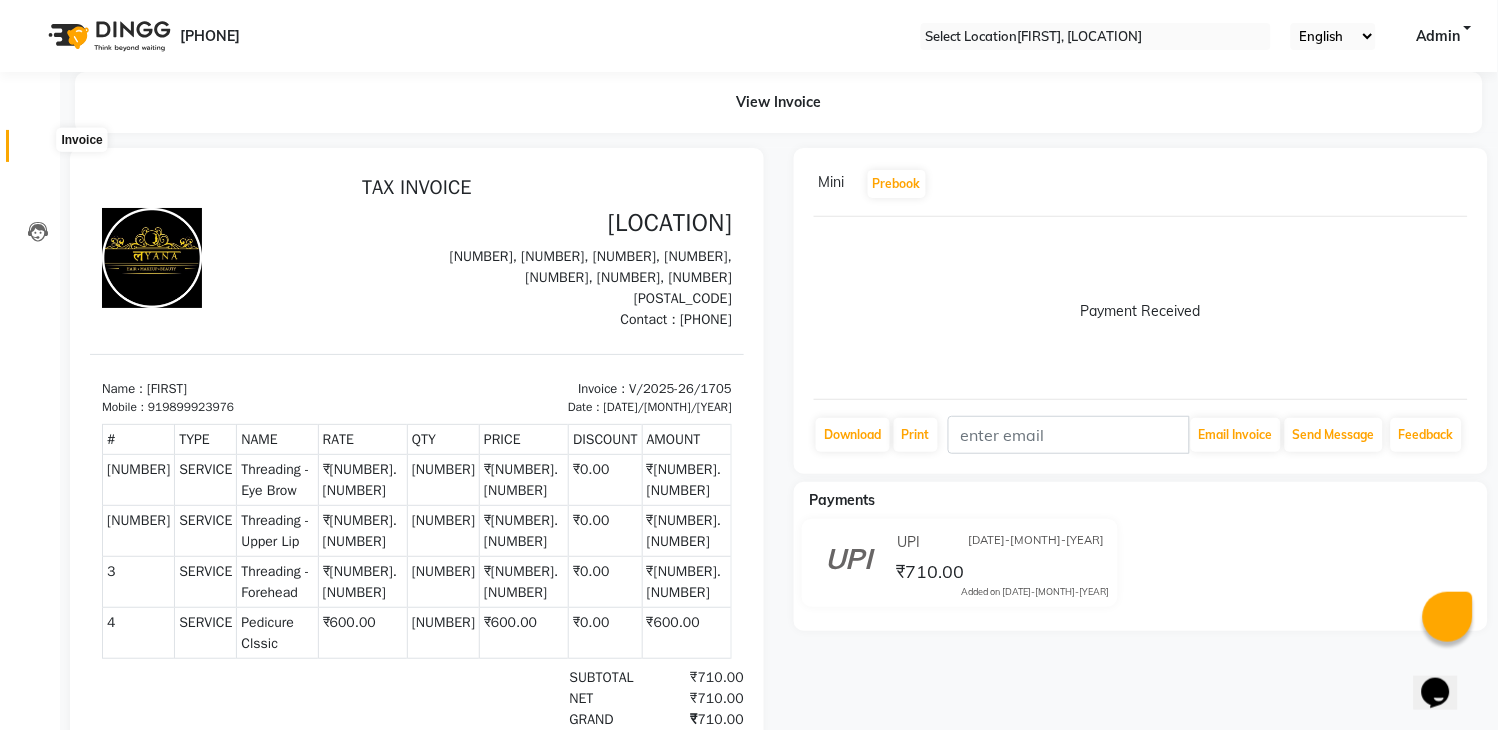 click at bounding box center [38, 151] 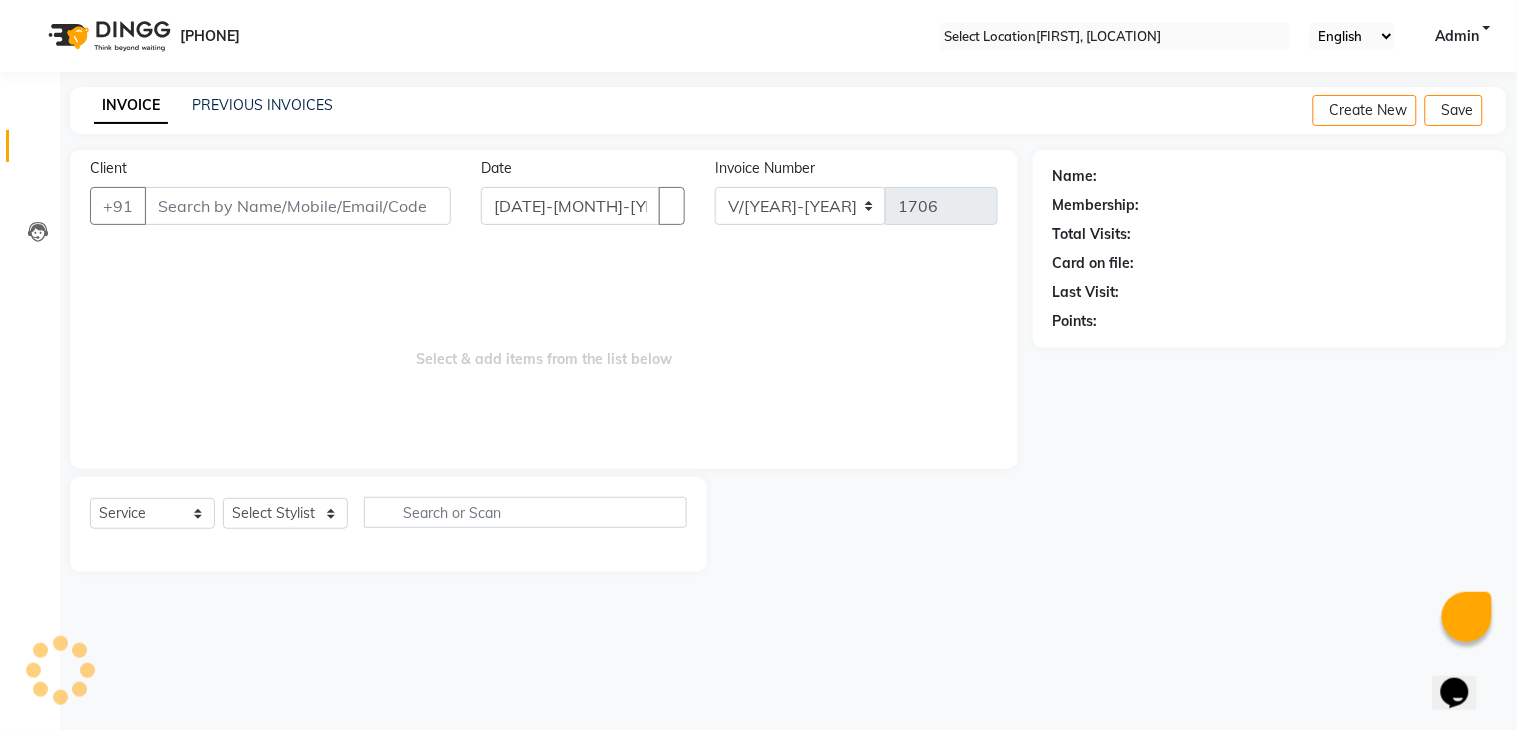click on "Client" at bounding box center (298, 206) 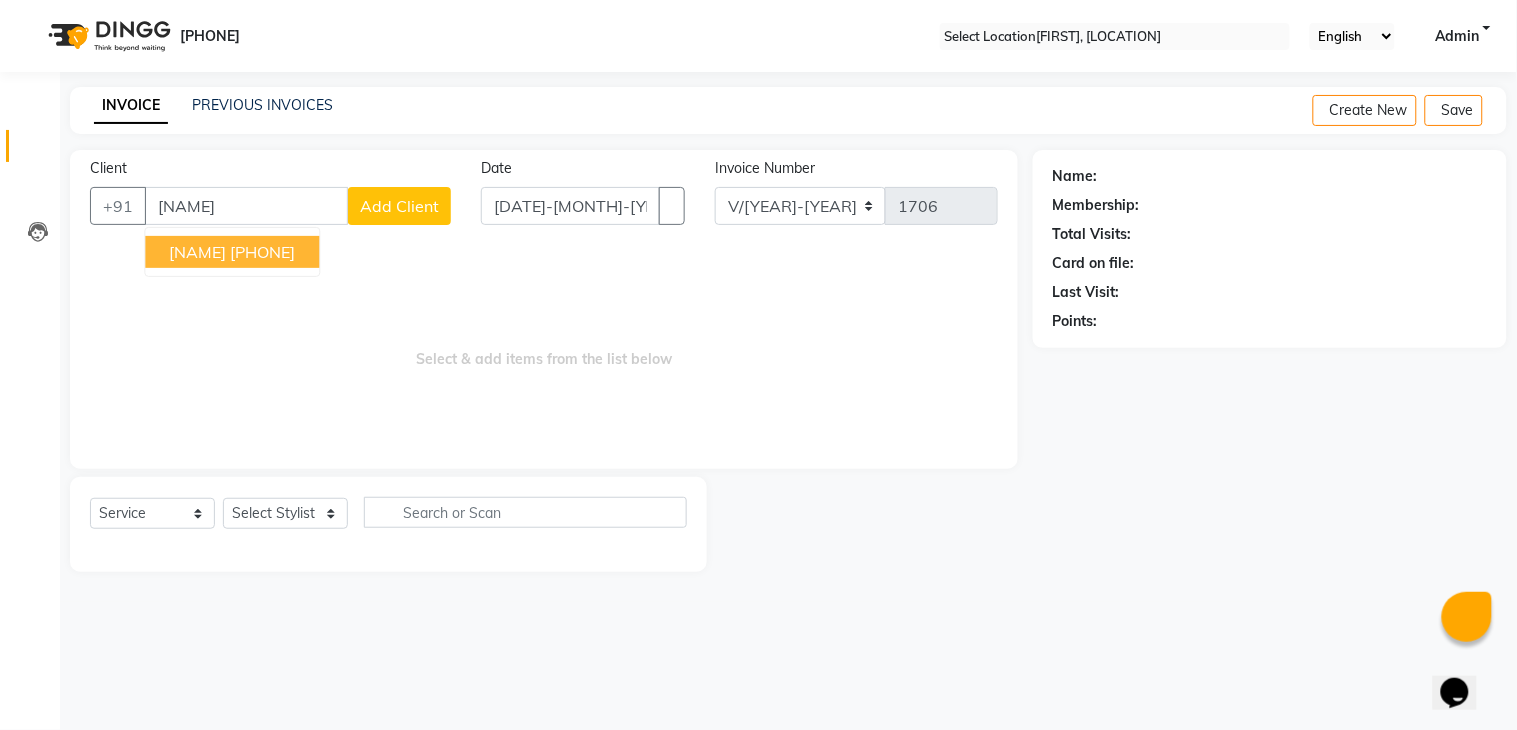 type on "[NAME]" 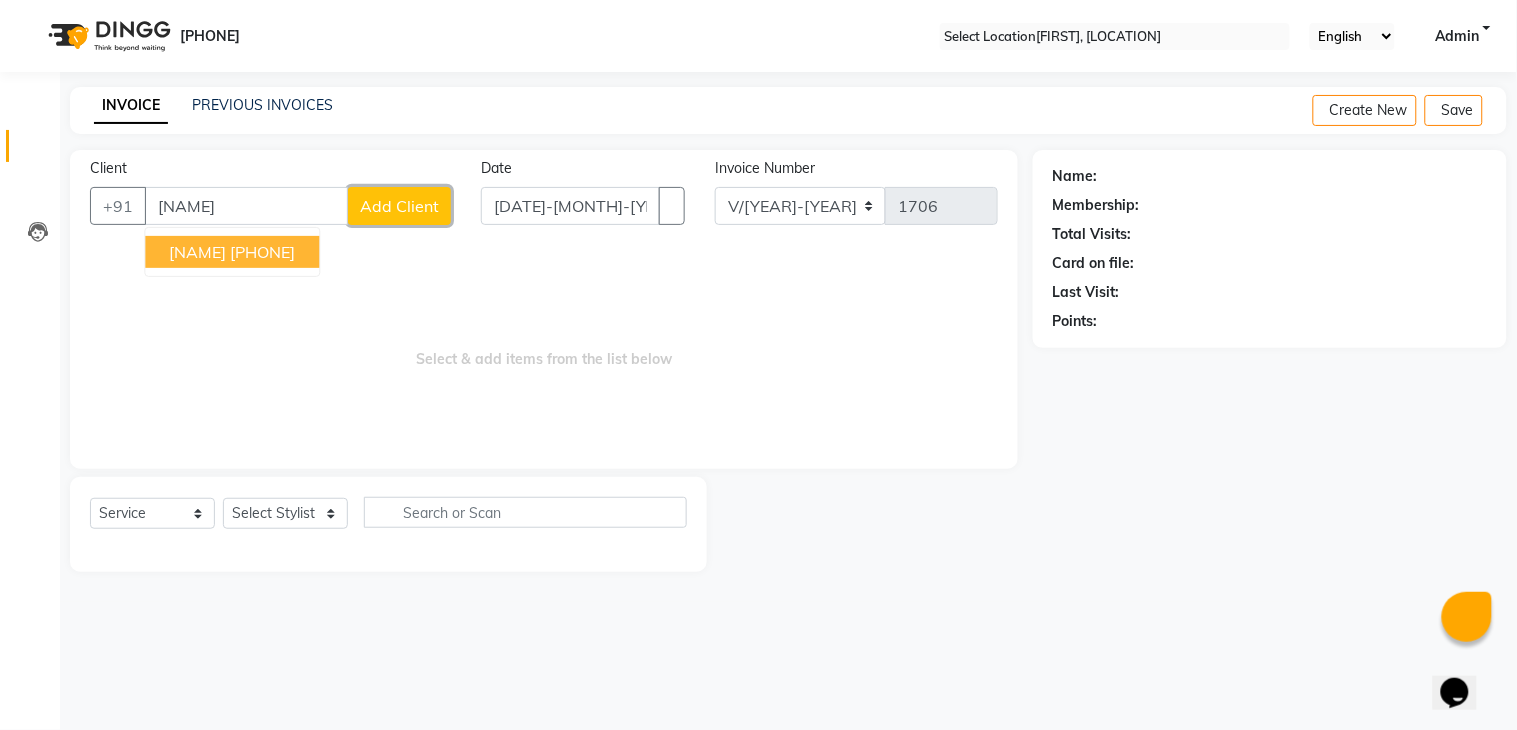 drag, startPoint x: 366, startPoint y: 200, endPoint x: 295, endPoint y: 251, distance: 87.41853 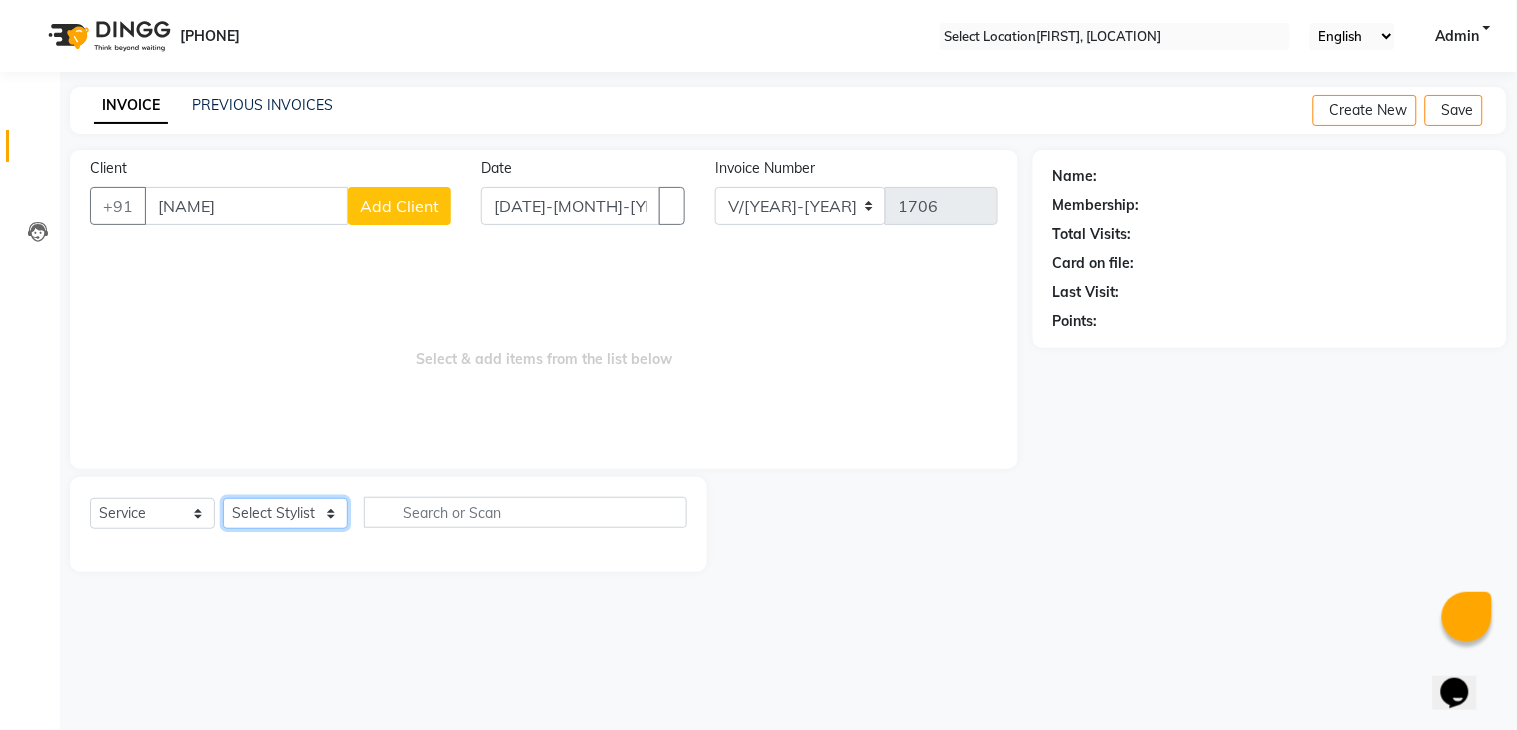 click on "Select Stylist [FIRST] [FIRST] [FIRST] [FIRST] [FIRST] [FIRST] [FIRST] [FIRST] [FIRST]" at bounding box center (285, 513) 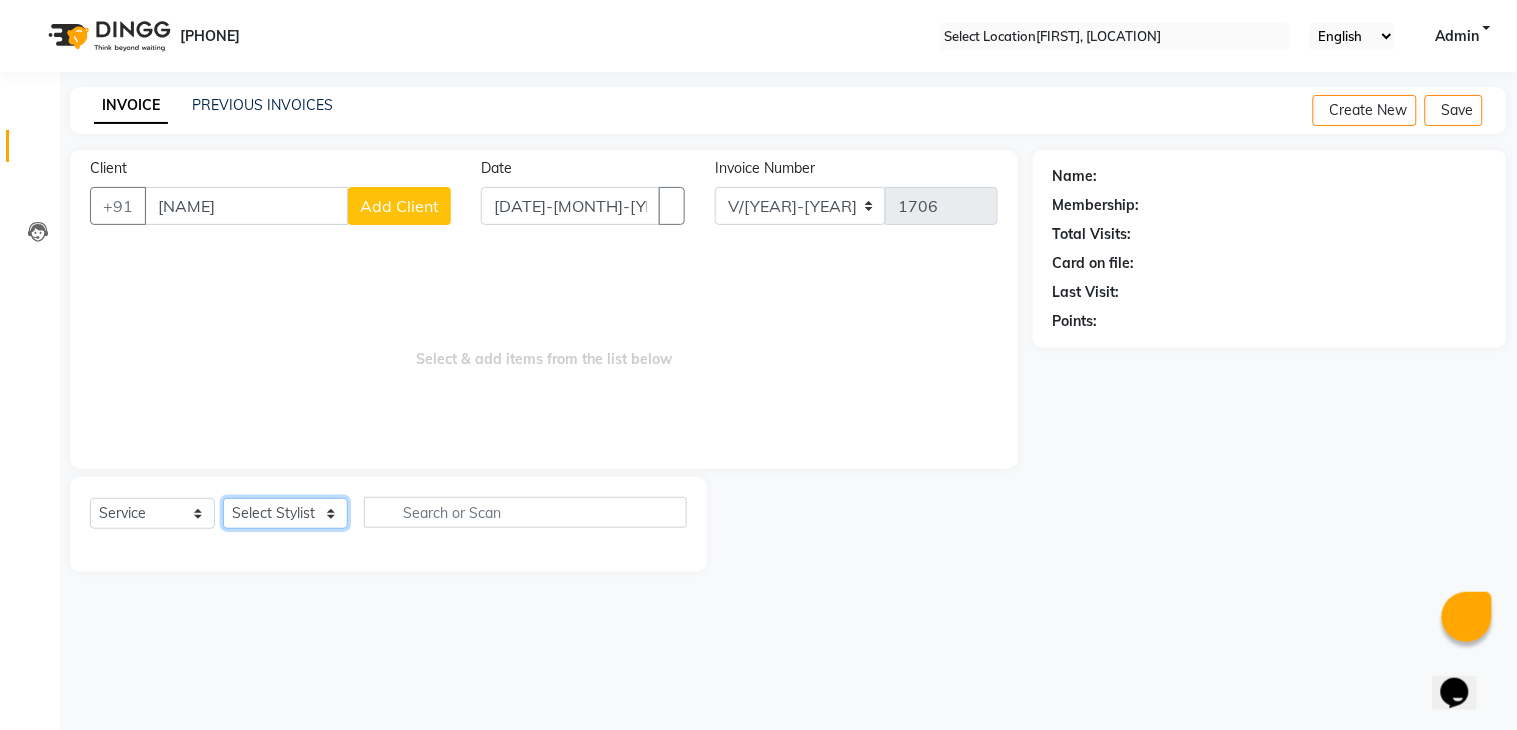 select on "[NUMBER]" 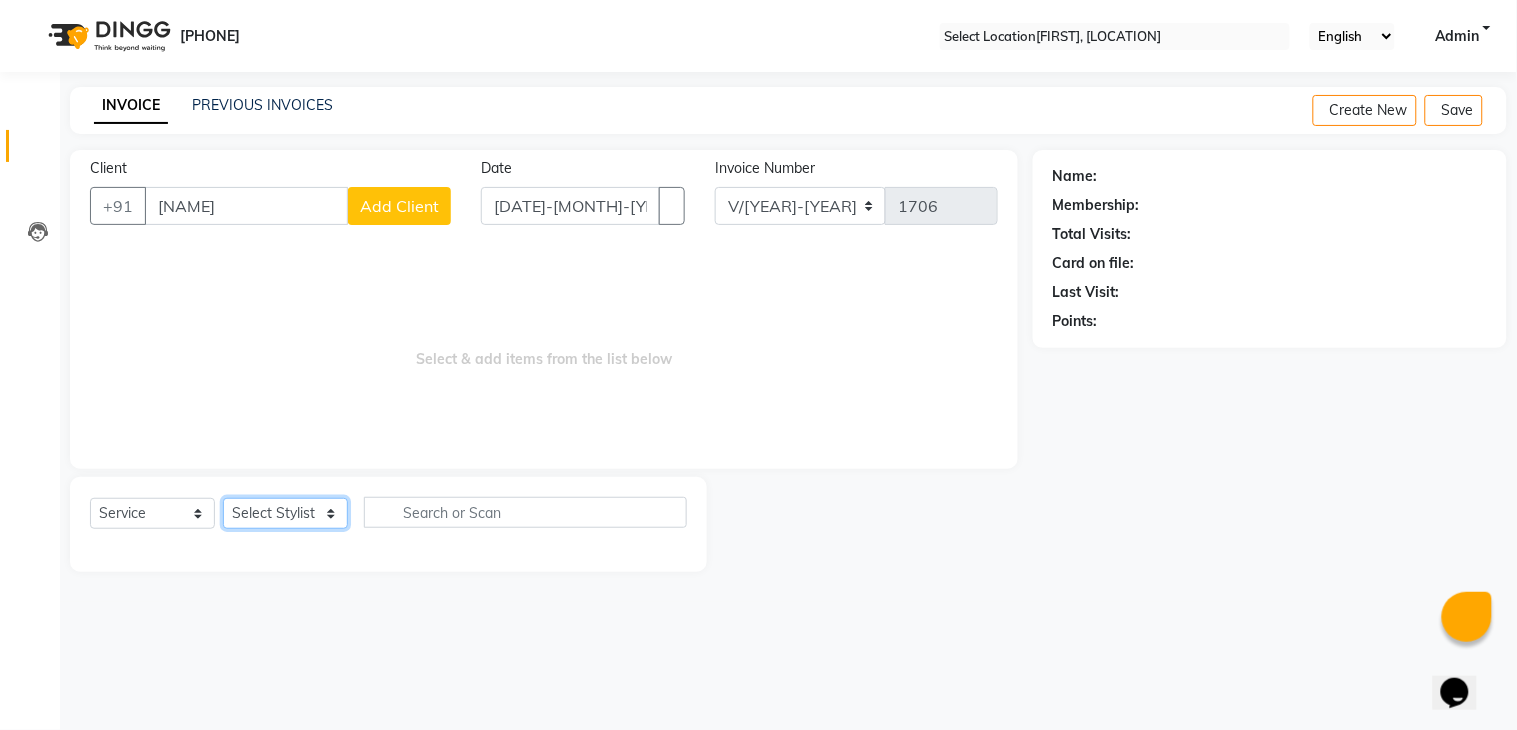 click on "Select Stylist [FIRST] [FIRST] [FIRST] [FIRST] [FIRST] [FIRST] [FIRST] [FIRST] [FIRST]" at bounding box center [285, 513] 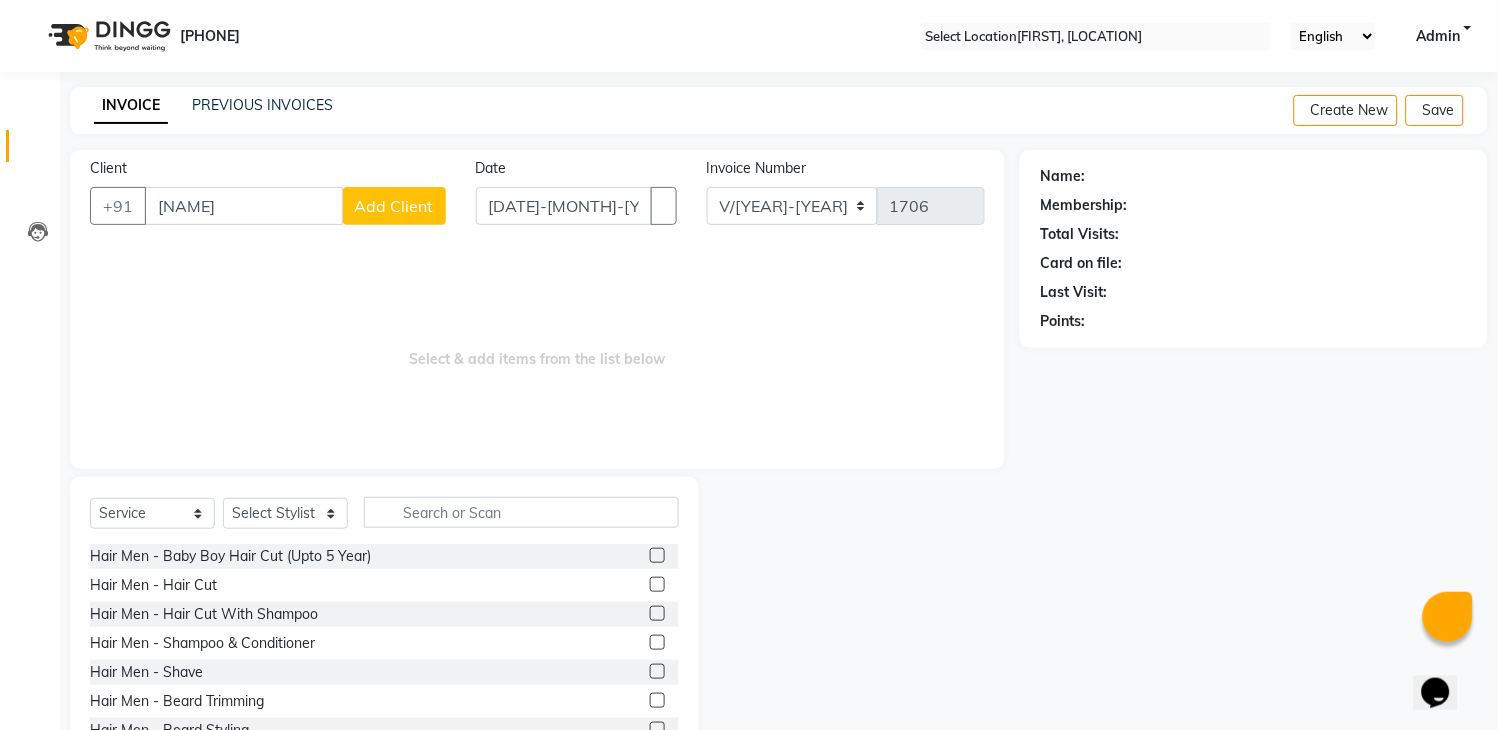 click at bounding box center [657, 642] 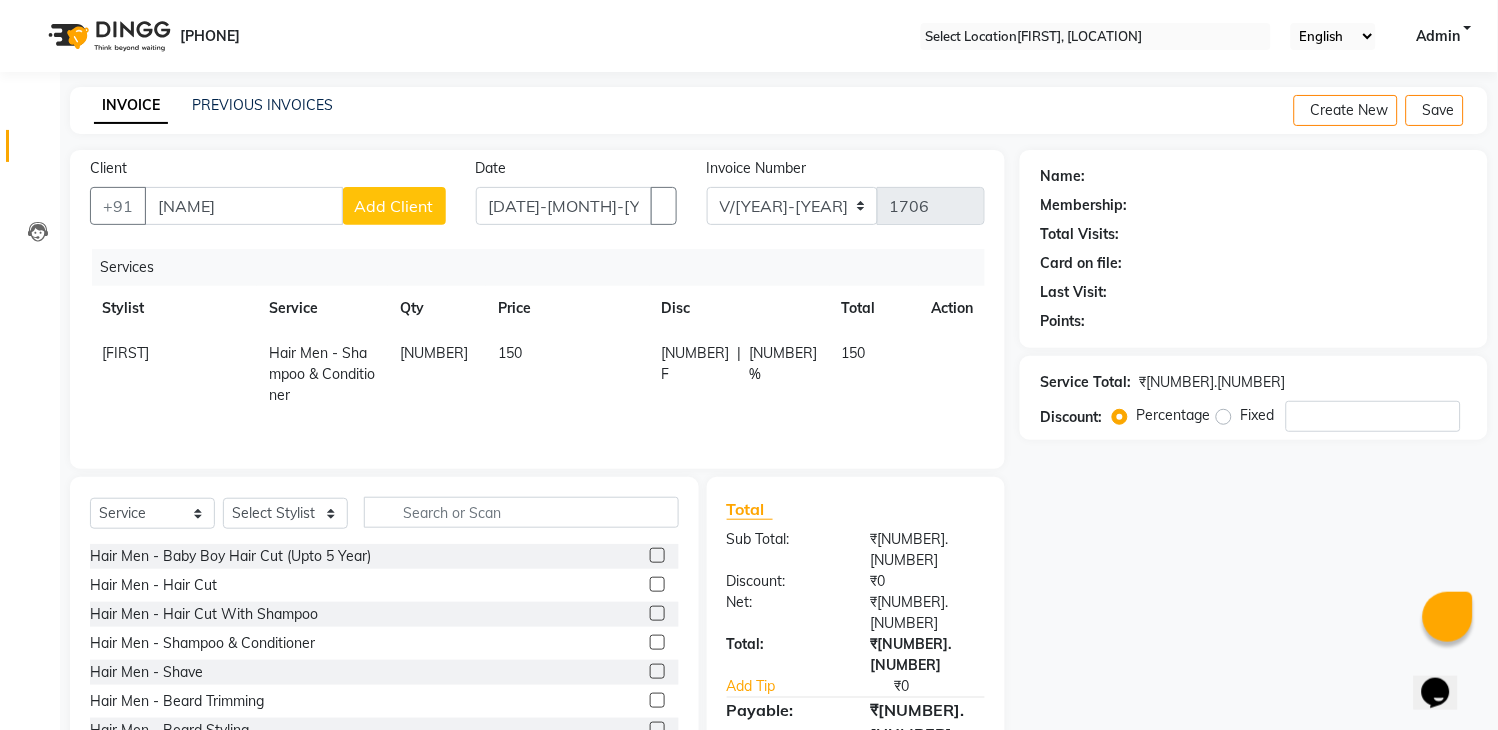 click on "Name: Membership: Total Visits: Card on file: Last Visit:  Points:  Service Total:  ₹150.00  Discount:  Percentage   Fixed  0" at bounding box center (1261, 493) 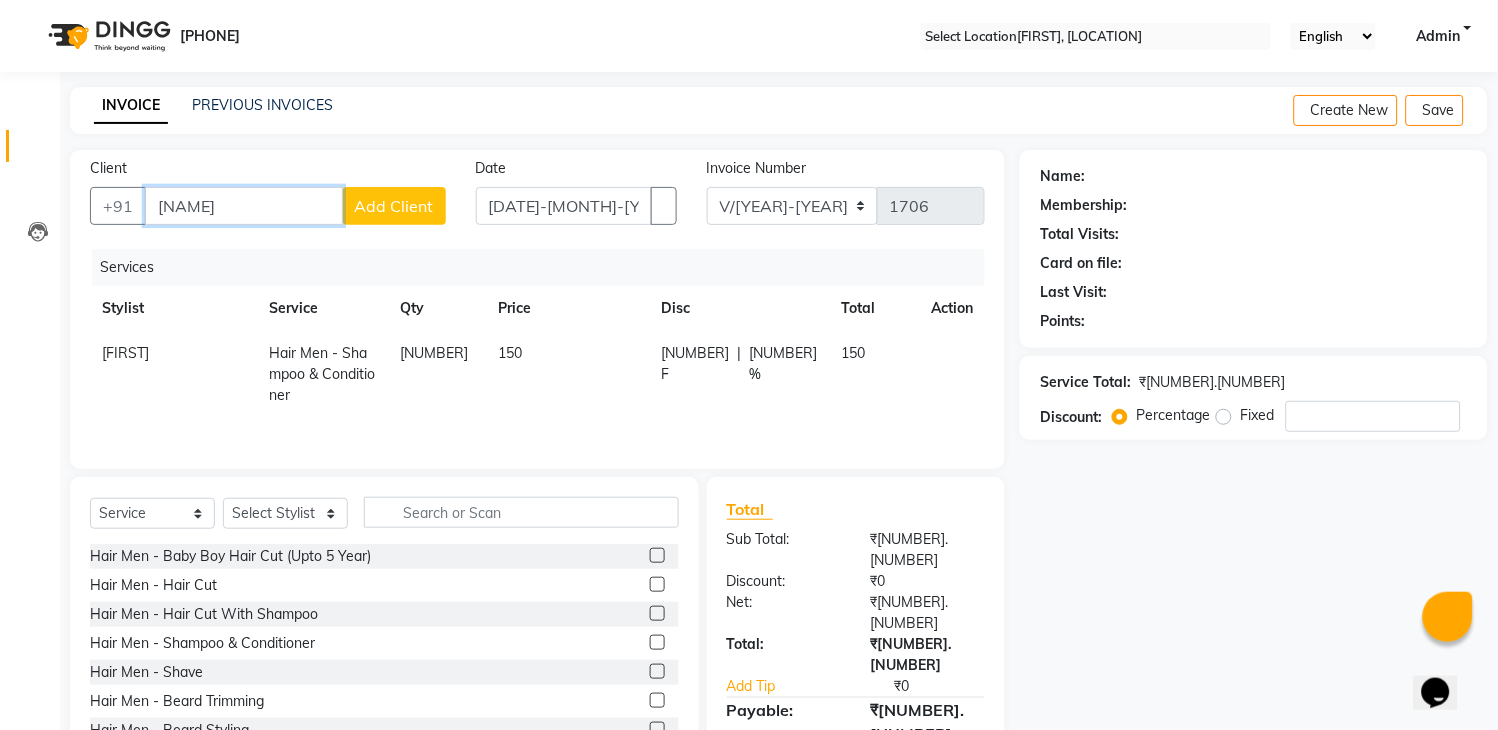 click on "[NAME]" at bounding box center (244, 206) 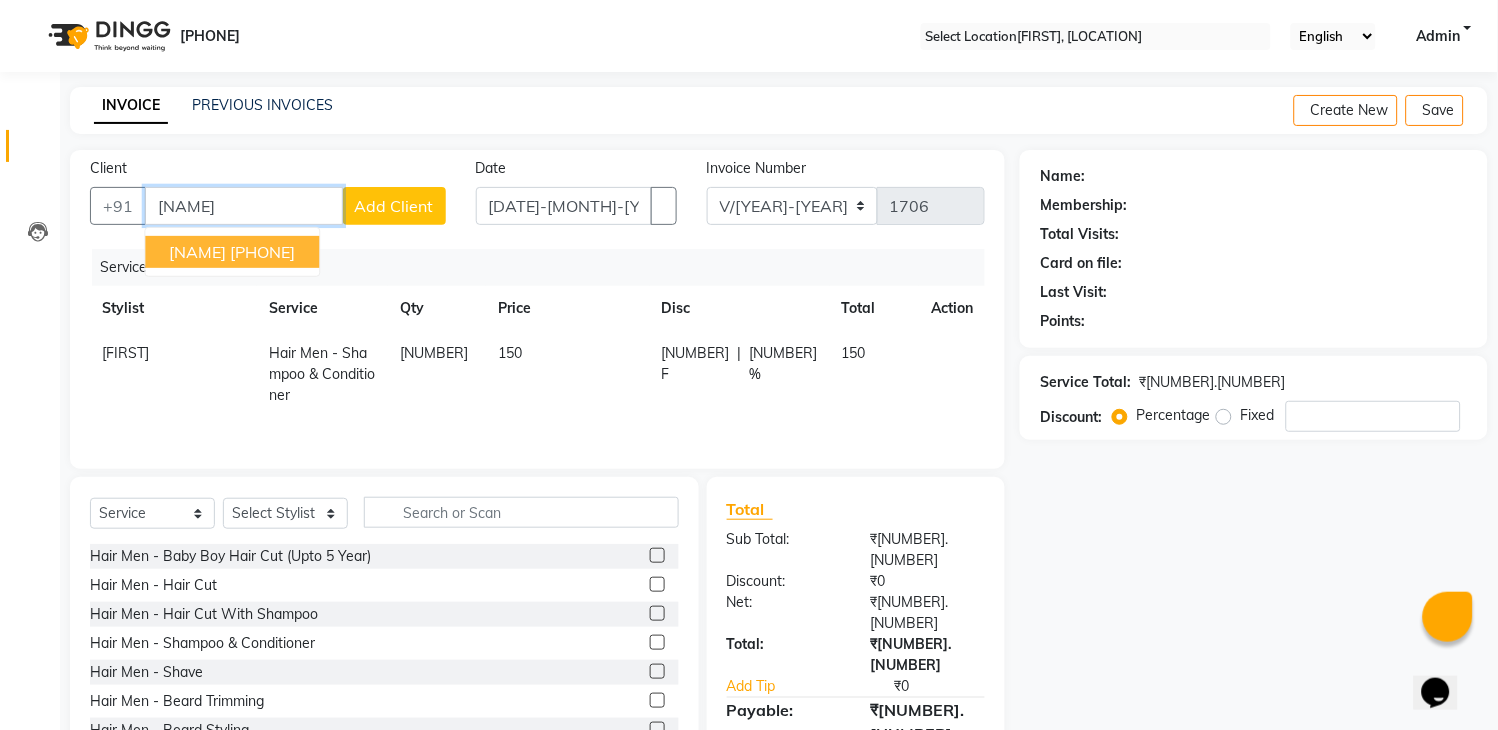 click on "[PHONE]" at bounding box center [262, 252] 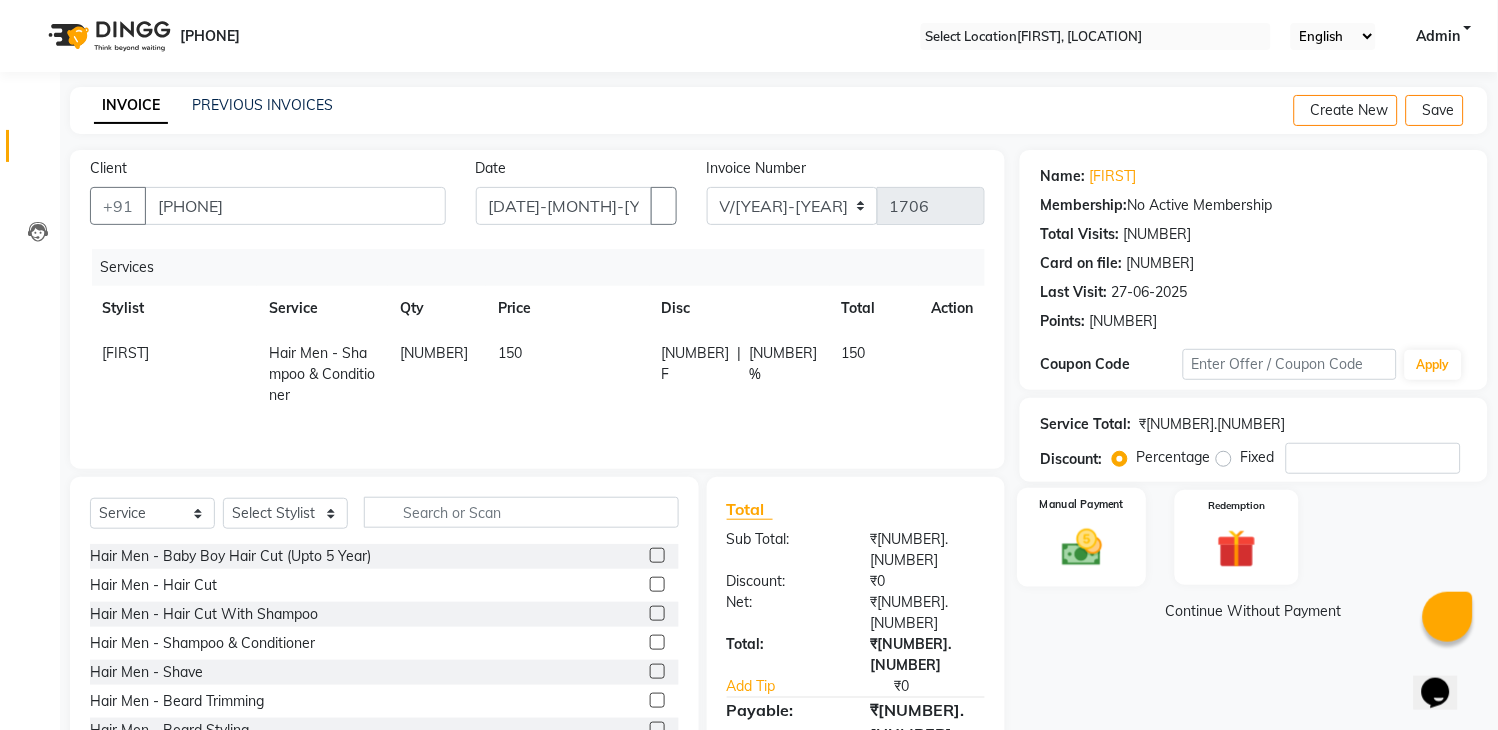 click on "Manual Payment" at bounding box center [1082, 537] 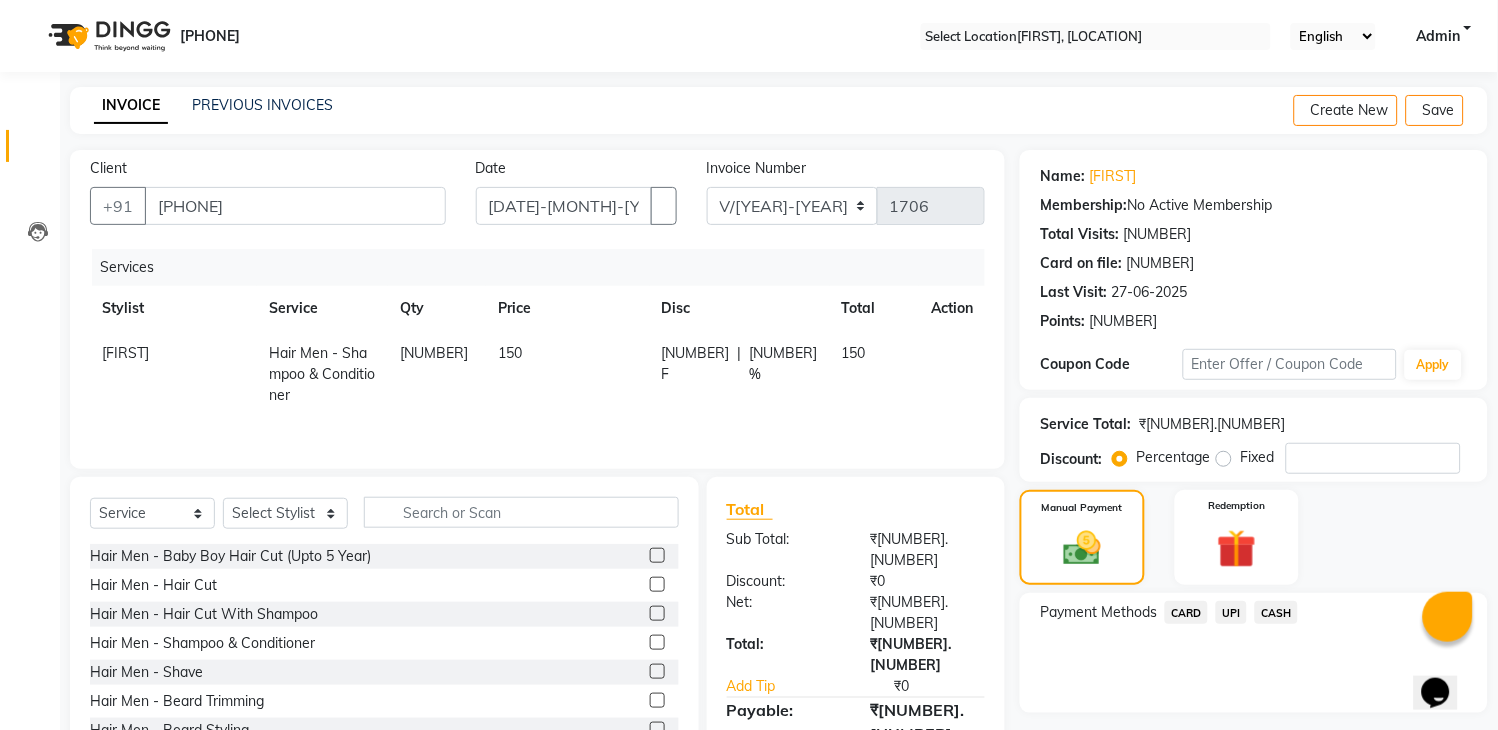 click on "UPI" at bounding box center [1186, 612] 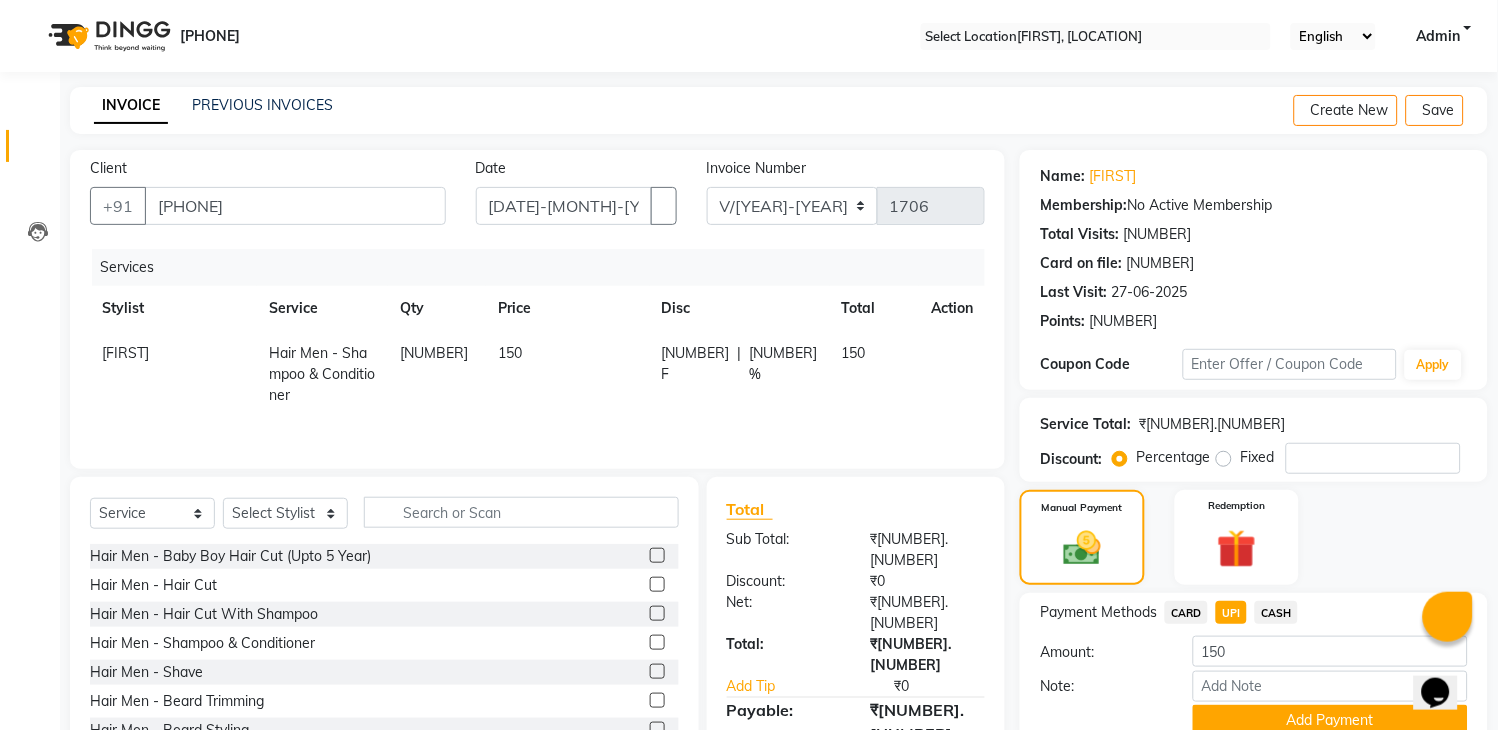 scroll, scrollTop: 86, scrollLeft: 0, axis: vertical 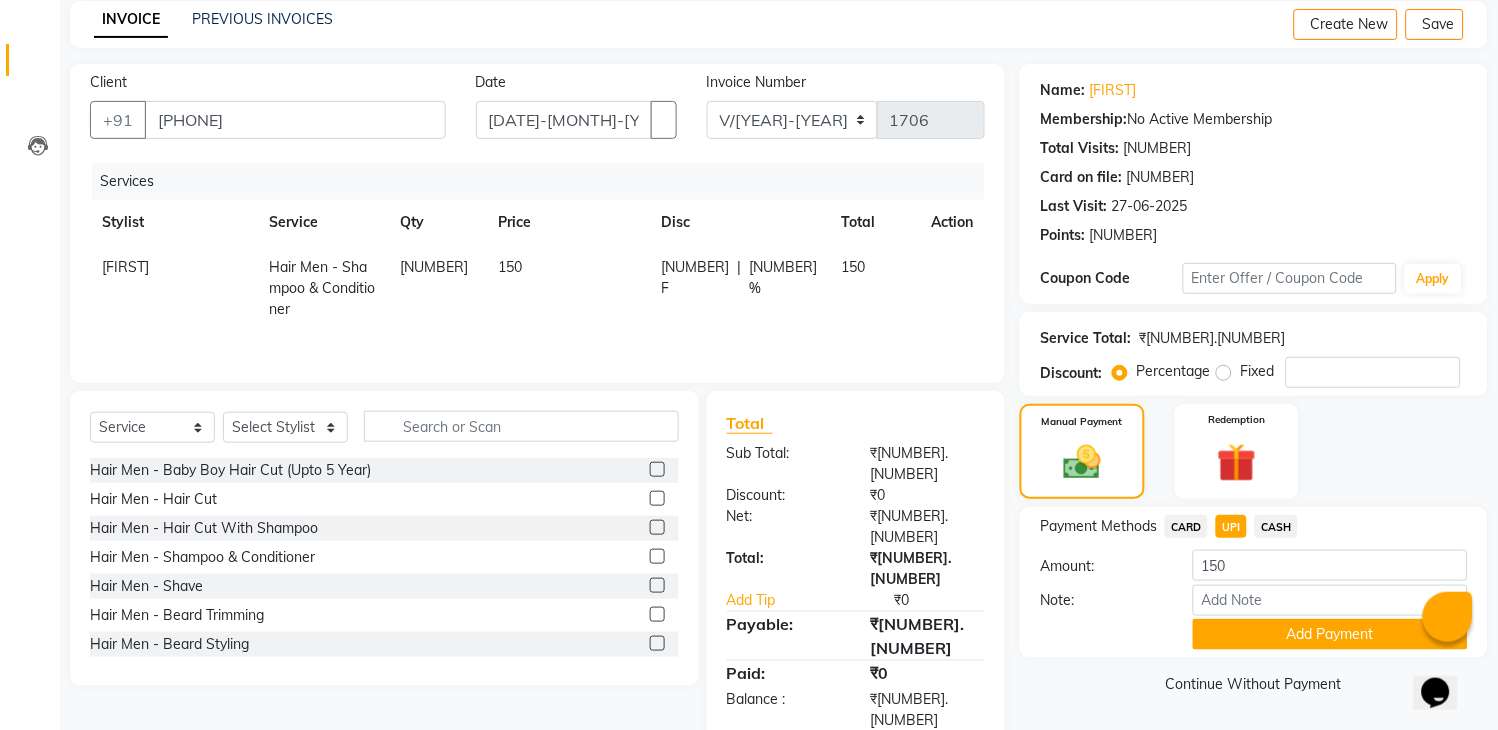 click on "CARD" at bounding box center (1186, 526) 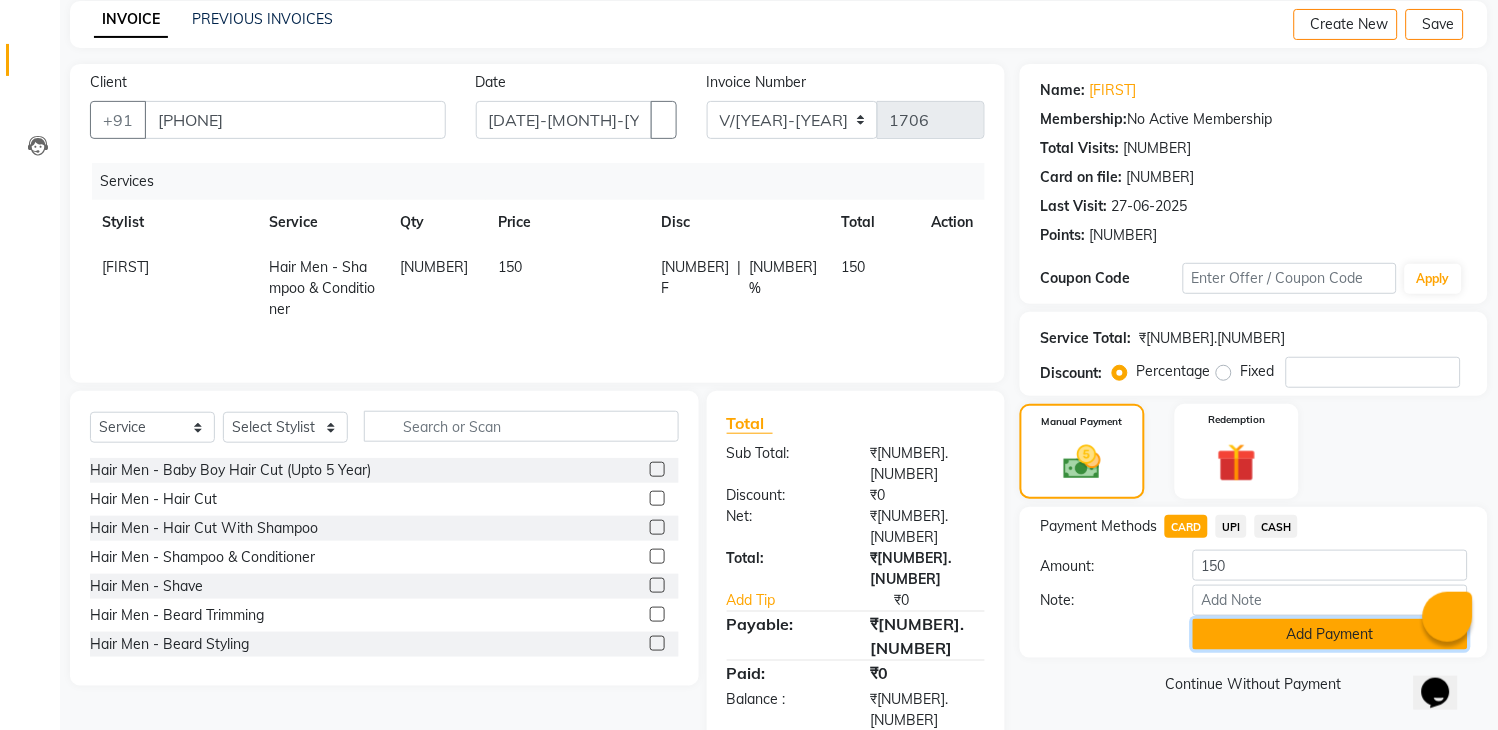 click on "Add Payment" at bounding box center (1330, 634) 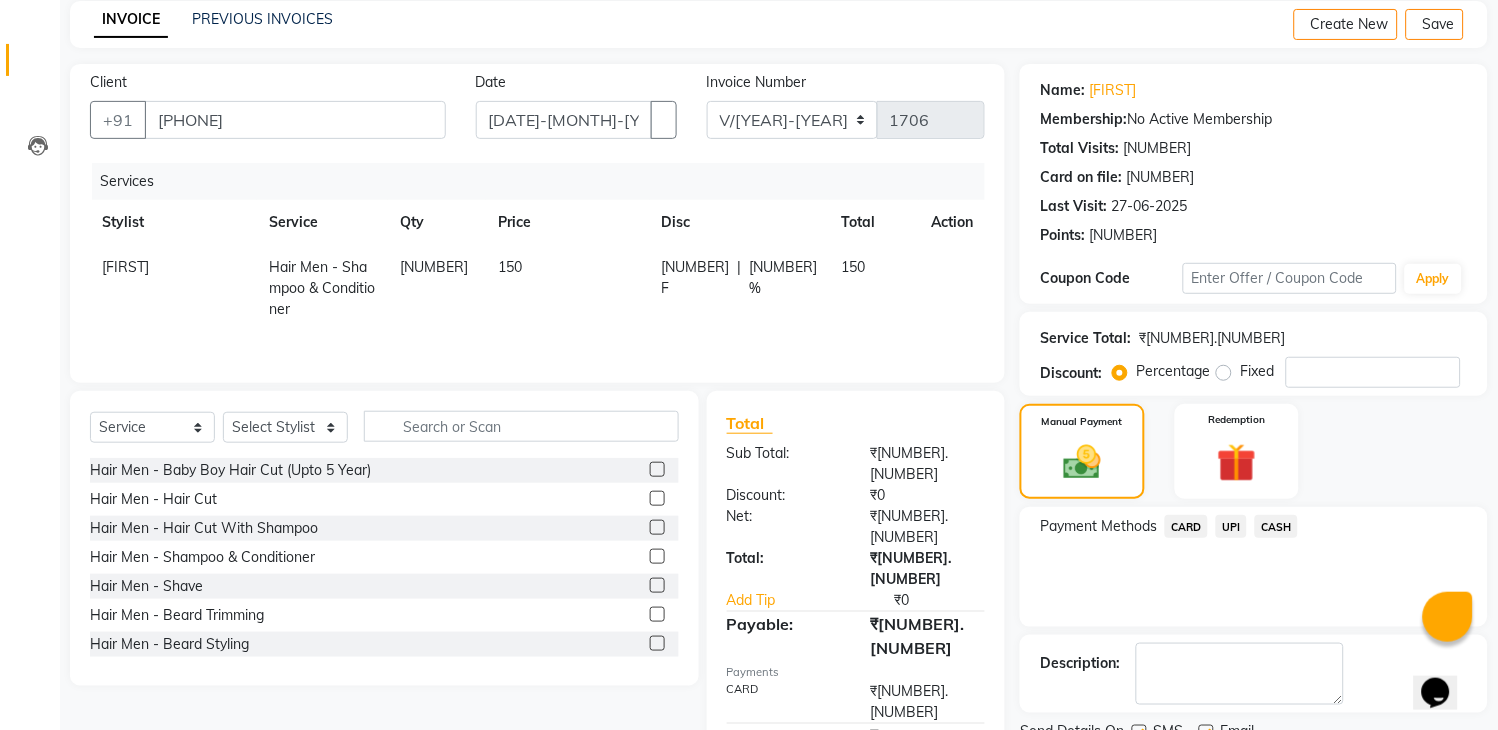 scroll, scrollTop: 170, scrollLeft: 0, axis: vertical 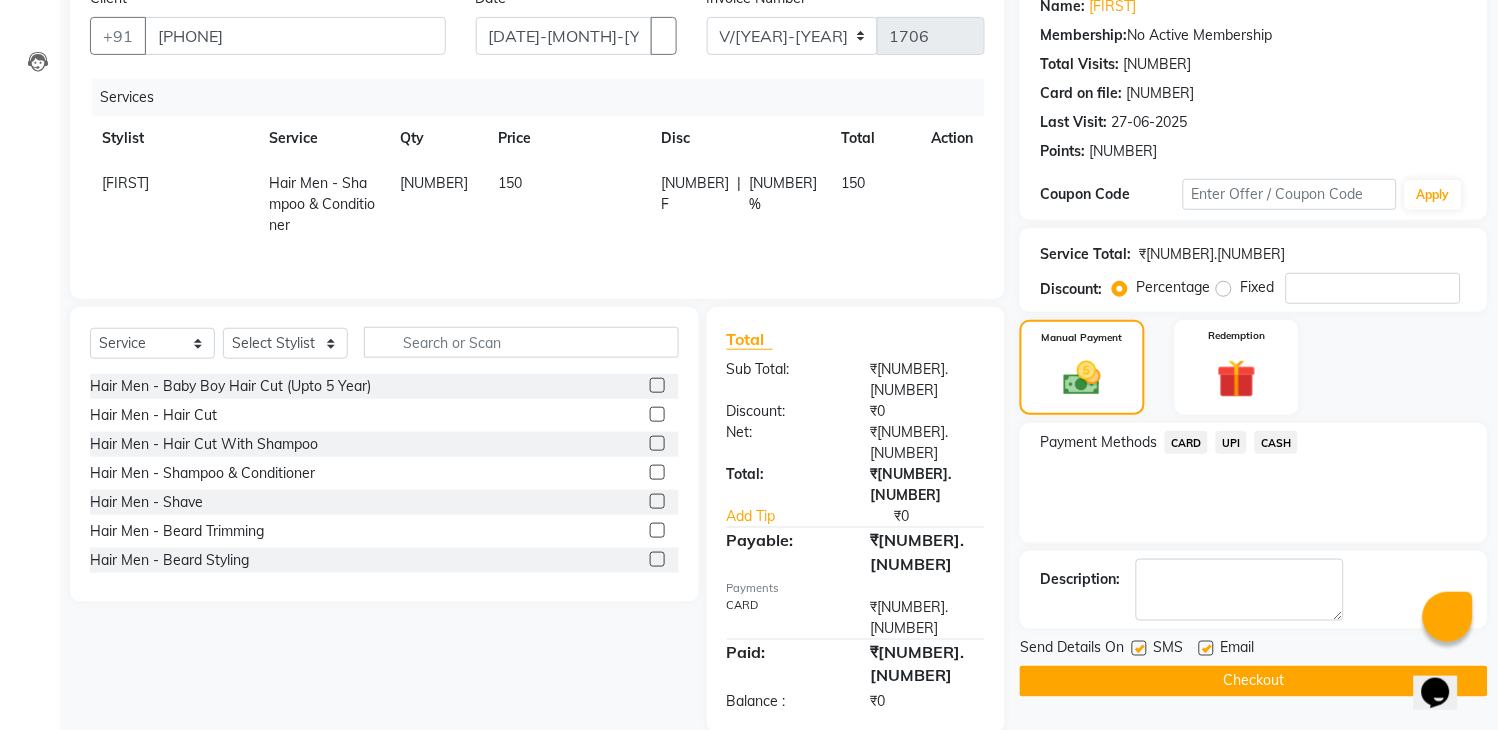 click at bounding box center (943, 628) 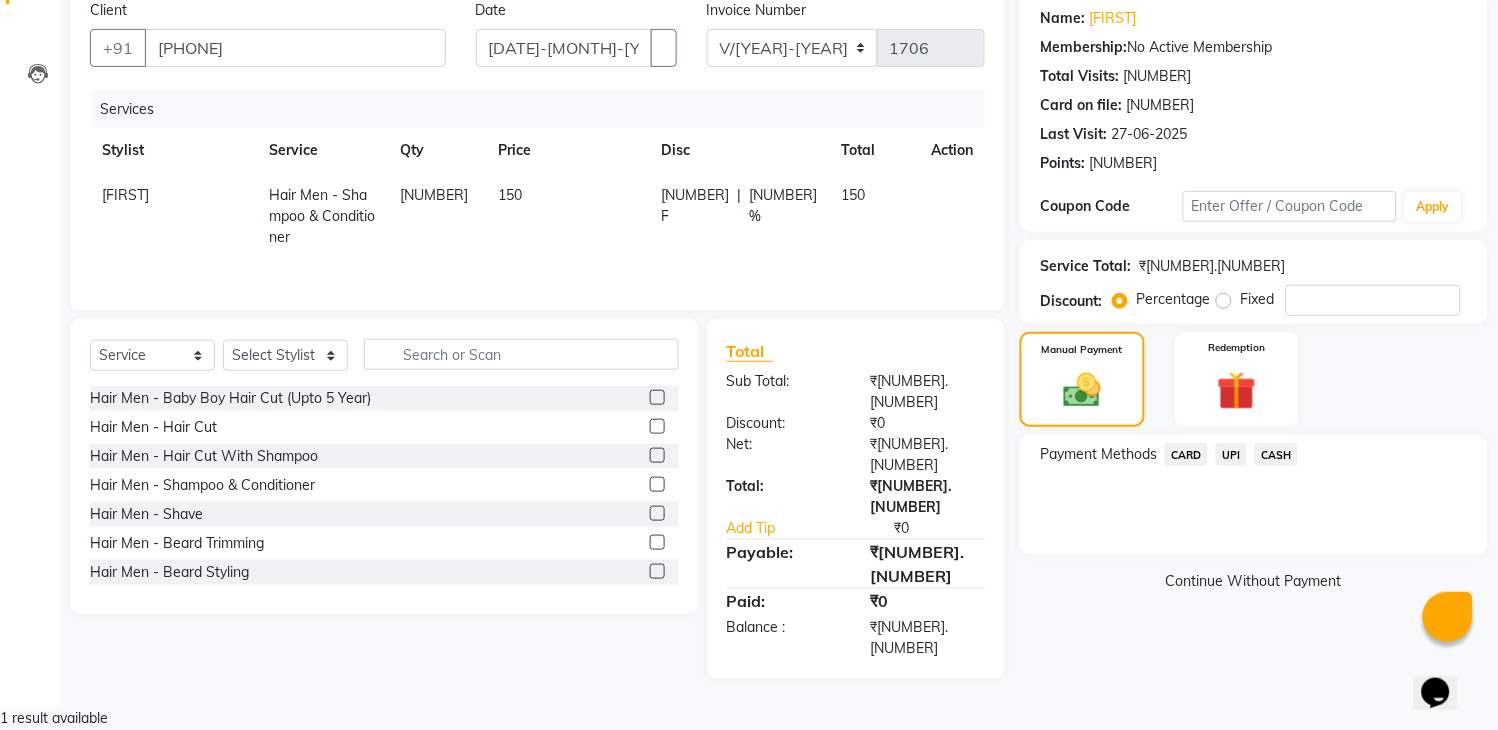 scroll, scrollTop: 71, scrollLeft: 0, axis: vertical 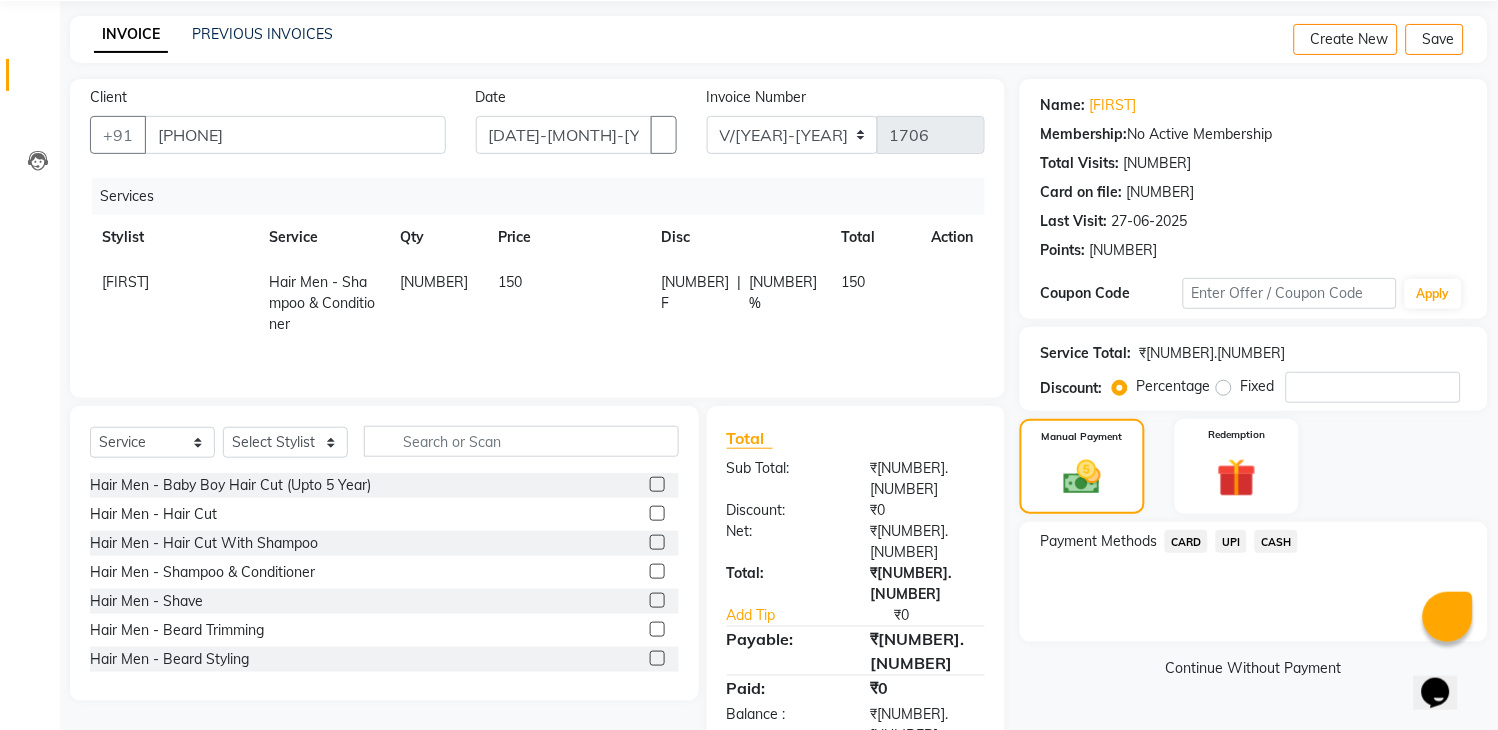 click on "CARD" at bounding box center (1186, 541) 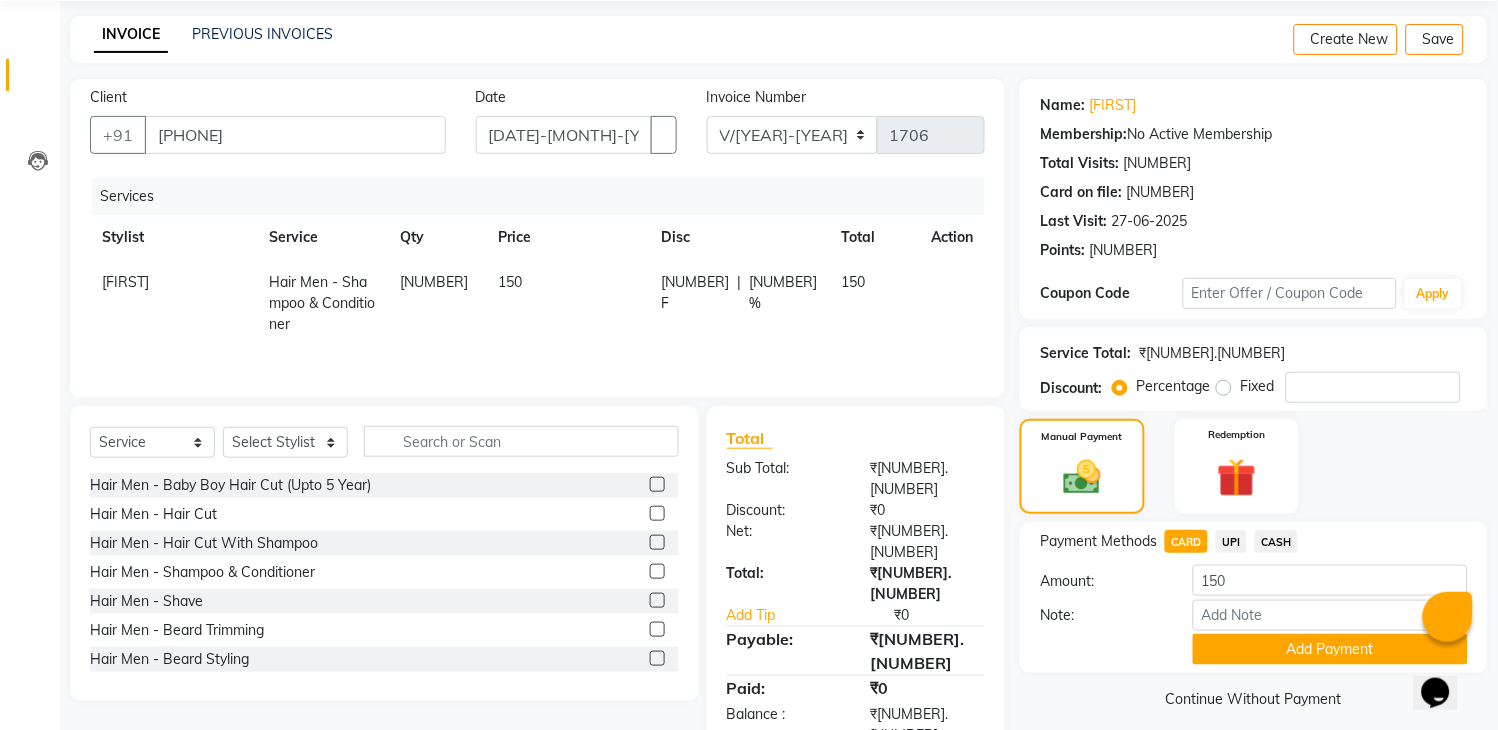 scroll, scrollTop: 86, scrollLeft: 0, axis: vertical 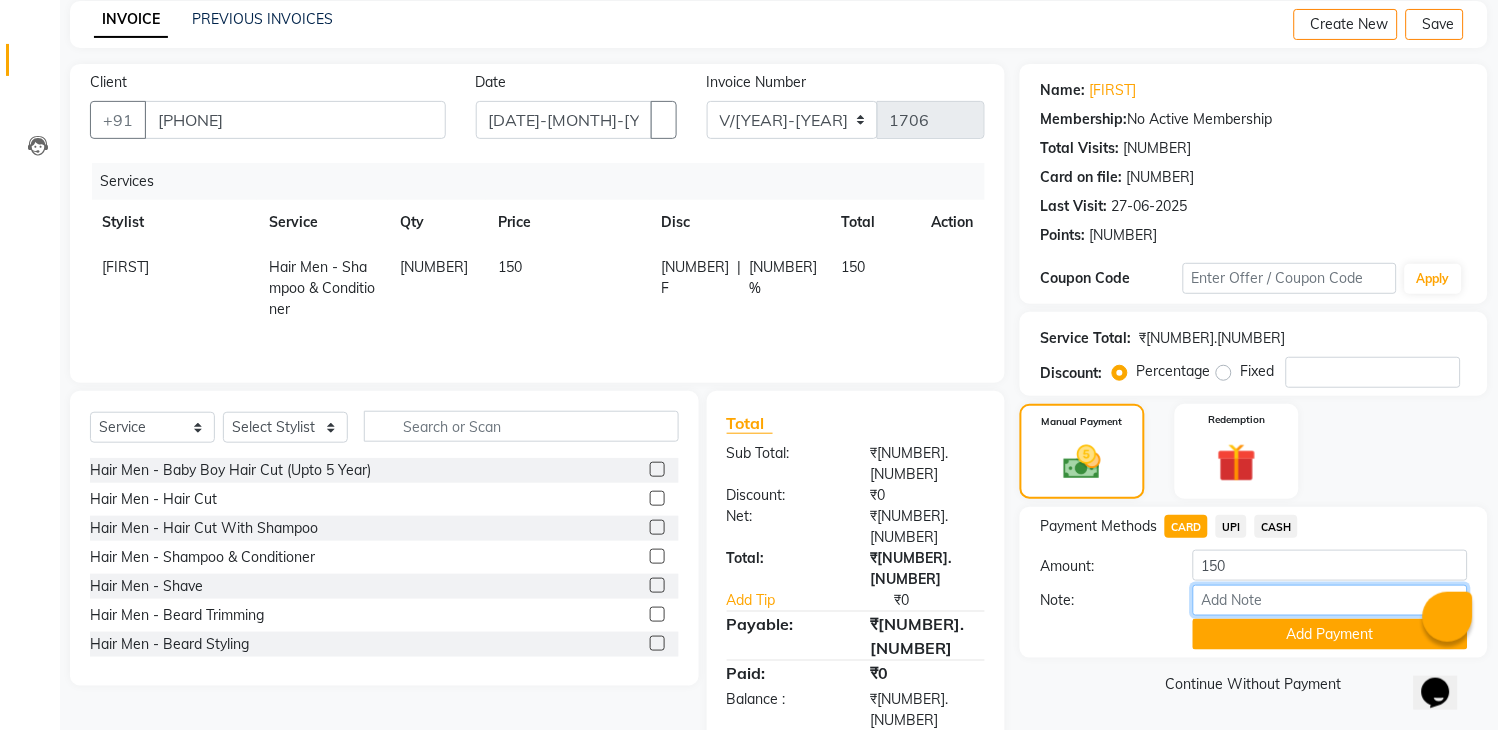 click on "Note:" at bounding box center [1330, 600] 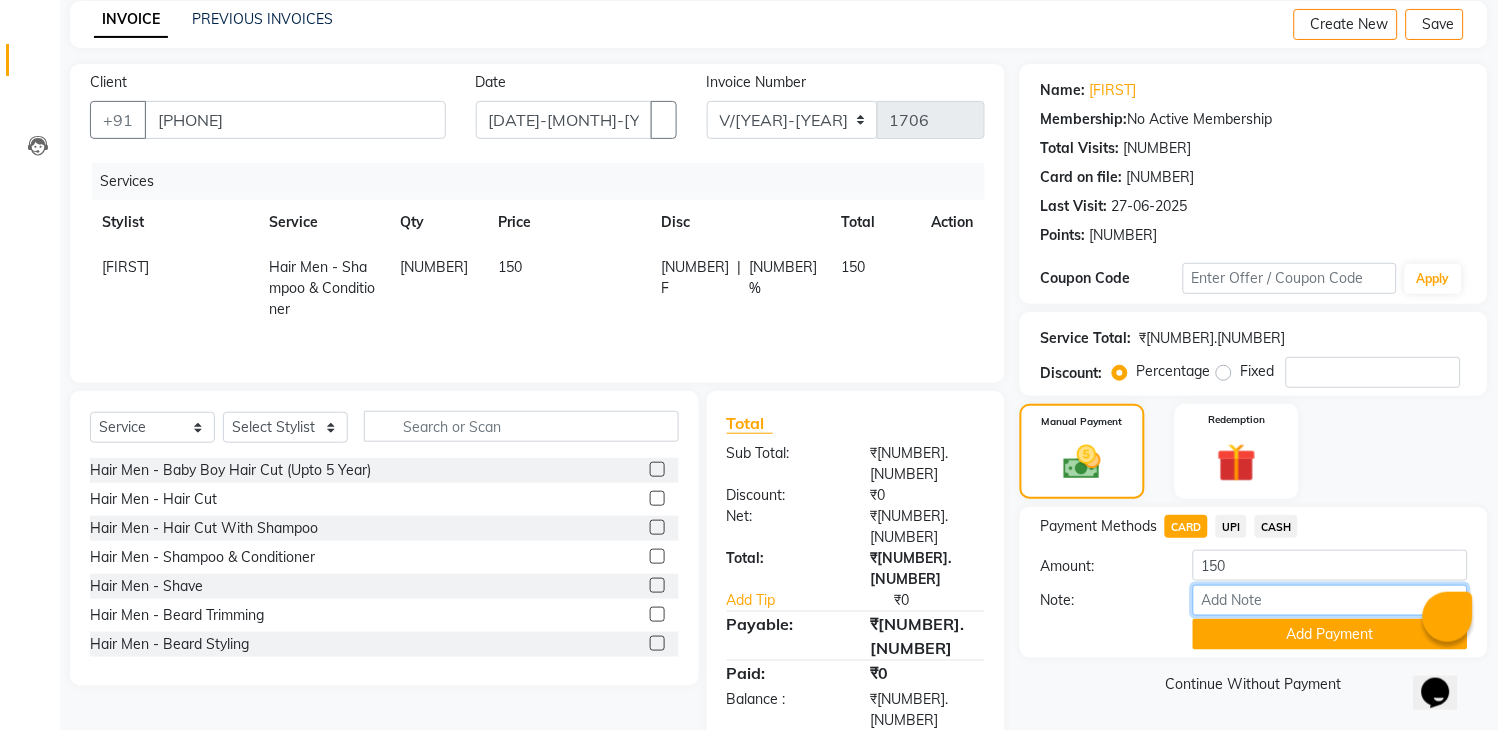 type on "[NUMBER] tip" 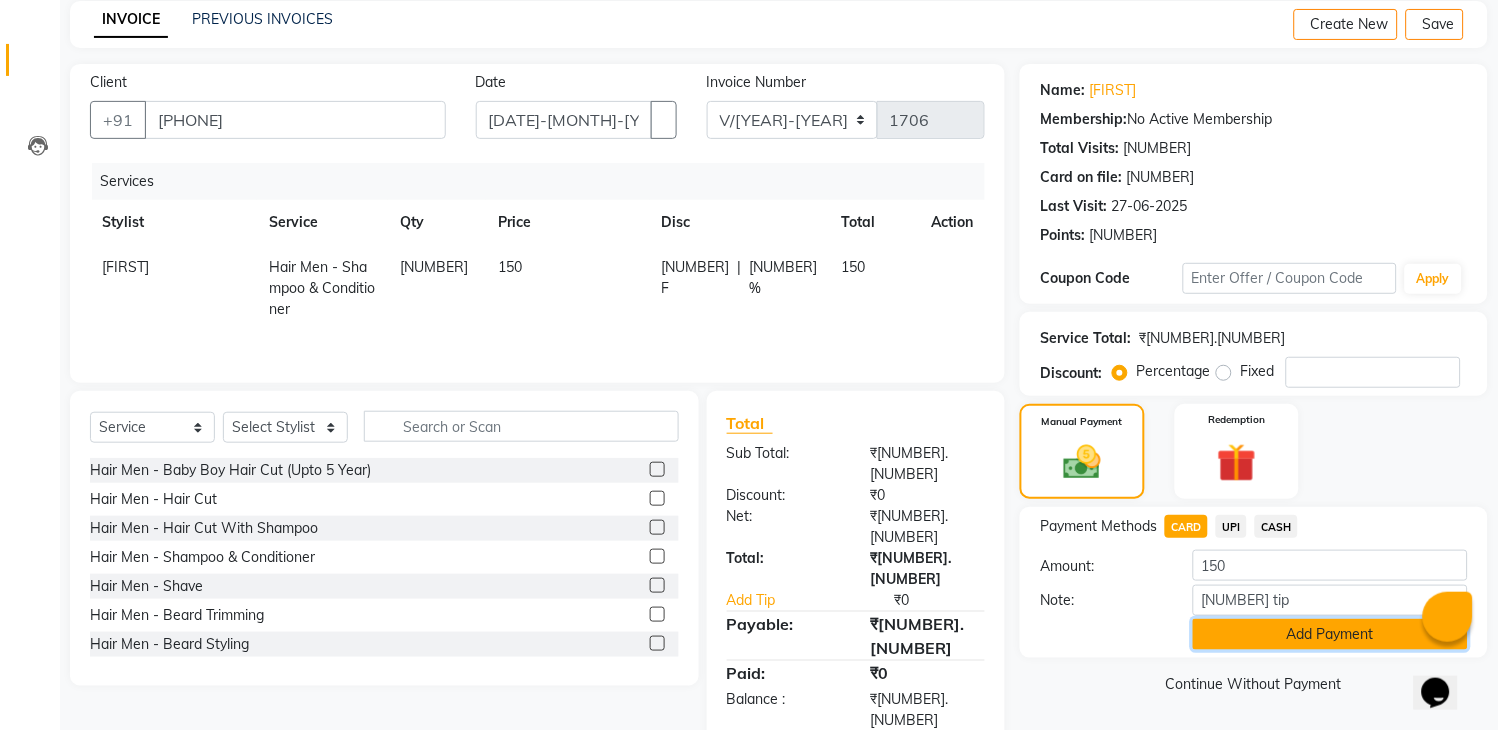 click on "Add Payment" at bounding box center (1330, 634) 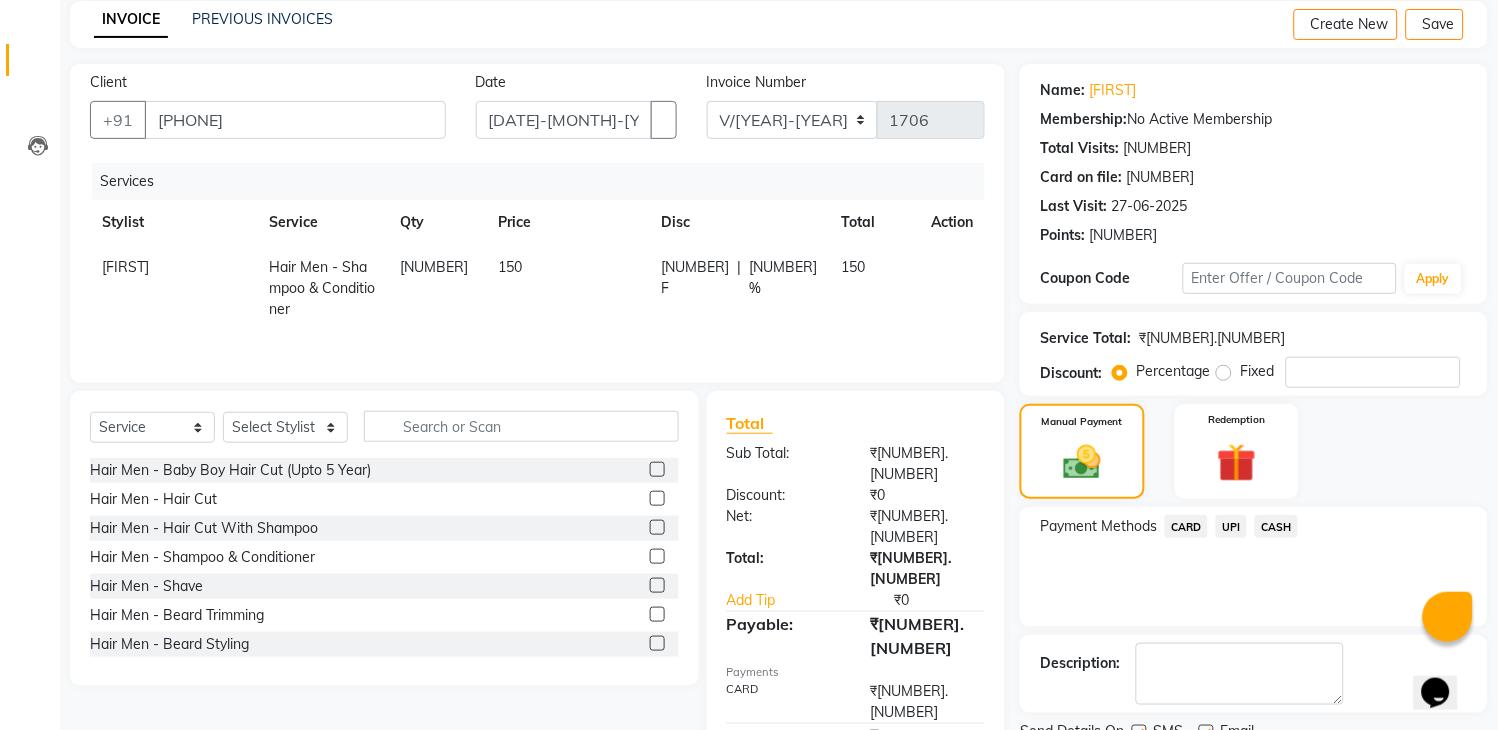 scroll, scrollTop: 170, scrollLeft: 0, axis: vertical 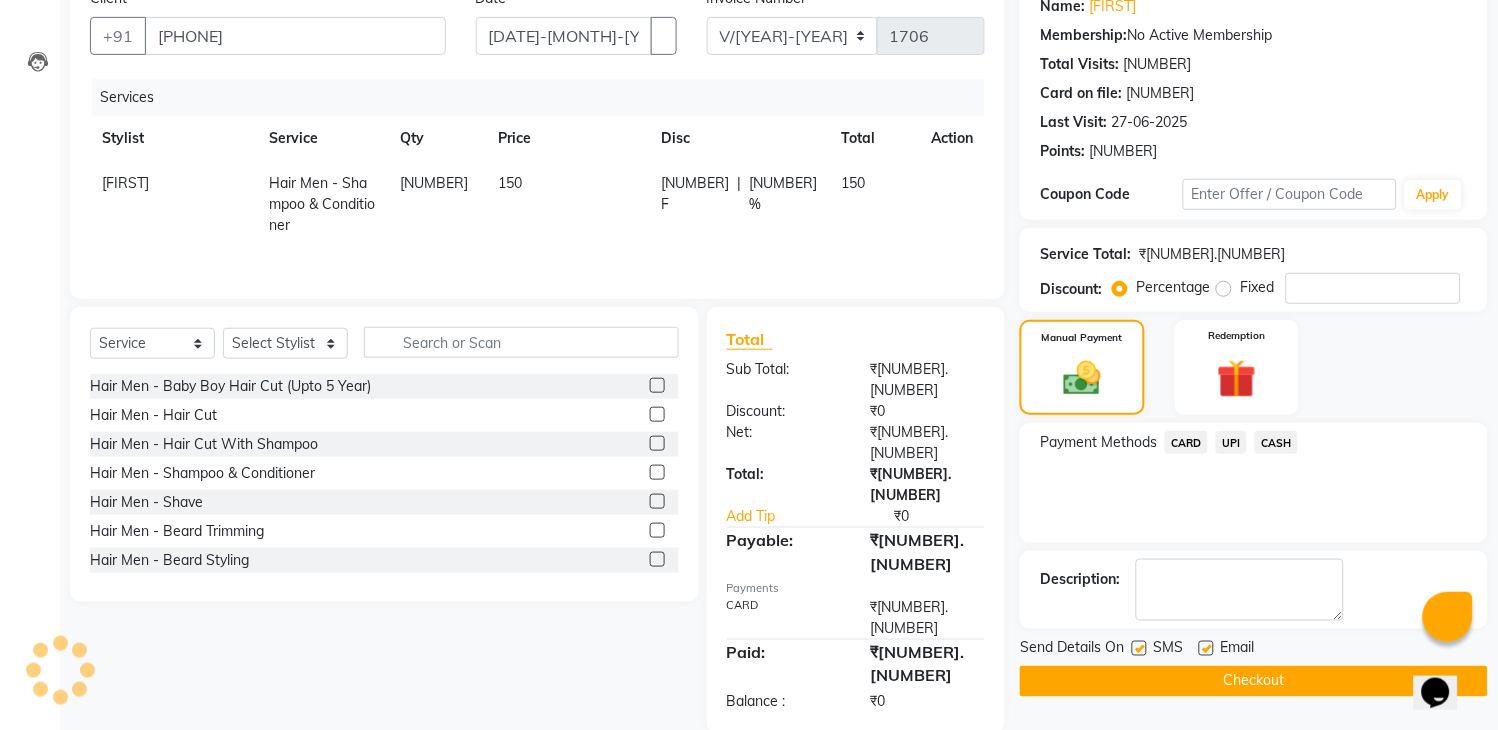 click at bounding box center (1139, 648) 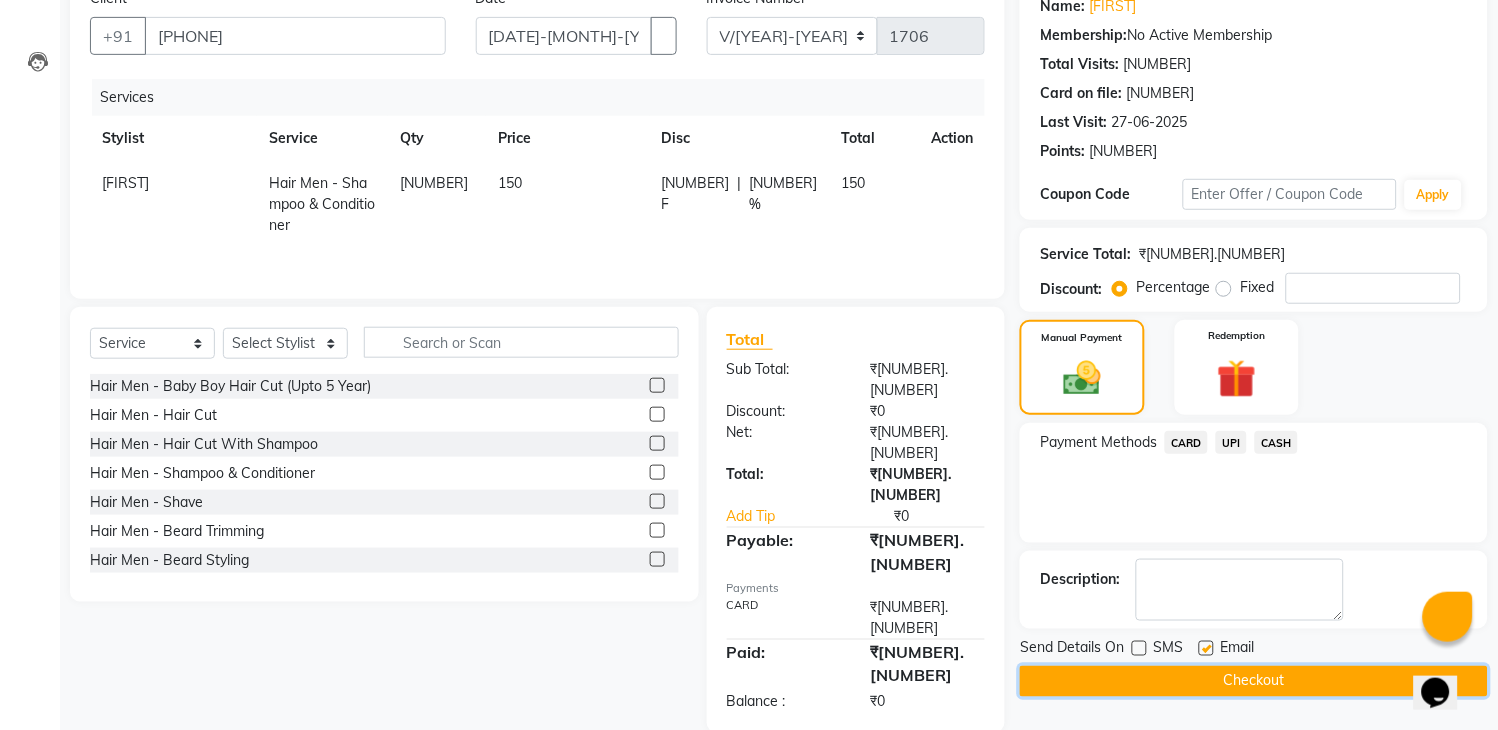 click on "Checkout" at bounding box center [1254, 681] 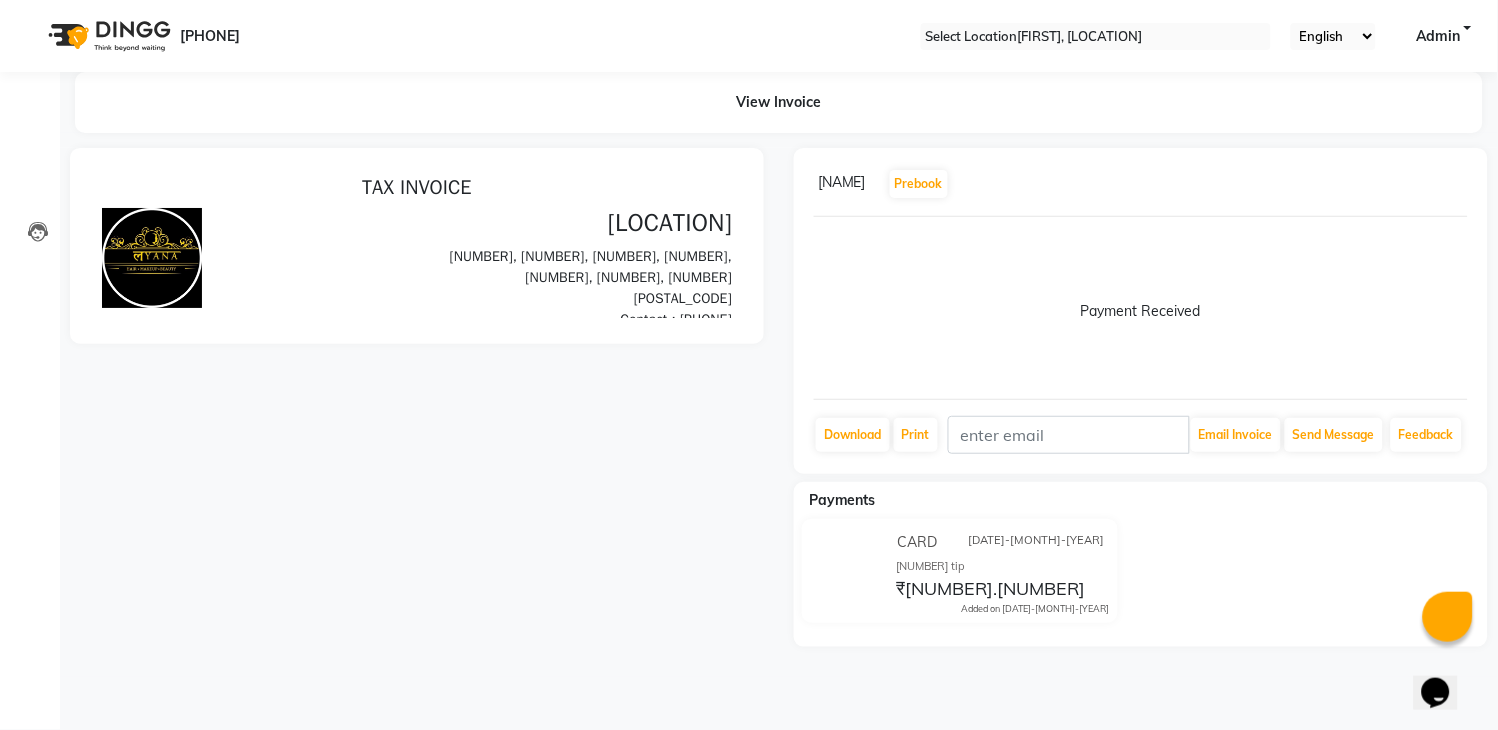 scroll, scrollTop: 0, scrollLeft: 0, axis: both 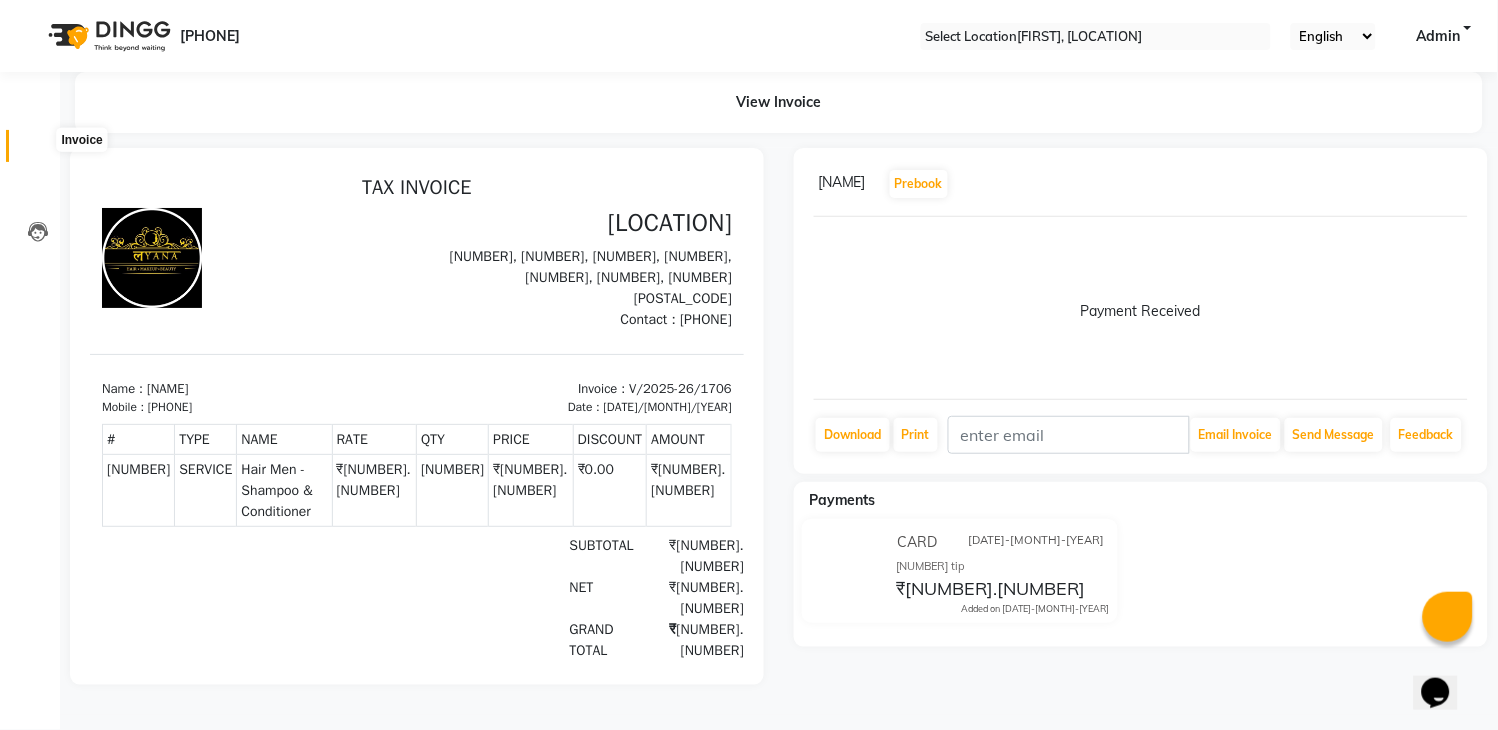 click at bounding box center [37, 151] 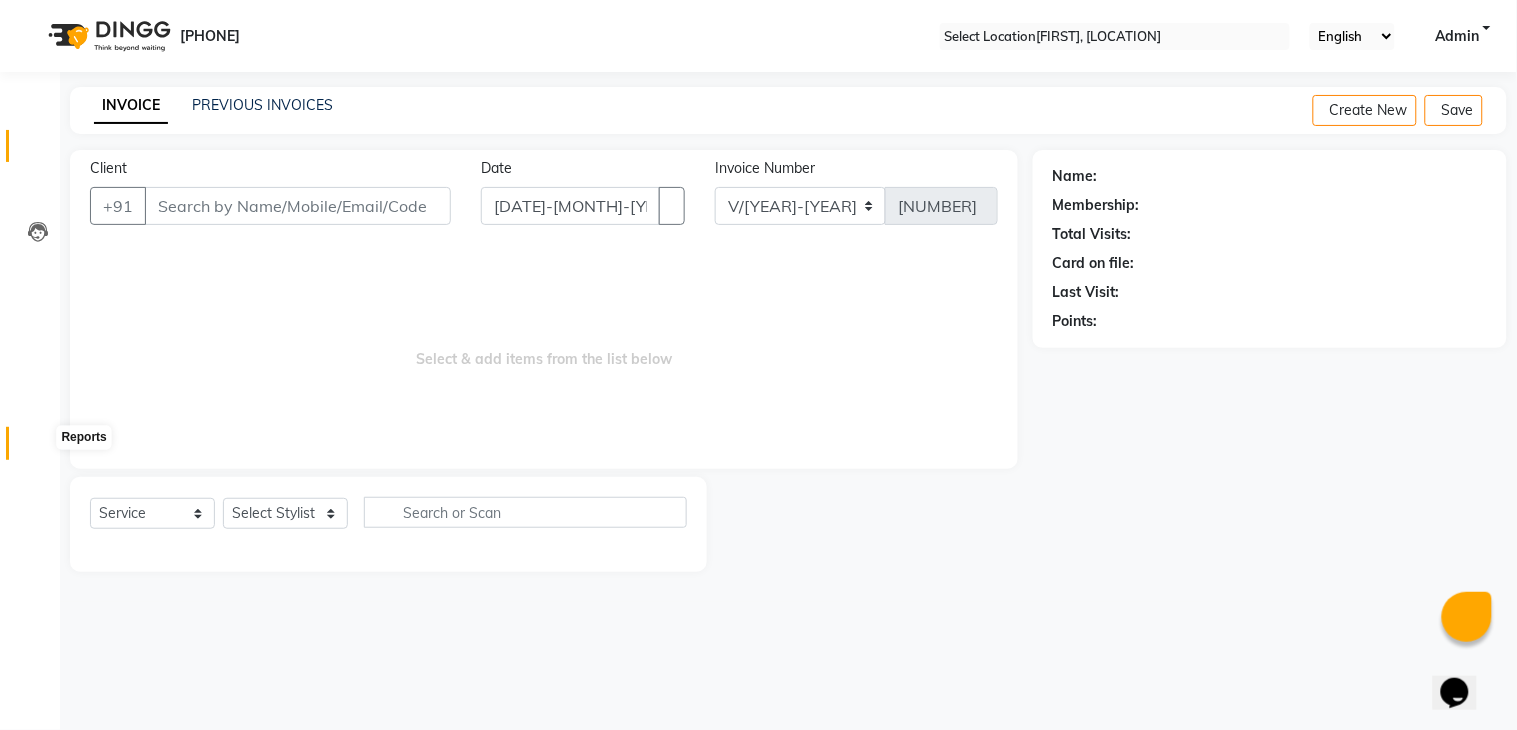 click at bounding box center (38, 448) 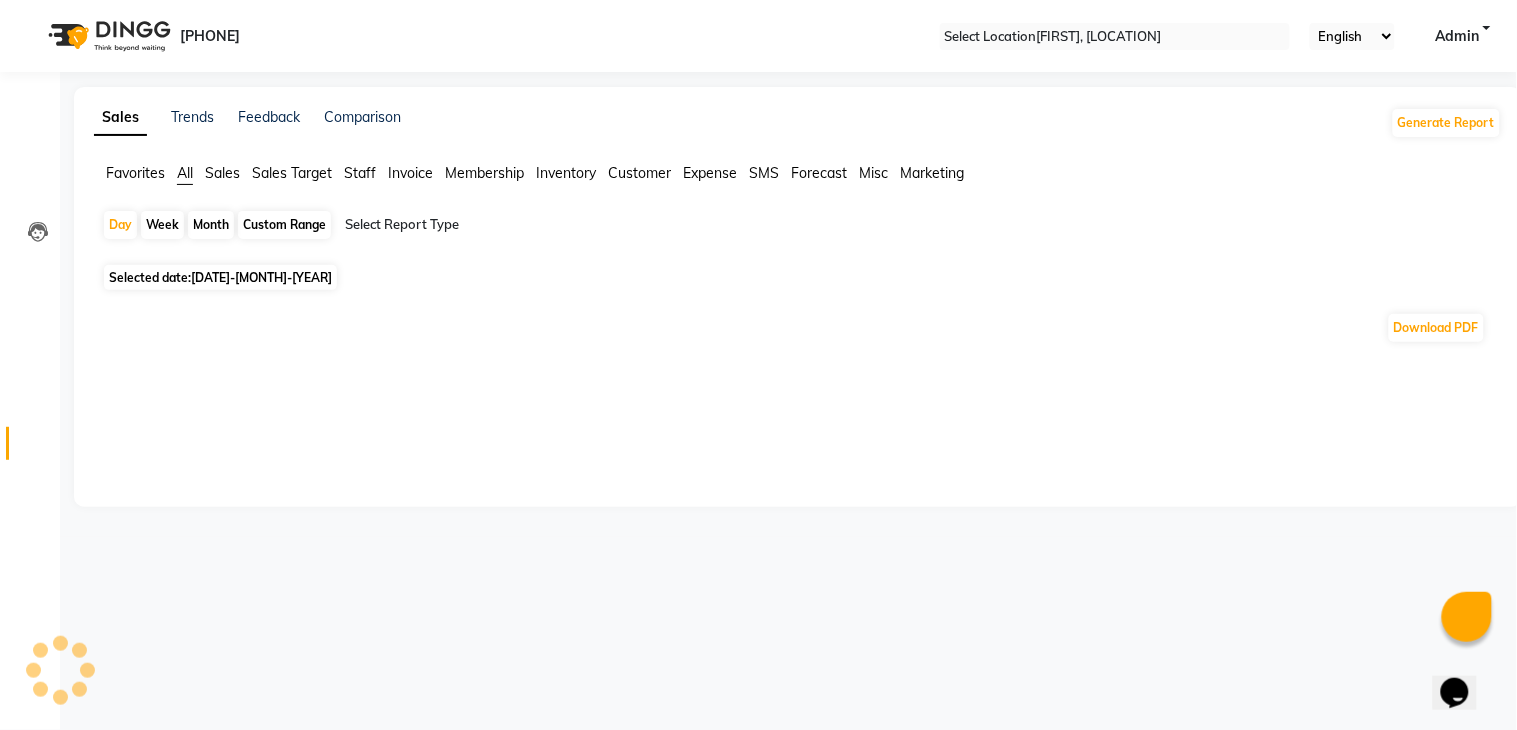 click on "Month" at bounding box center [211, 225] 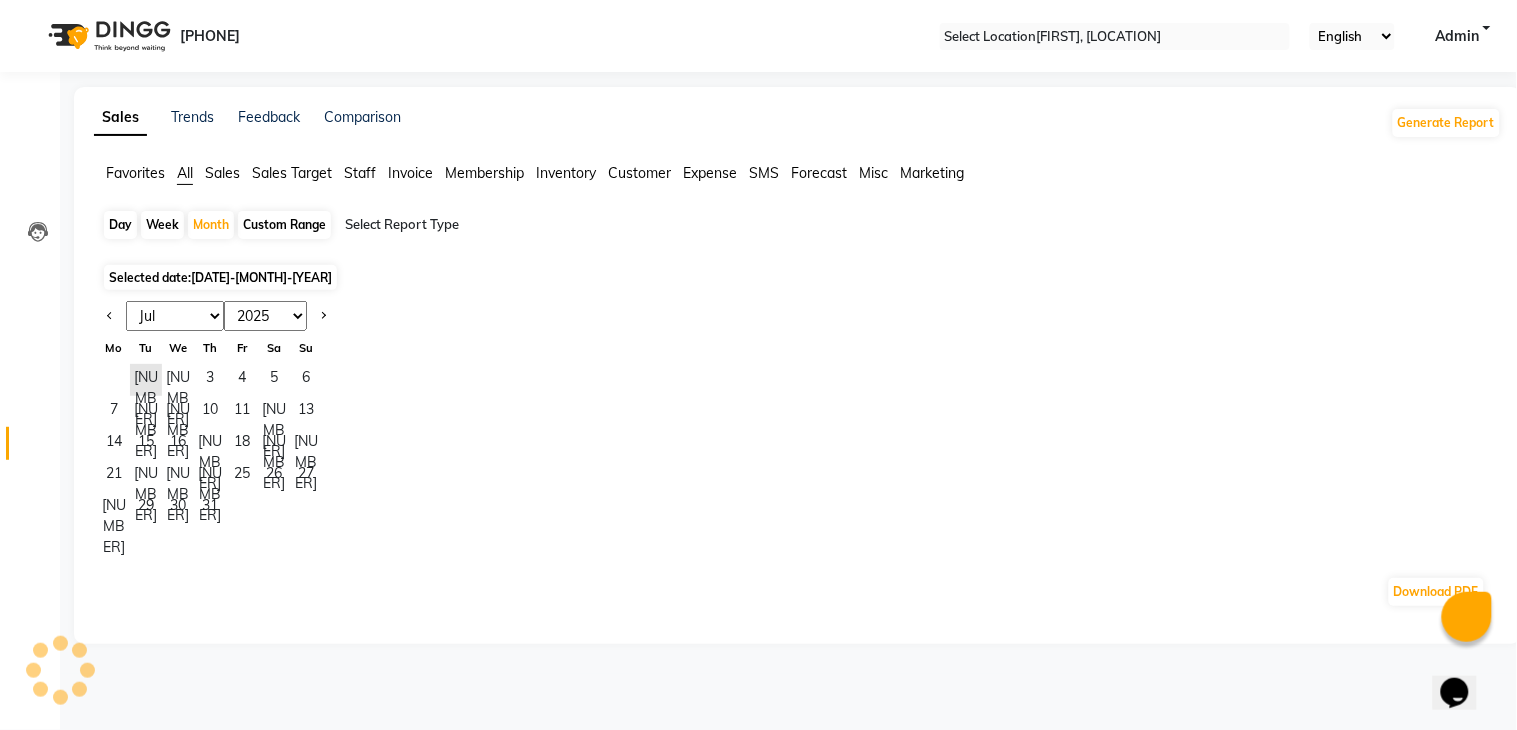 click on "Download PDF" at bounding box center (794, 592) 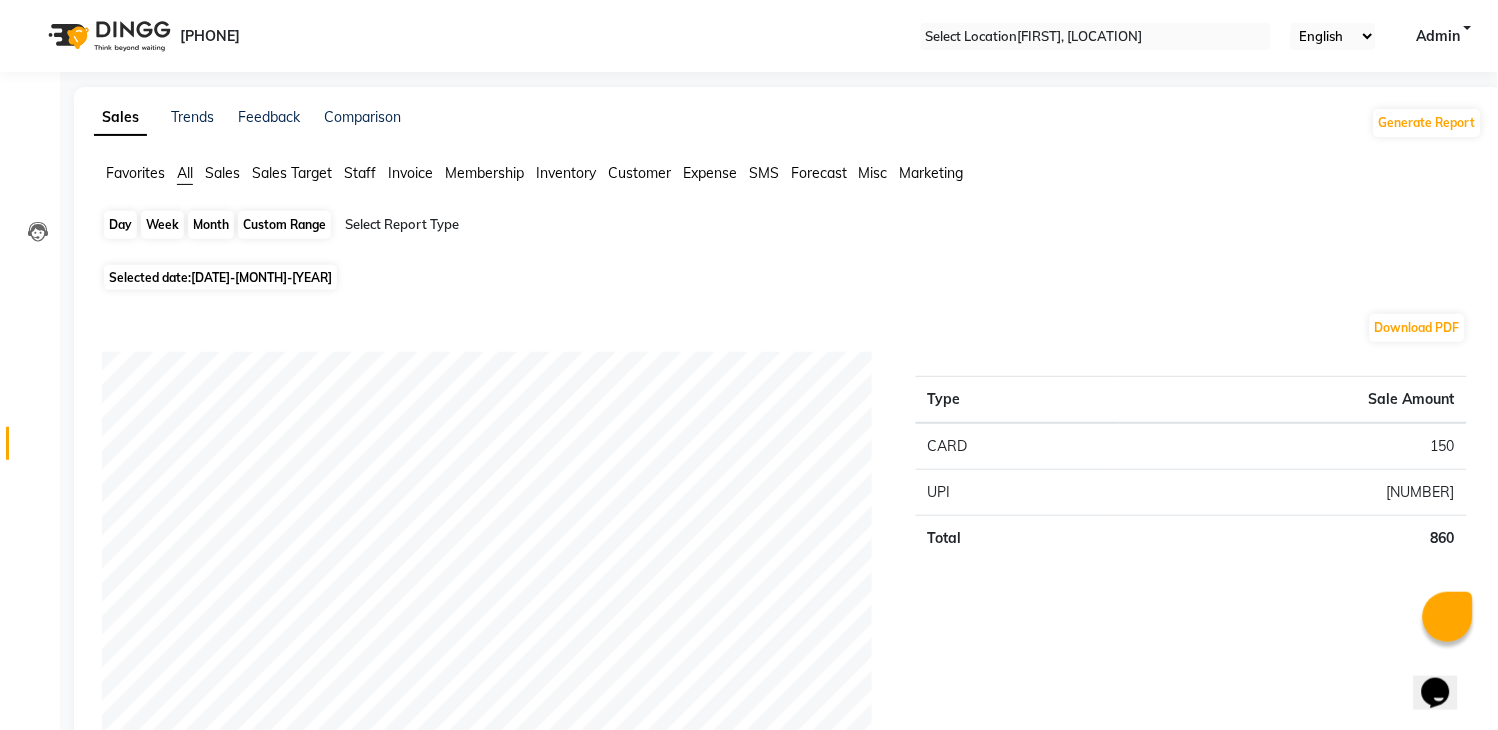 click on "Month" at bounding box center (211, 225) 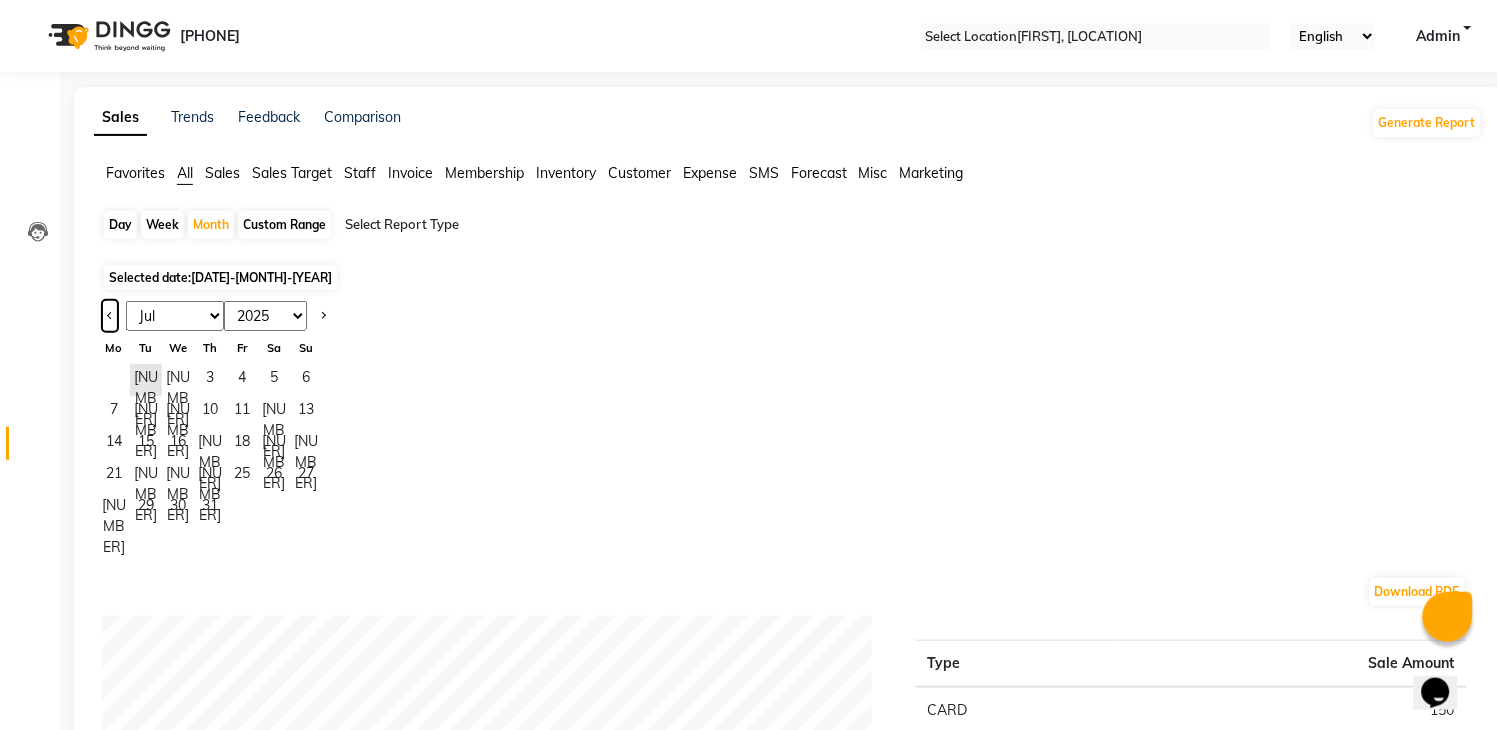 click at bounding box center [110, 316] 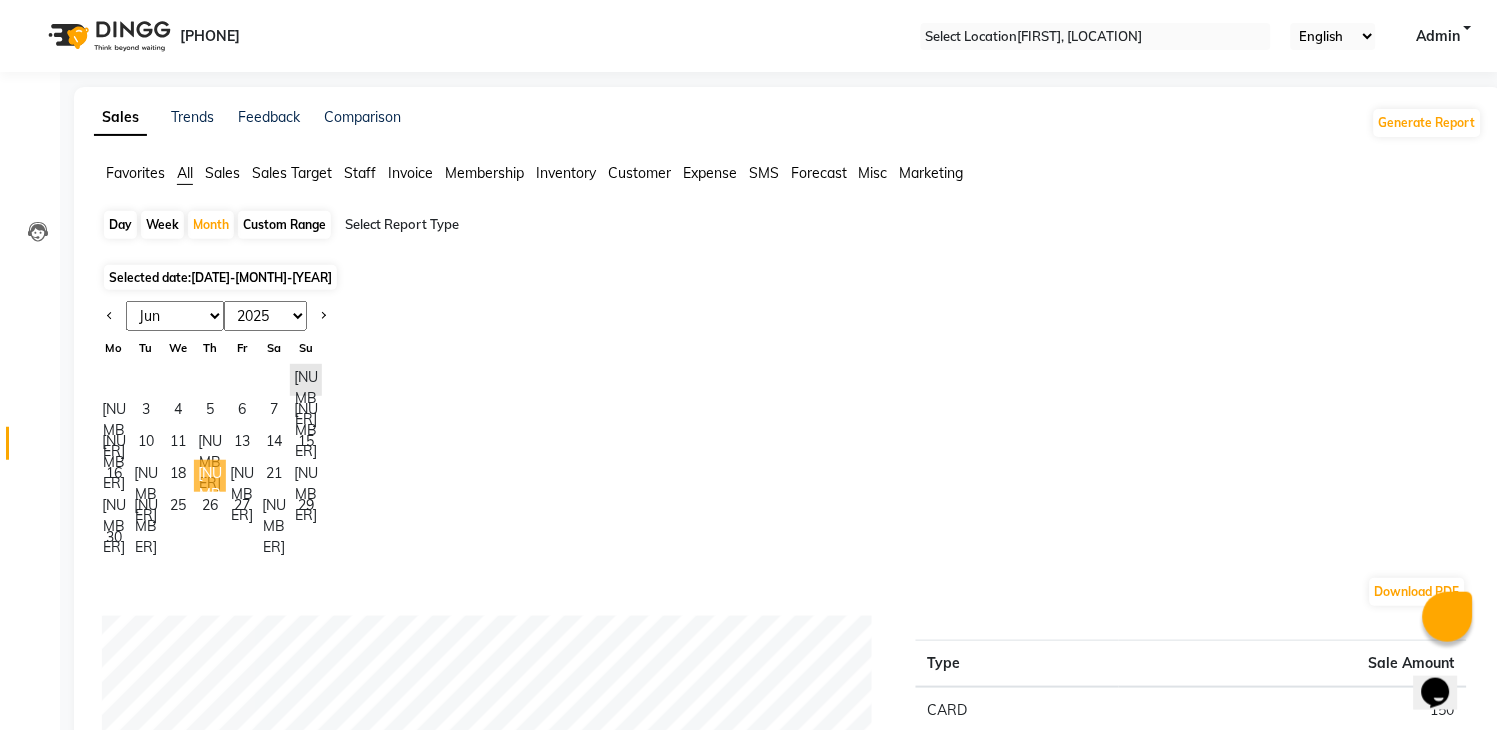 click on "[NUMBER]" at bounding box center [210, 476] 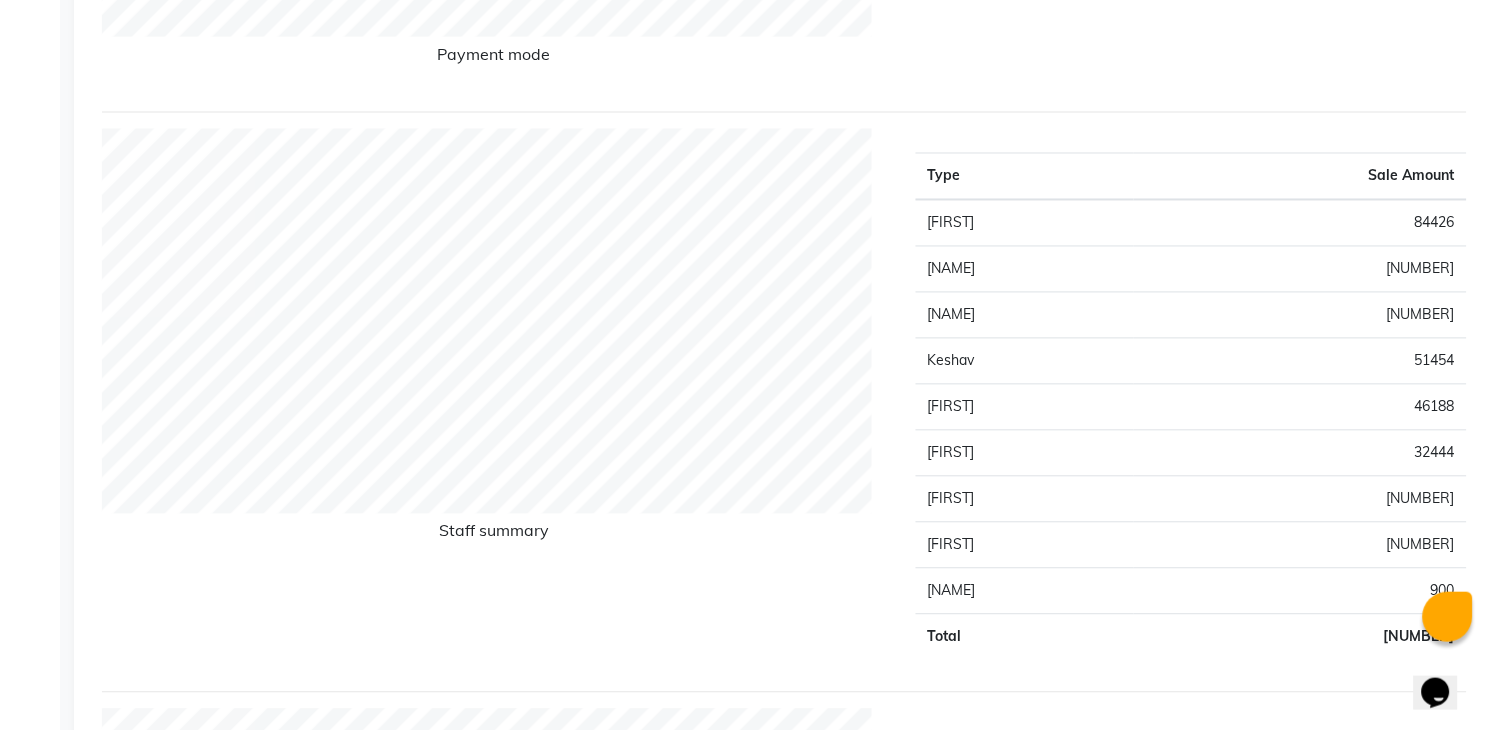 scroll, scrollTop: 704, scrollLeft: 0, axis: vertical 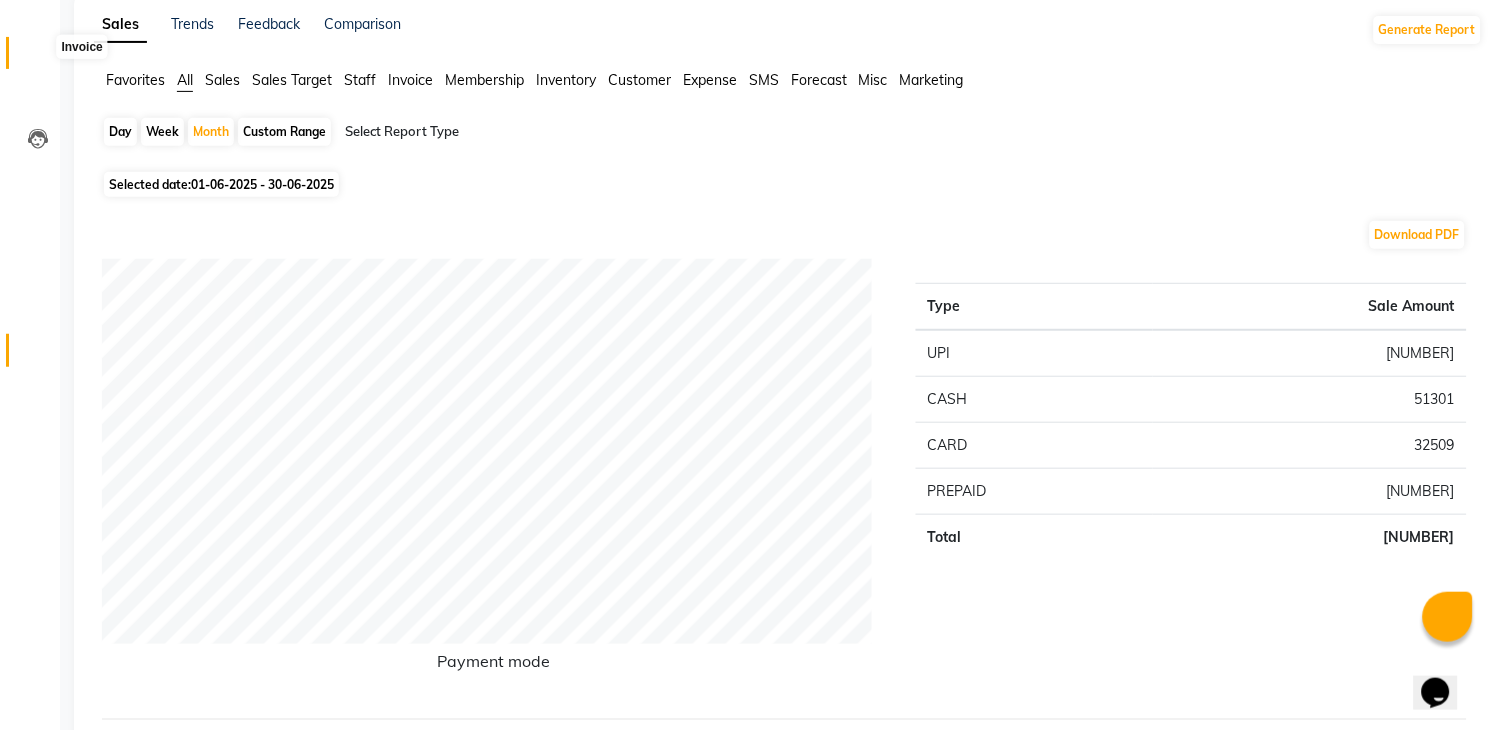 click at bounding box center (38, 58) 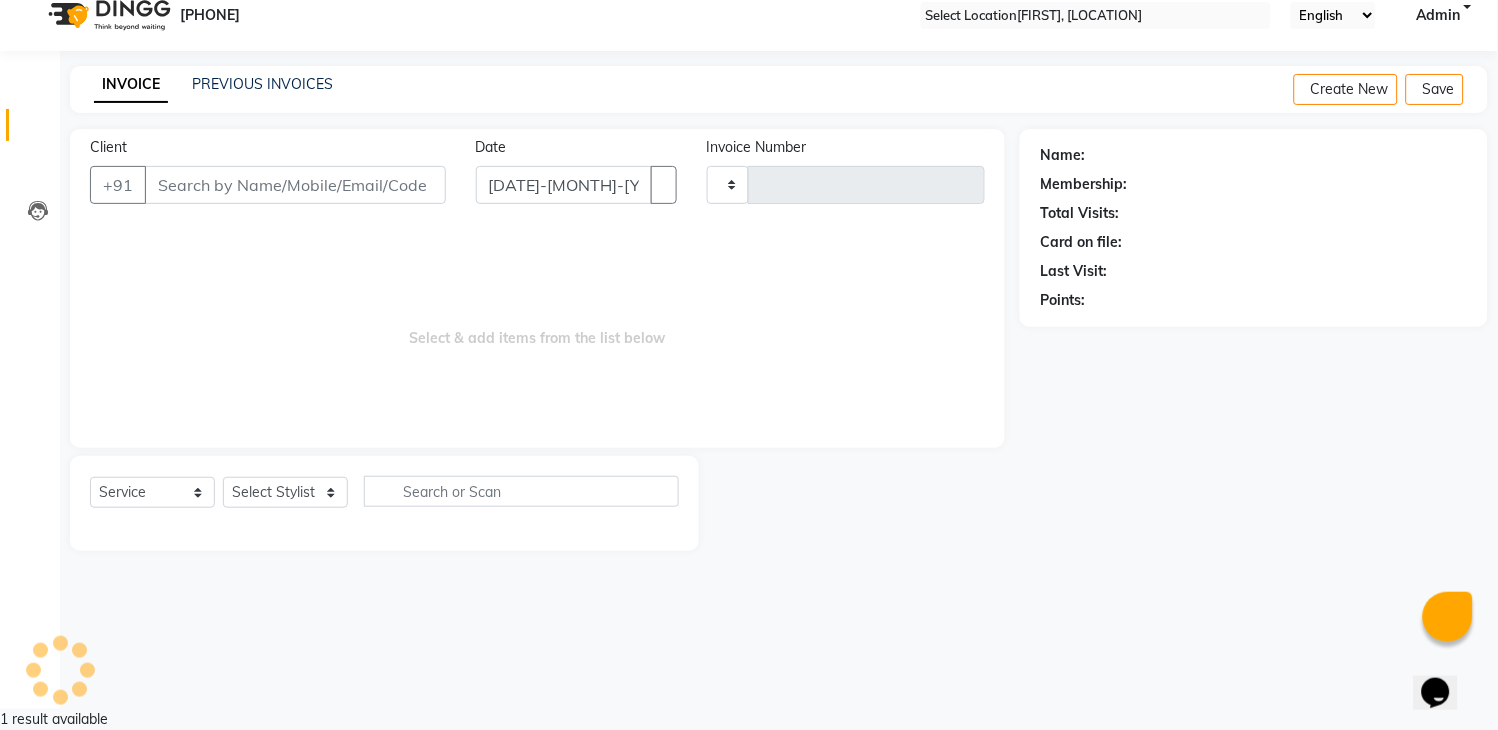 scroll, scrollTop: 0, scrollLeft: 0, axis: both 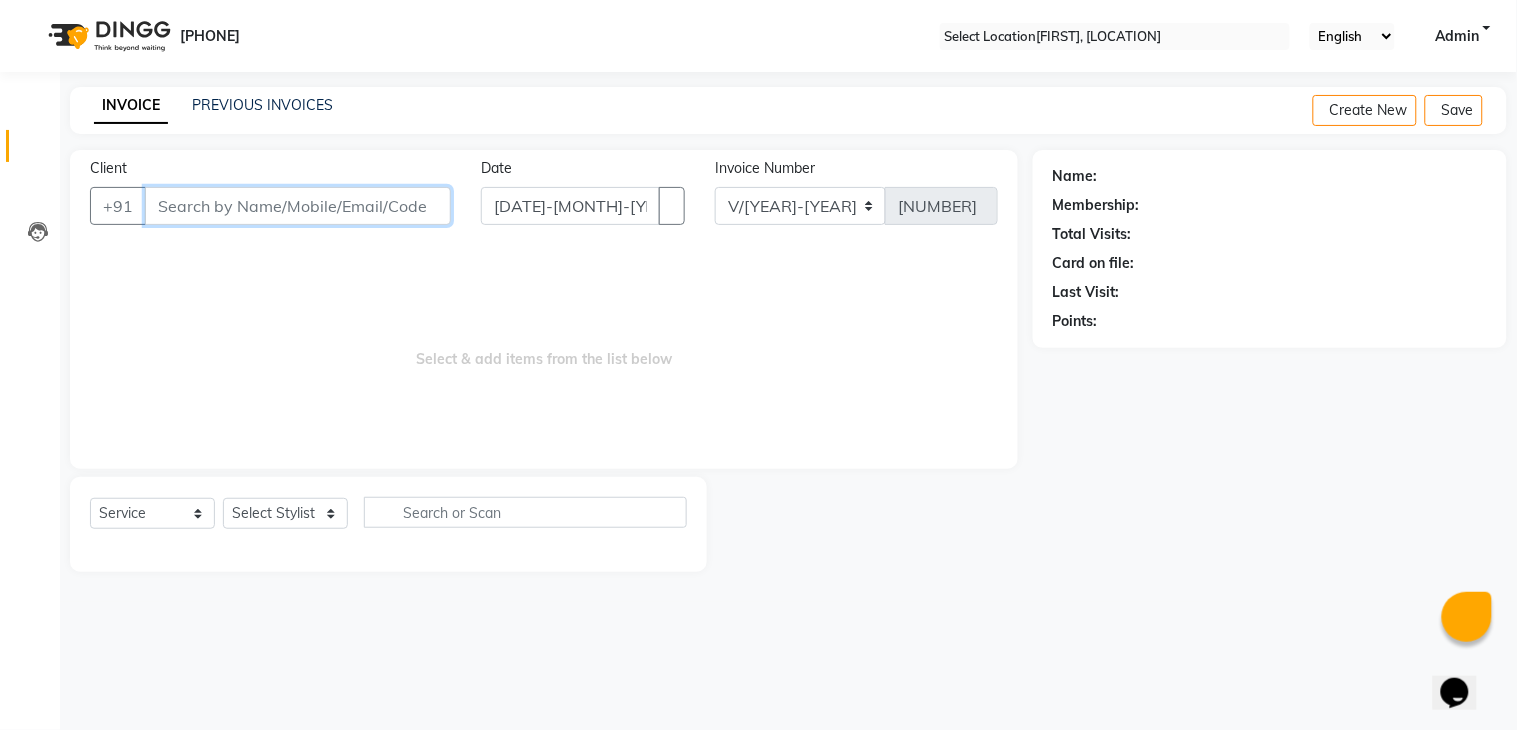 click on "Client" at bounding box center [298, 206] 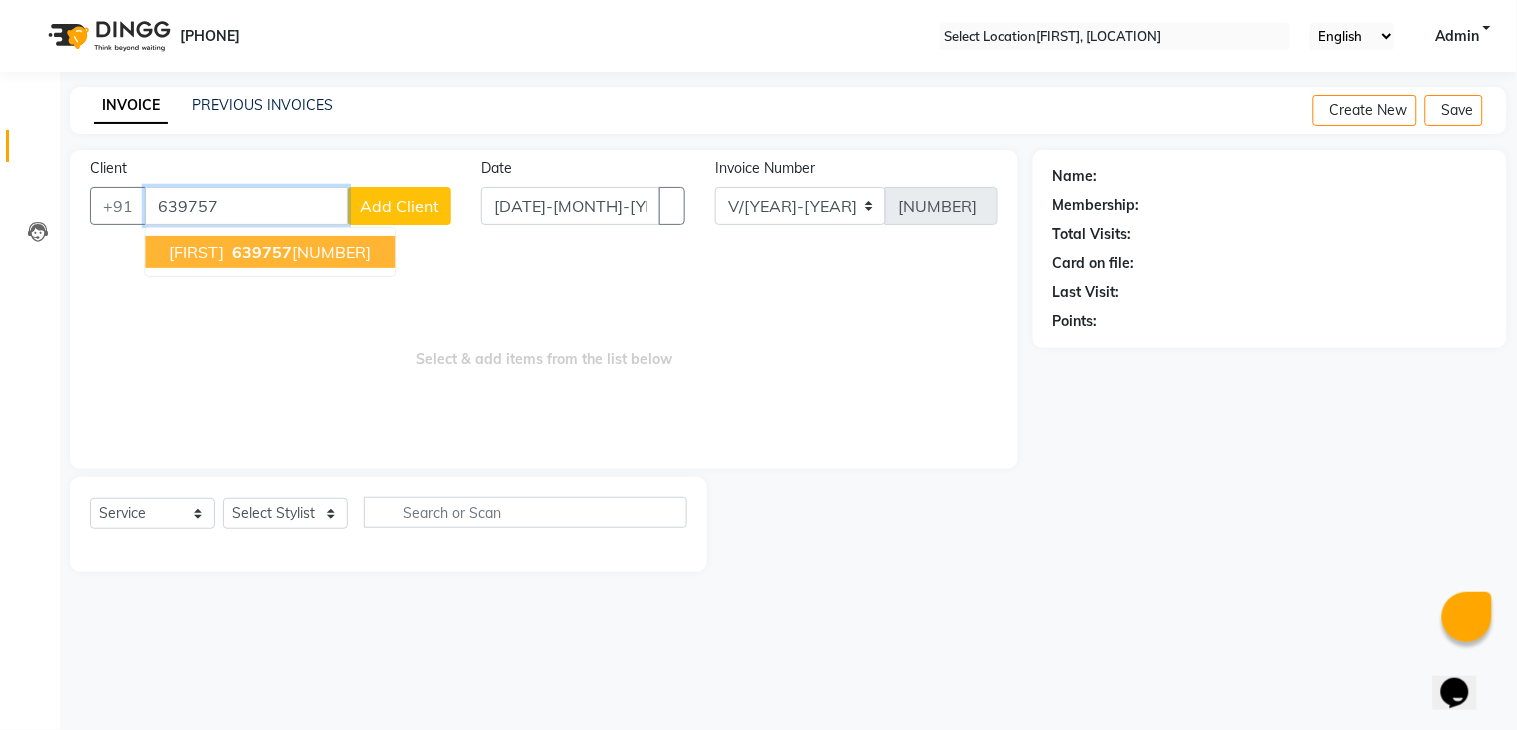 click on "[PHONE]" at bounding box center (299, 252) 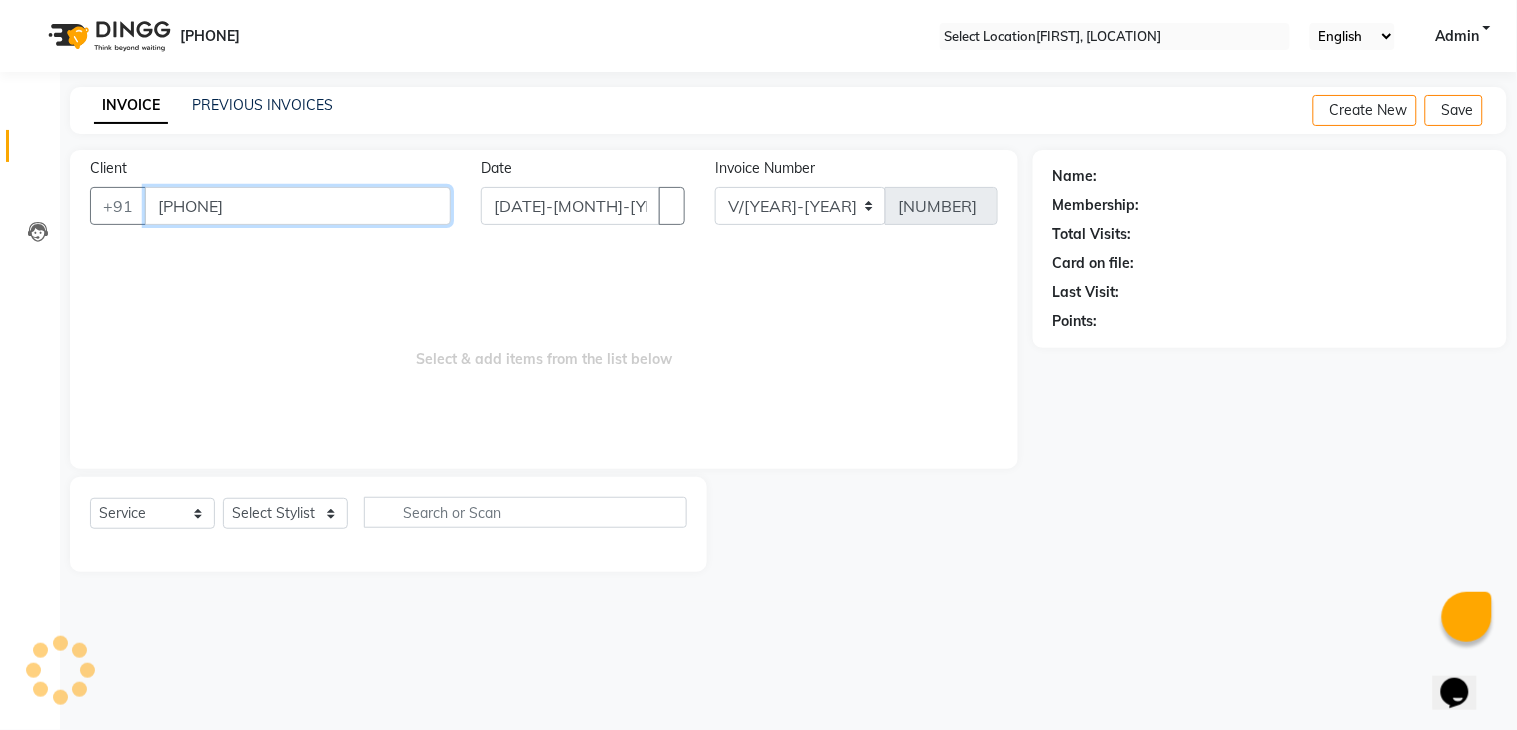 type on "[PHONE]" 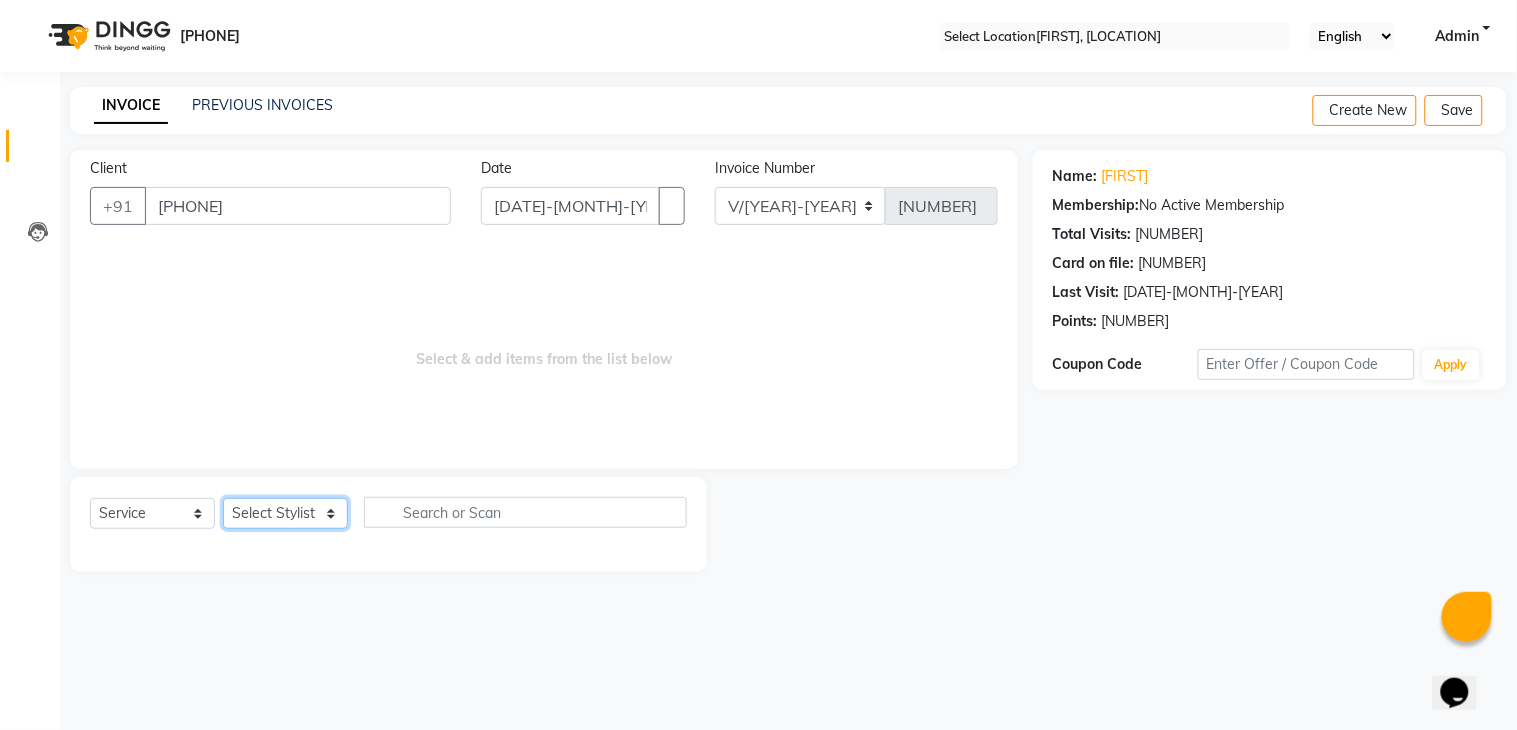 click on "Select Stylist [FIRST] [FIRST] [FIRST] [FIRST] [FIRST] [FIRST] [FIRST] [FIRST] [FIRST]" at bounding box center [285, 513] 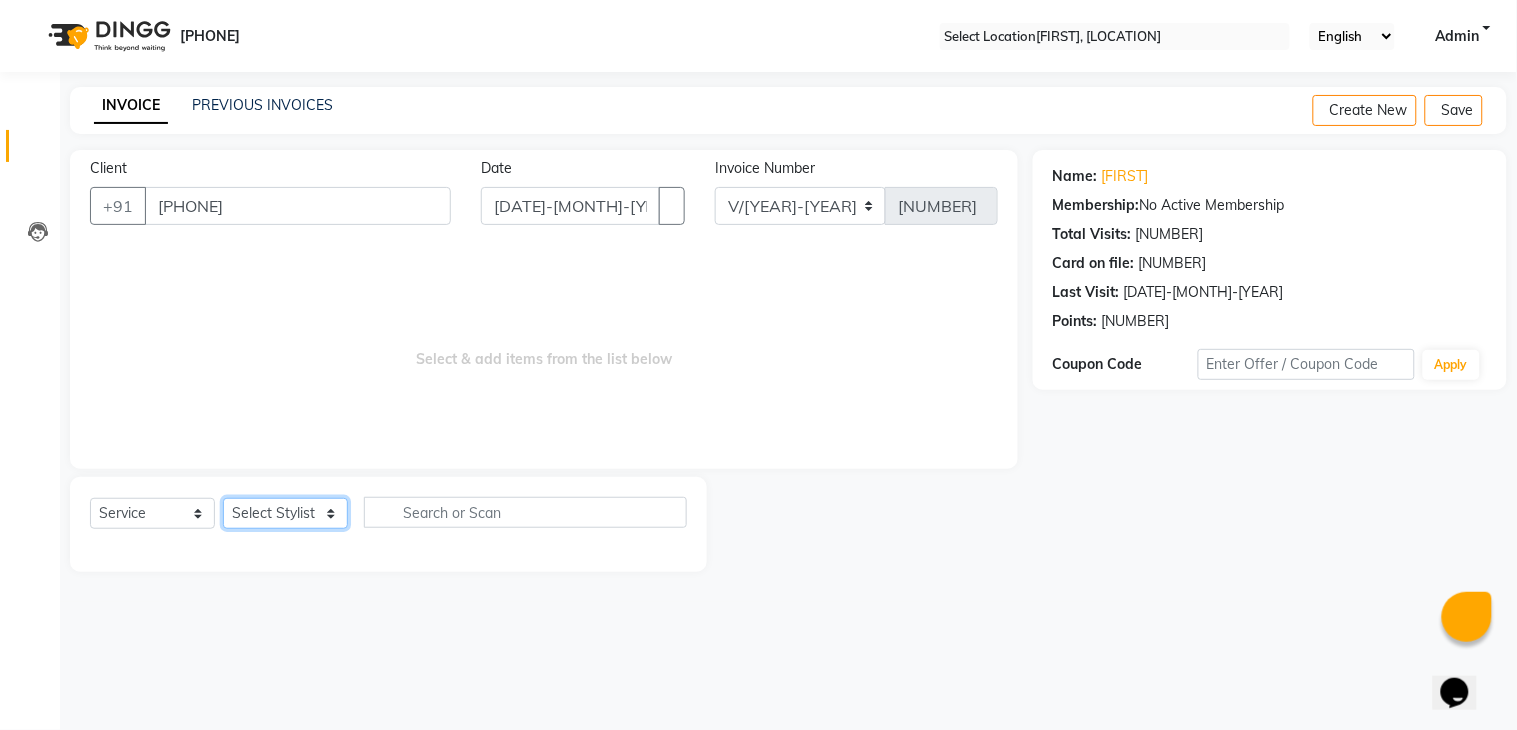 click on "Select Stylist [FIRST] [FIRST] [FIRST] [FIRST] [FIRST] [FIRST] [FIRST] [FIRST] [FIRST]" at bounding box center [285, 513] 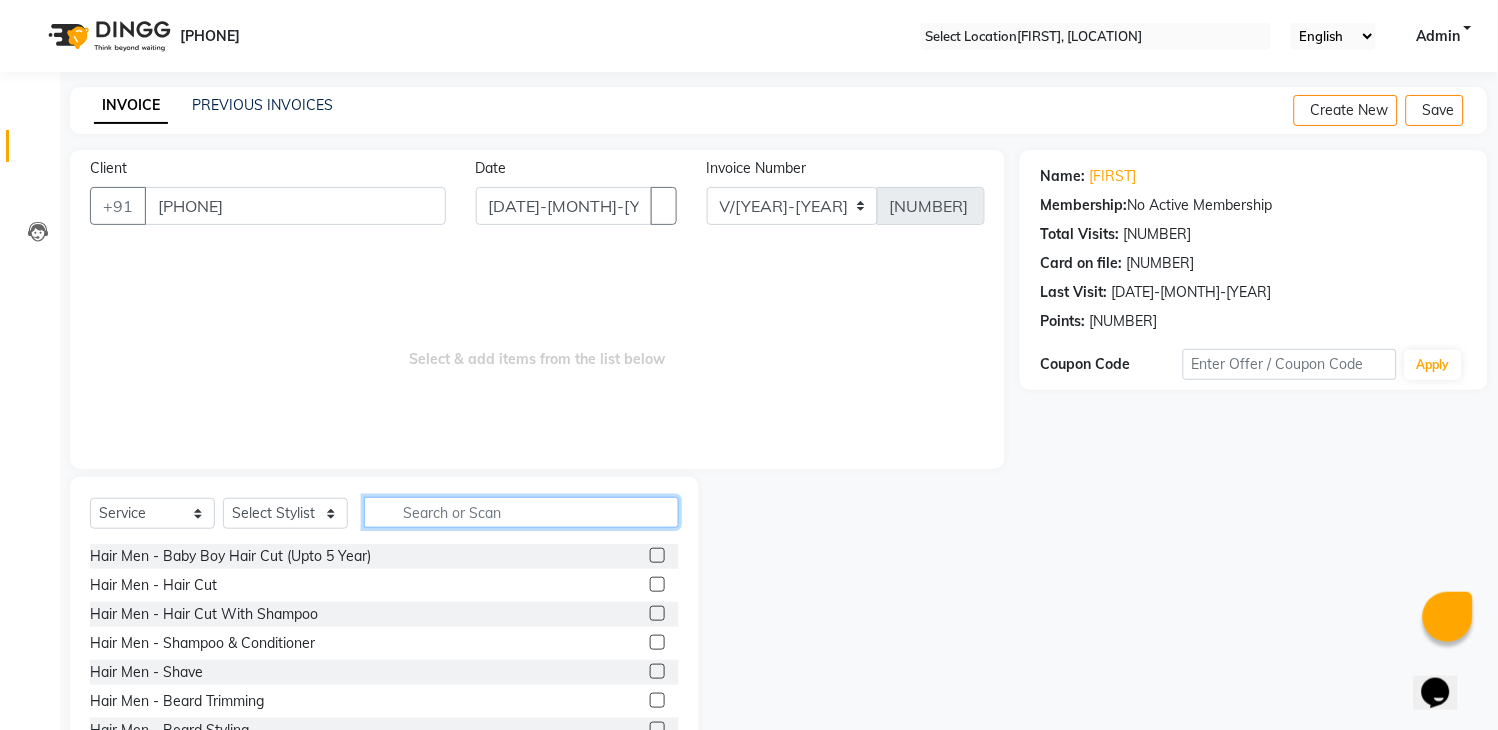click at bounding box center [521, 512] 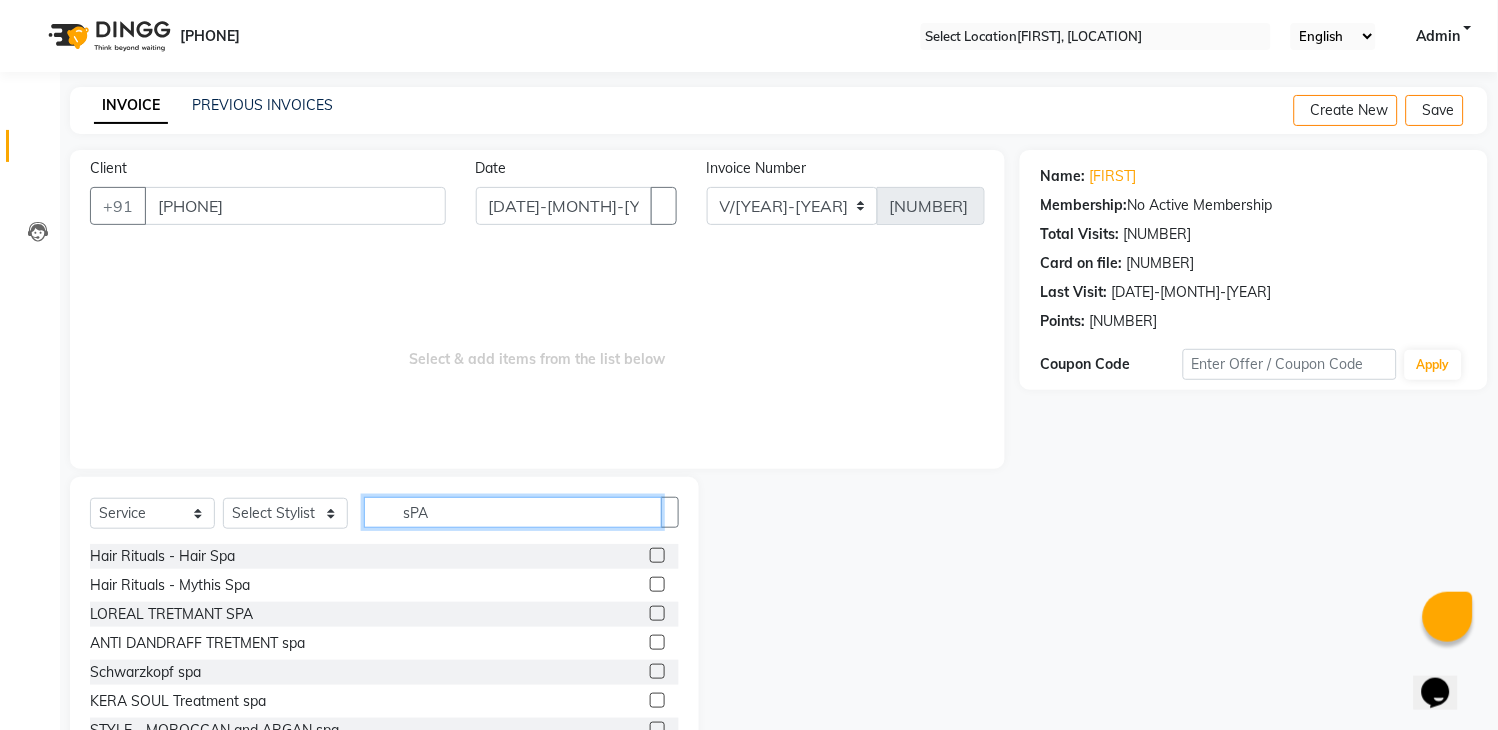type on "sPA" 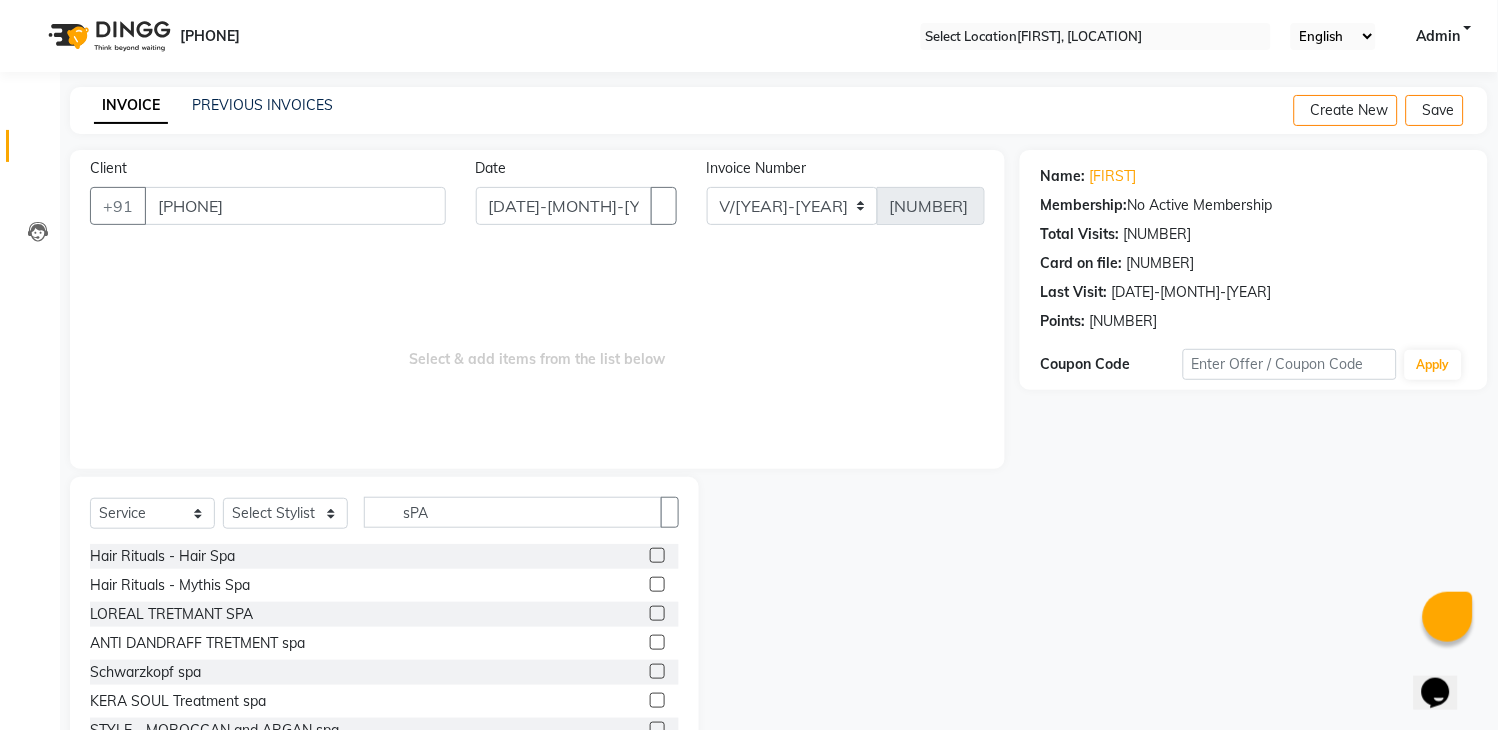 click at bounding box center (657, 613) 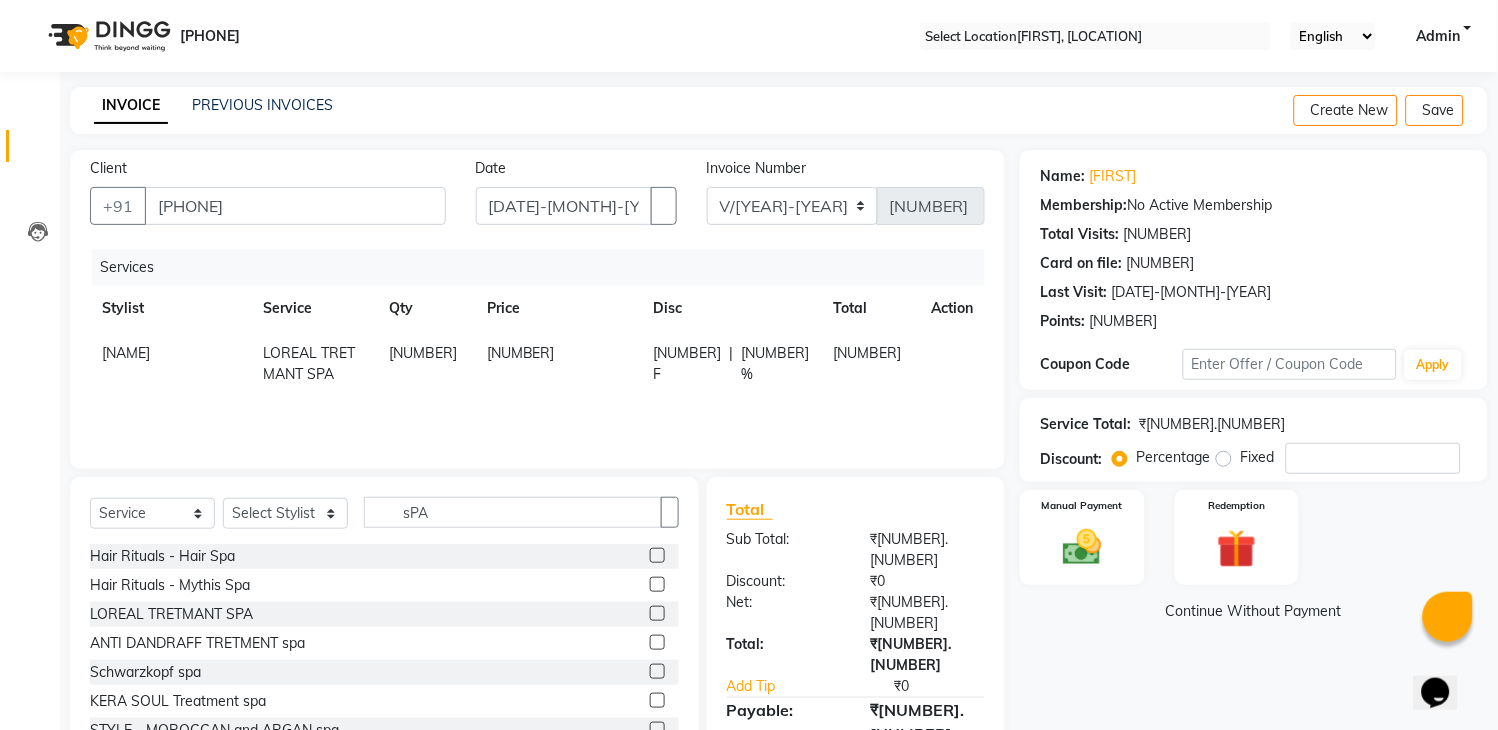 click on "[NUMBER] F | [NUMBER] %" at bounding box center (732, 364) 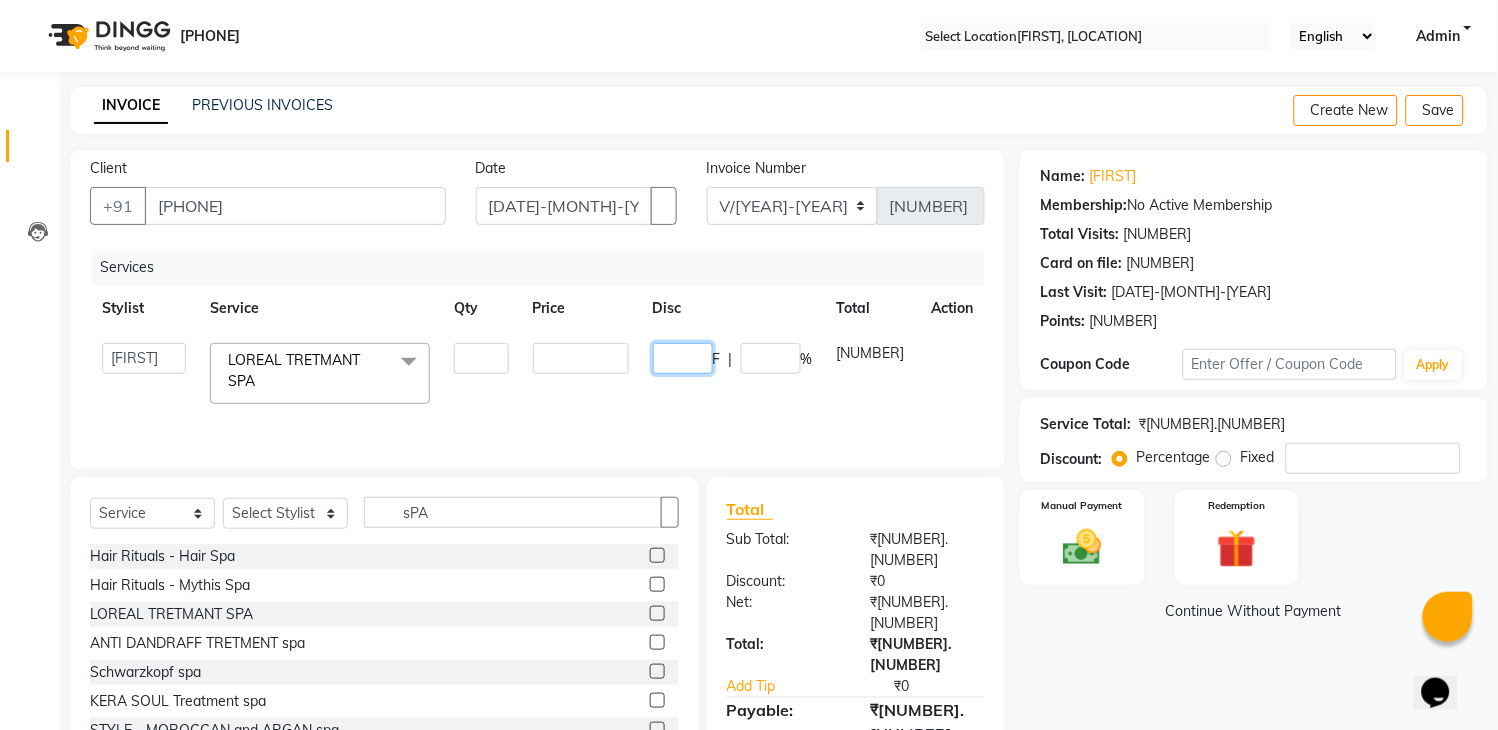 click on "[NUMBER]" at bounding box center (683, 358) 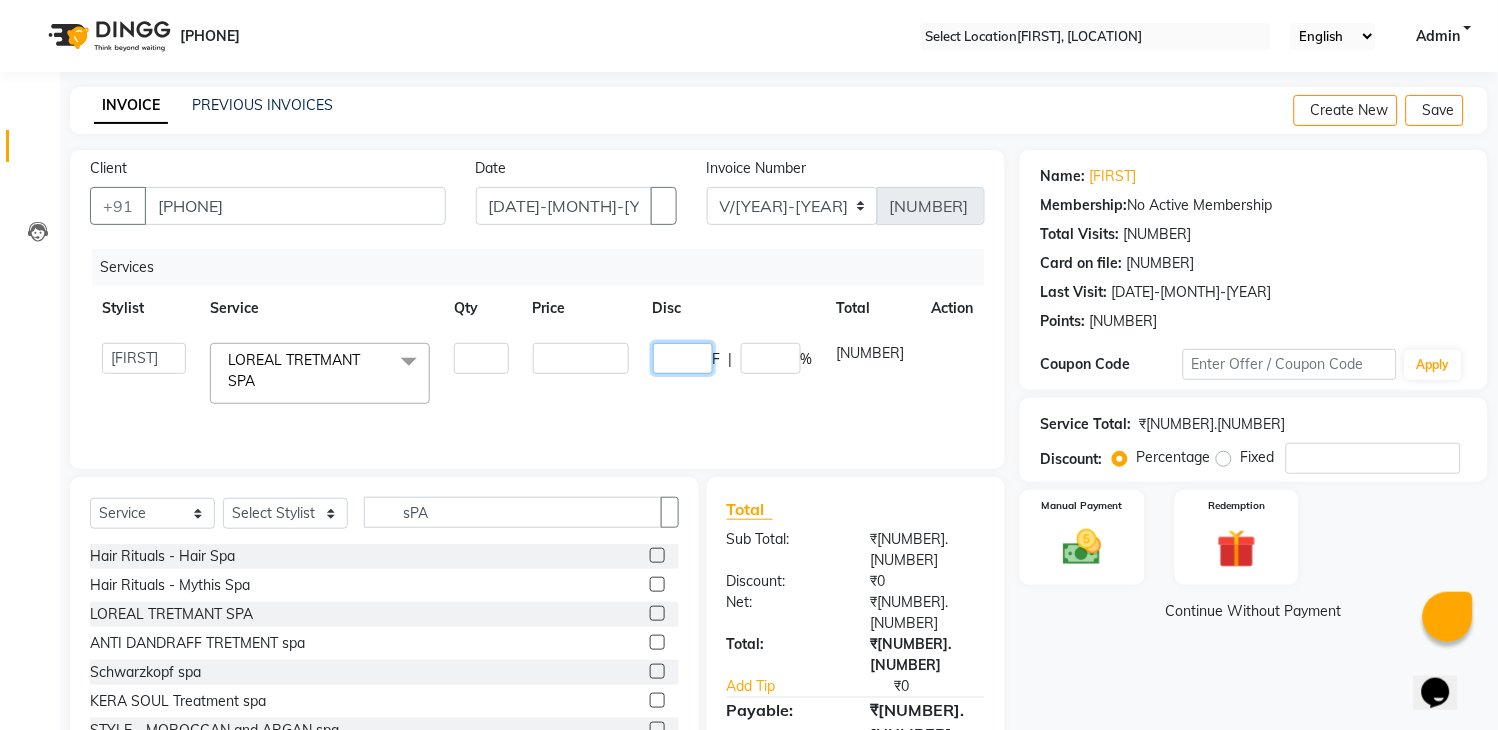 scroll, scrollTop: 0, scrollLeft: 2, axis: horizontal 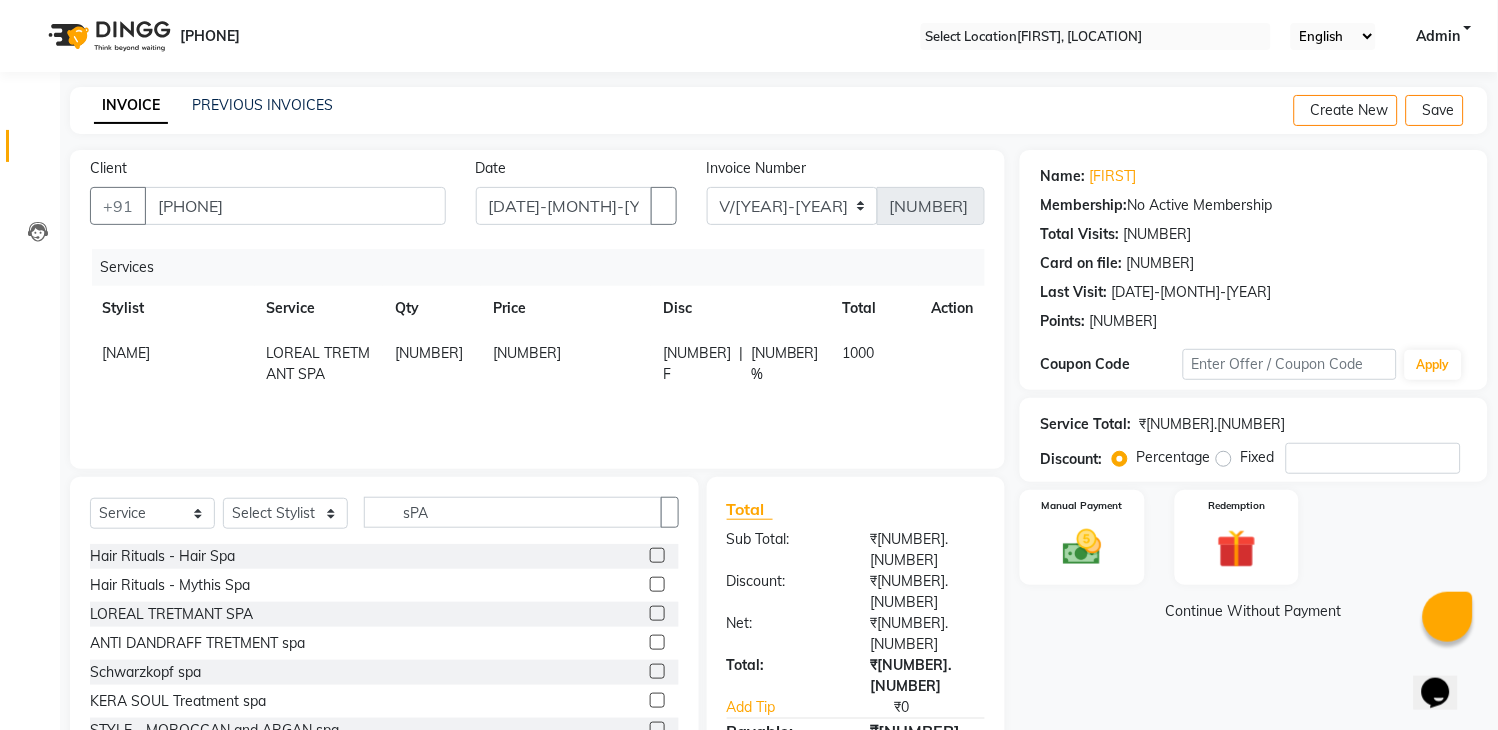 click on "Select Stylist Adil aditya Attul Kartik  keshav rohan sanjana Shadab supriya sPA Hair Rituals  - Hair Spa  Hair Rituals - Mythis Spa  LOREAL TRETMANT SPA  ANTI DANDRAFF TRETMENT spa  Schwarzkopf spa  KERA SOUL Treatment spa  STYLE - MOROCCAN and ARGAN spa  STYLE - Dead sea 2 in 1 spa  STYLE - HAMP spa   Manicure Crystal Spa   Pedicure Crystal Spa" at bounding box center [384, 624] 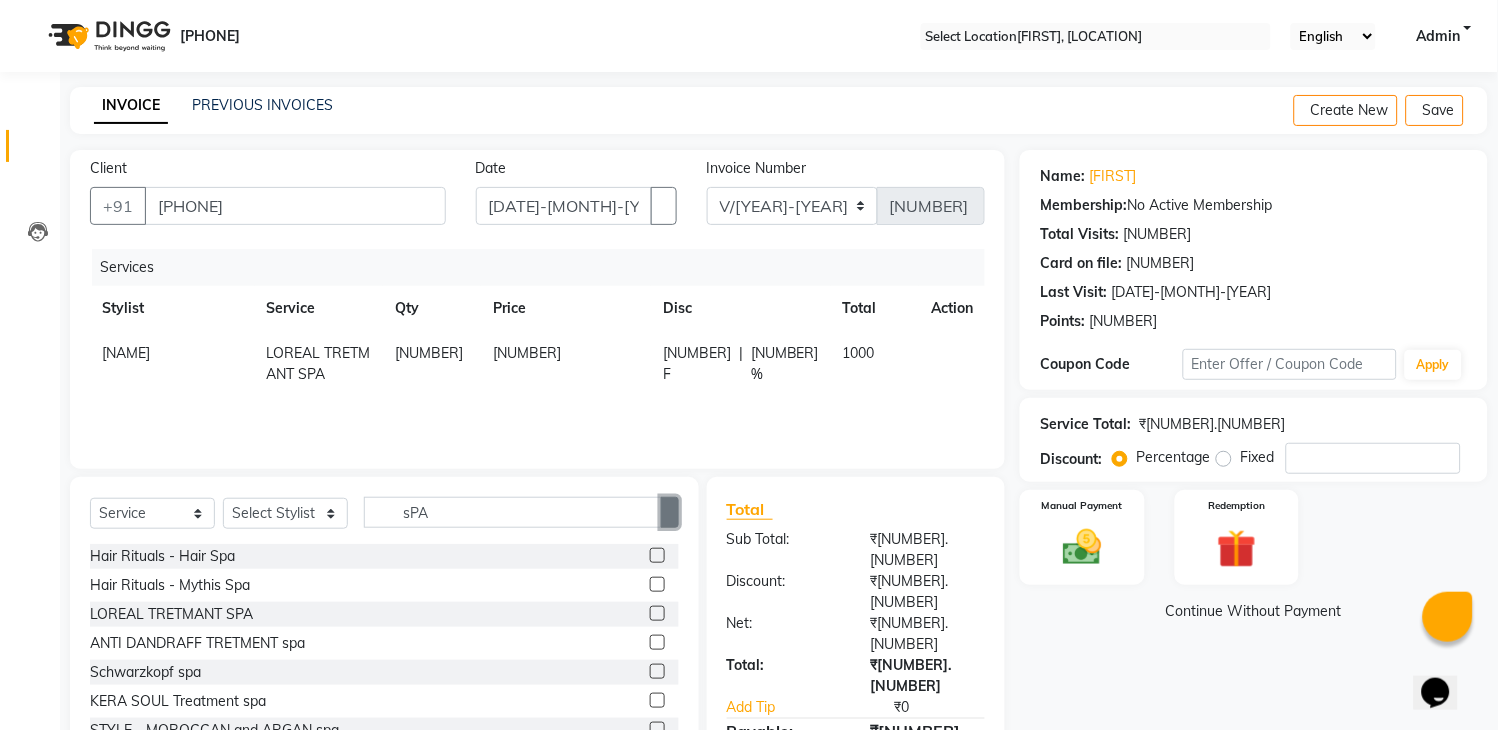 click at bounding box center [670, 512] 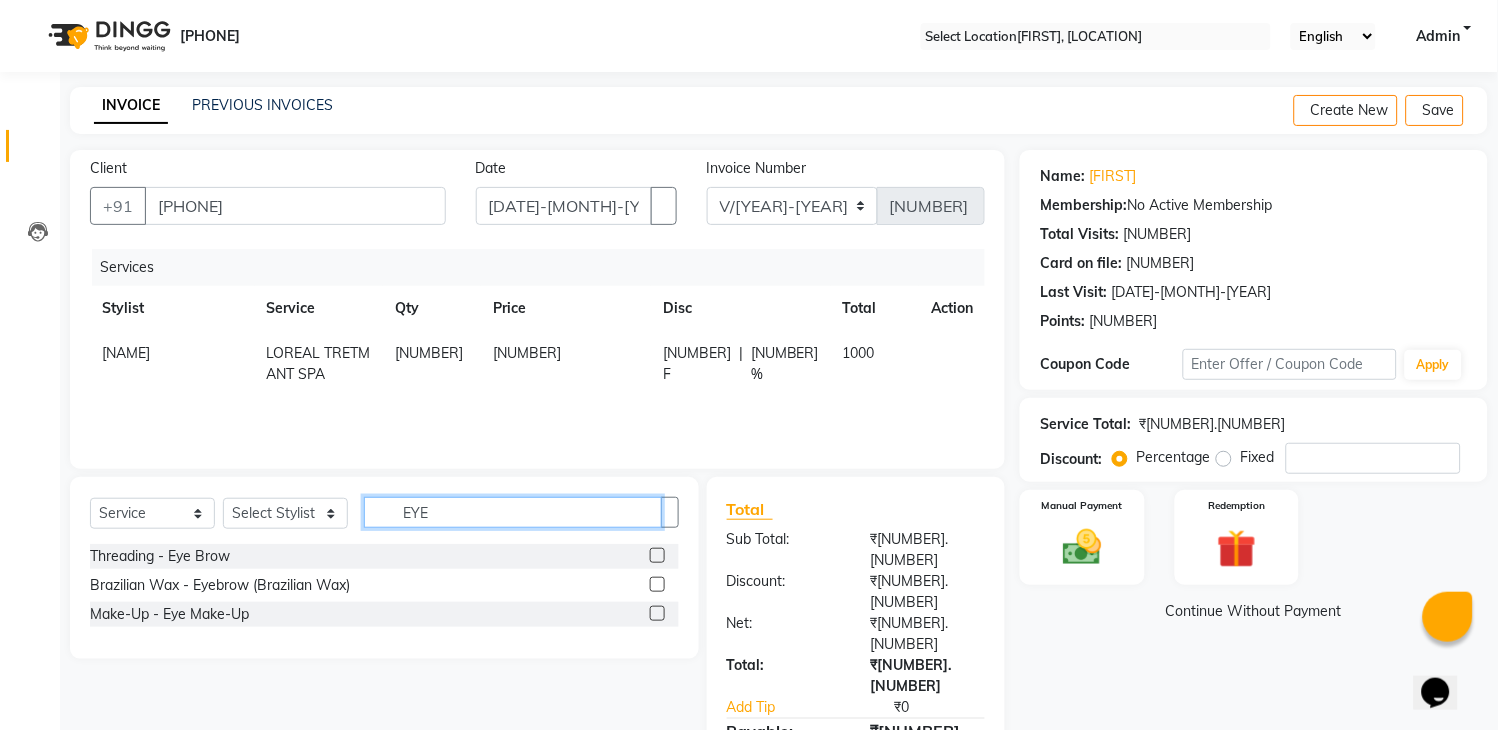 type on "EYE" 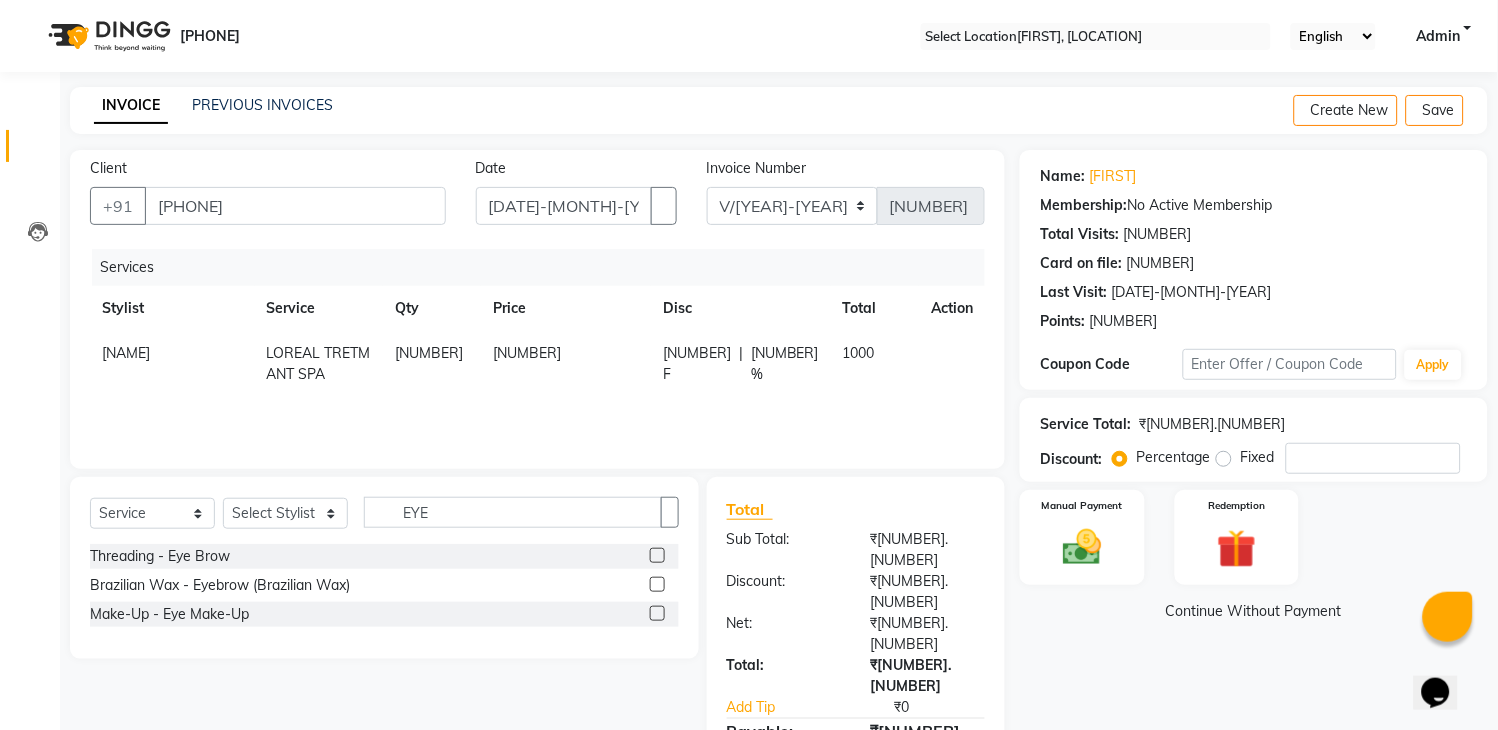 click at bounding box center [657, 555] 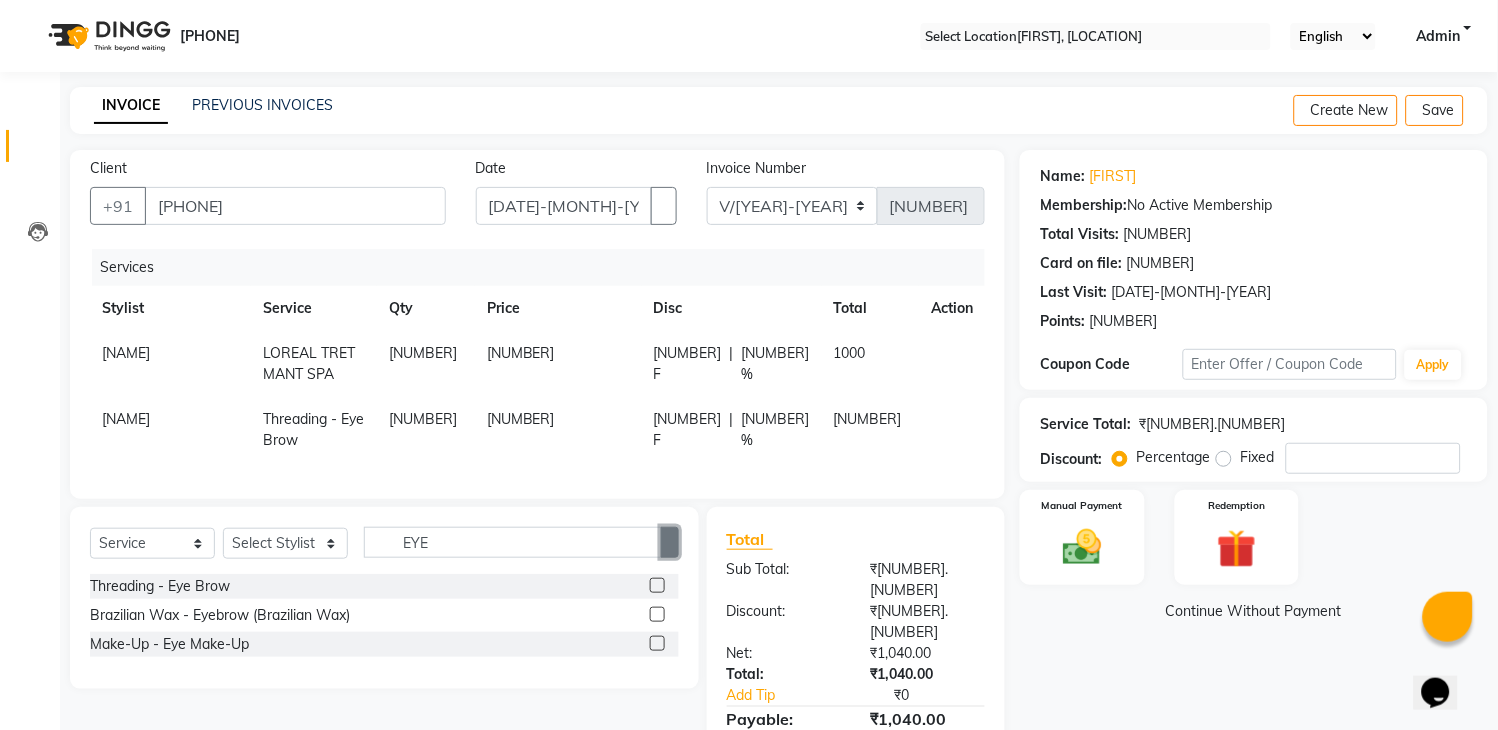 click at bounding box center (670, 543) 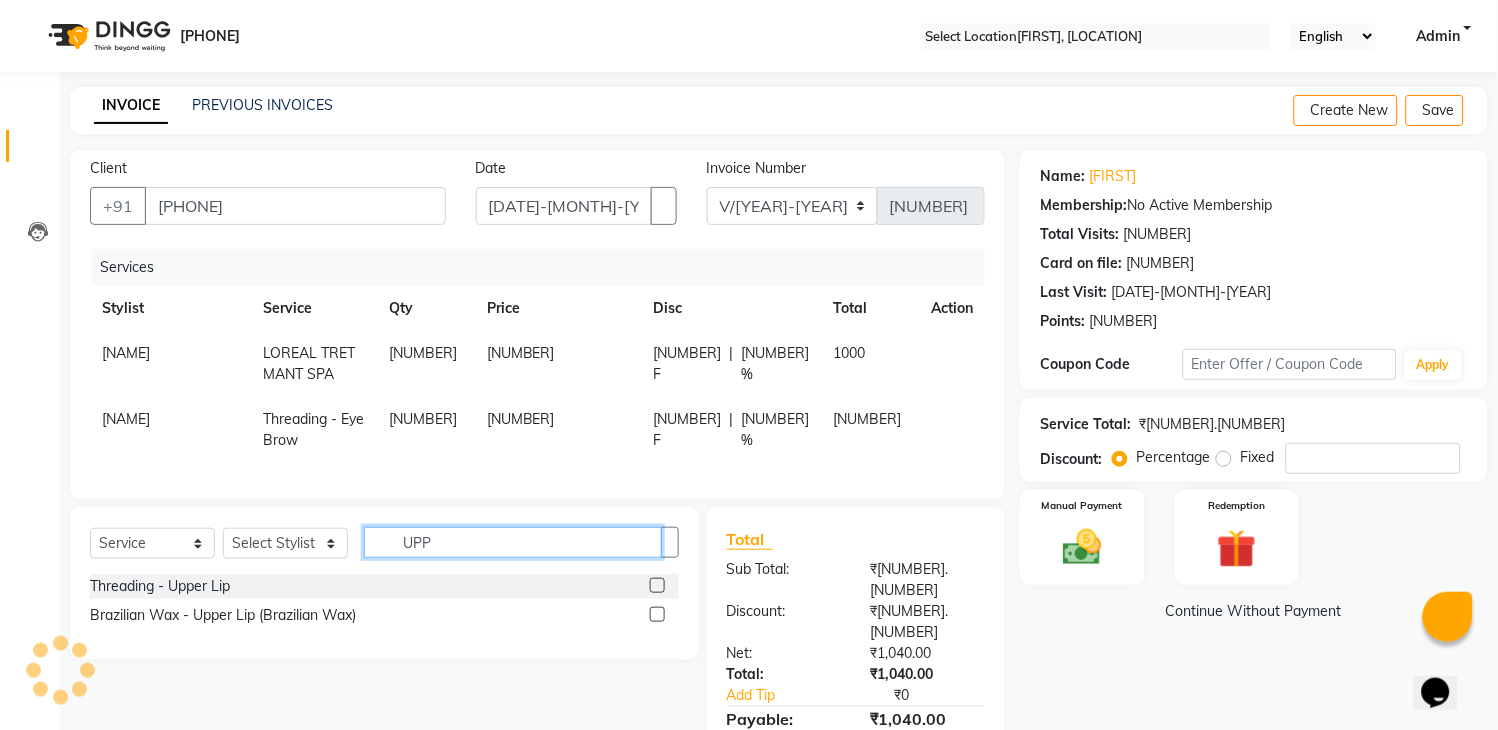 type on "UPP" 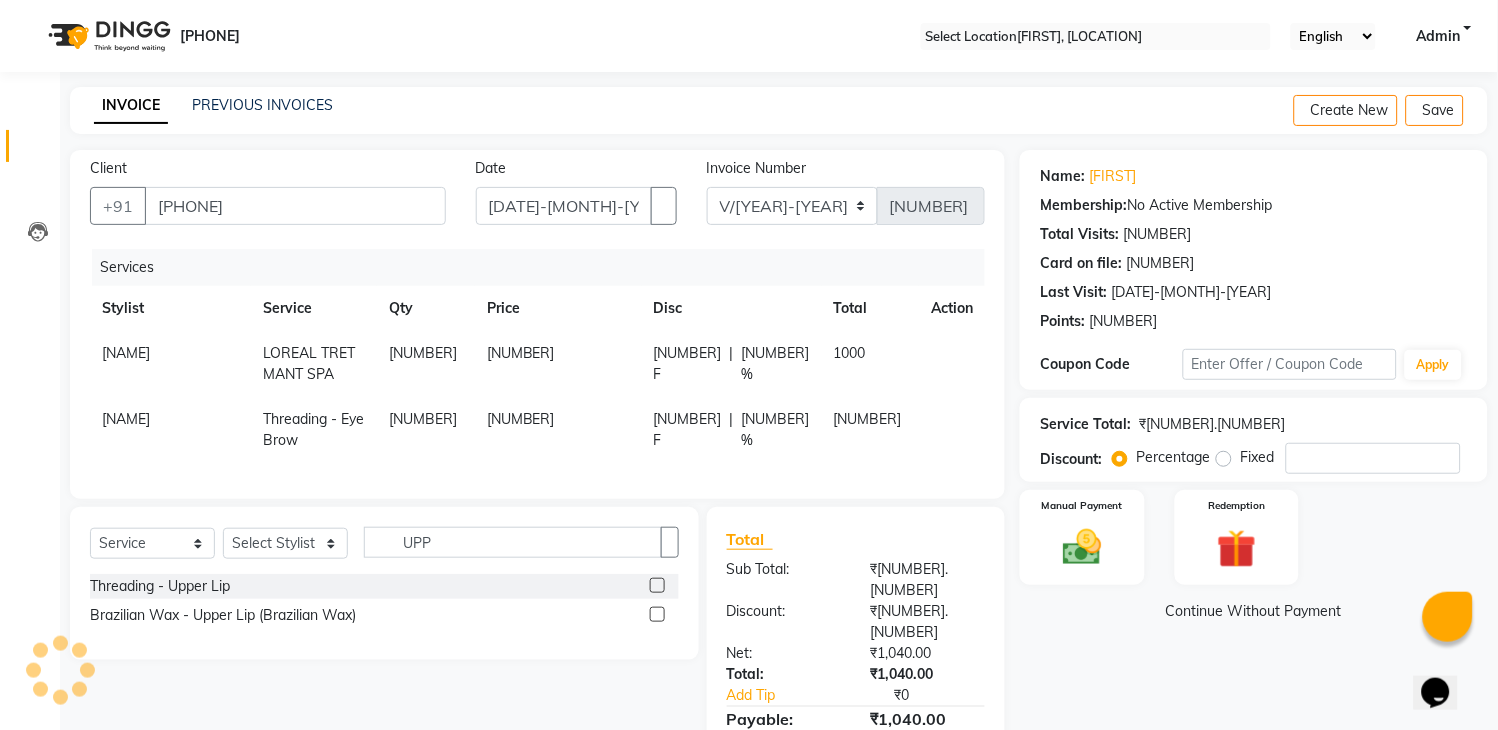 click at bounding box center [657, 585] 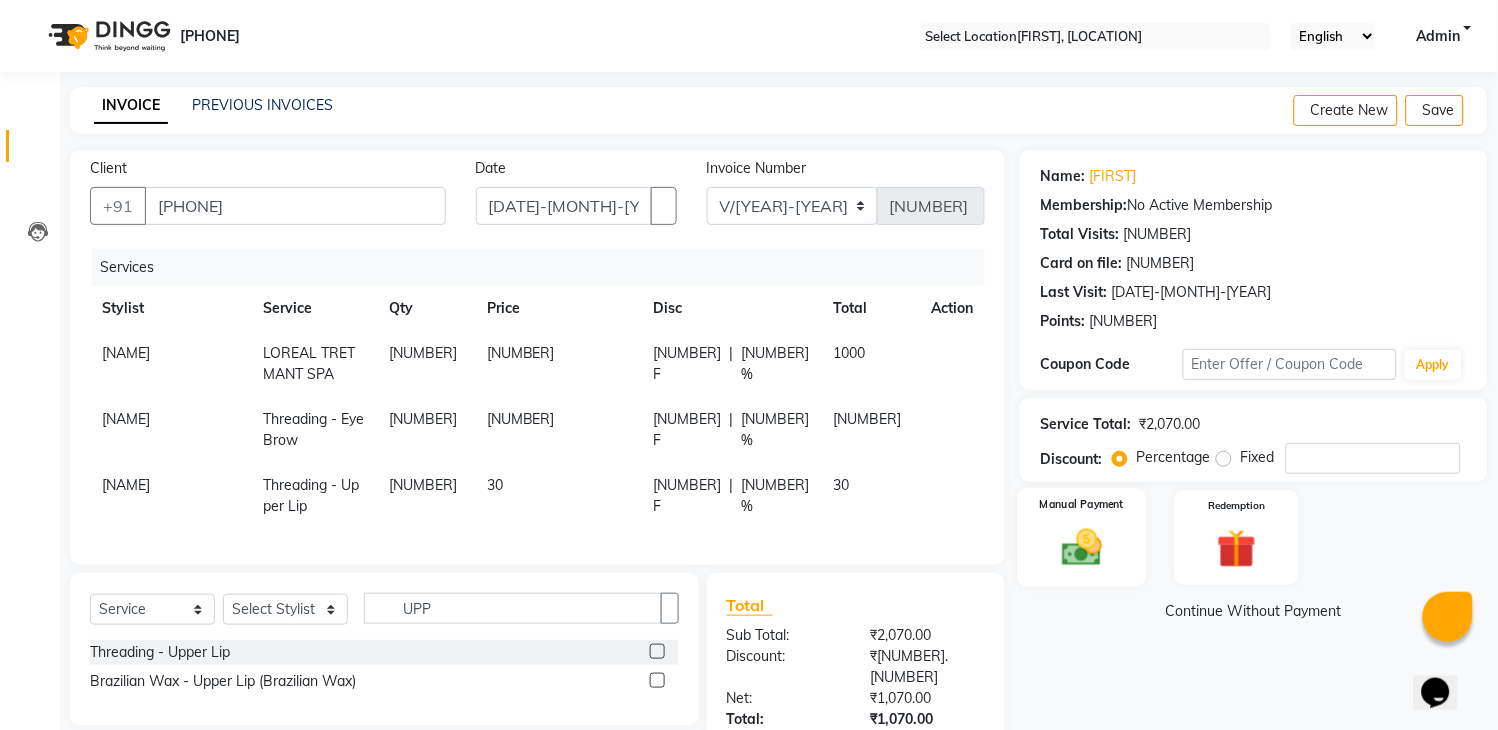 click on "Manual Payment" at bounding box center [1082, 537] 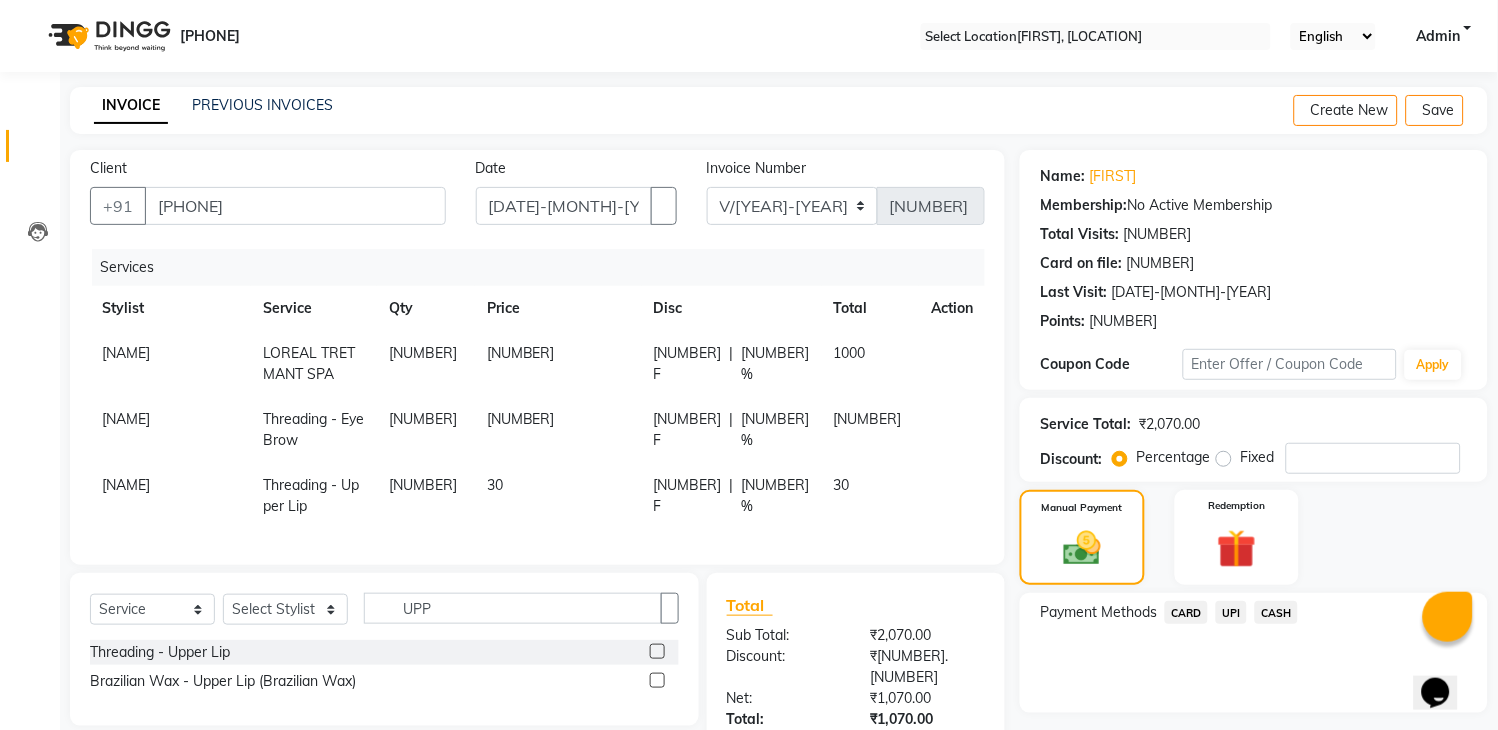 click on "UPI" at bounding box center (1186, 612) 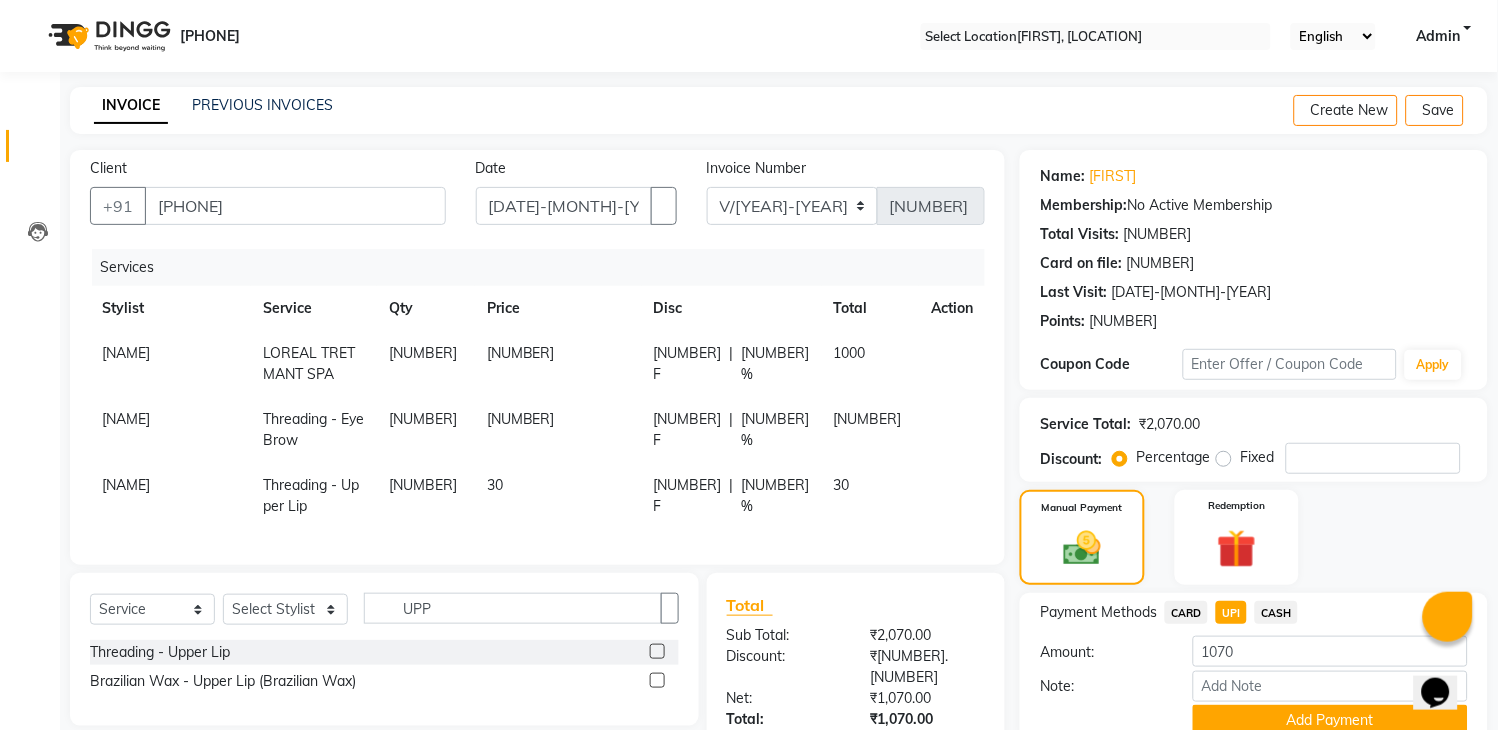 scroll, scrollTop: 143, scrollLeft: 0, axis: vertical 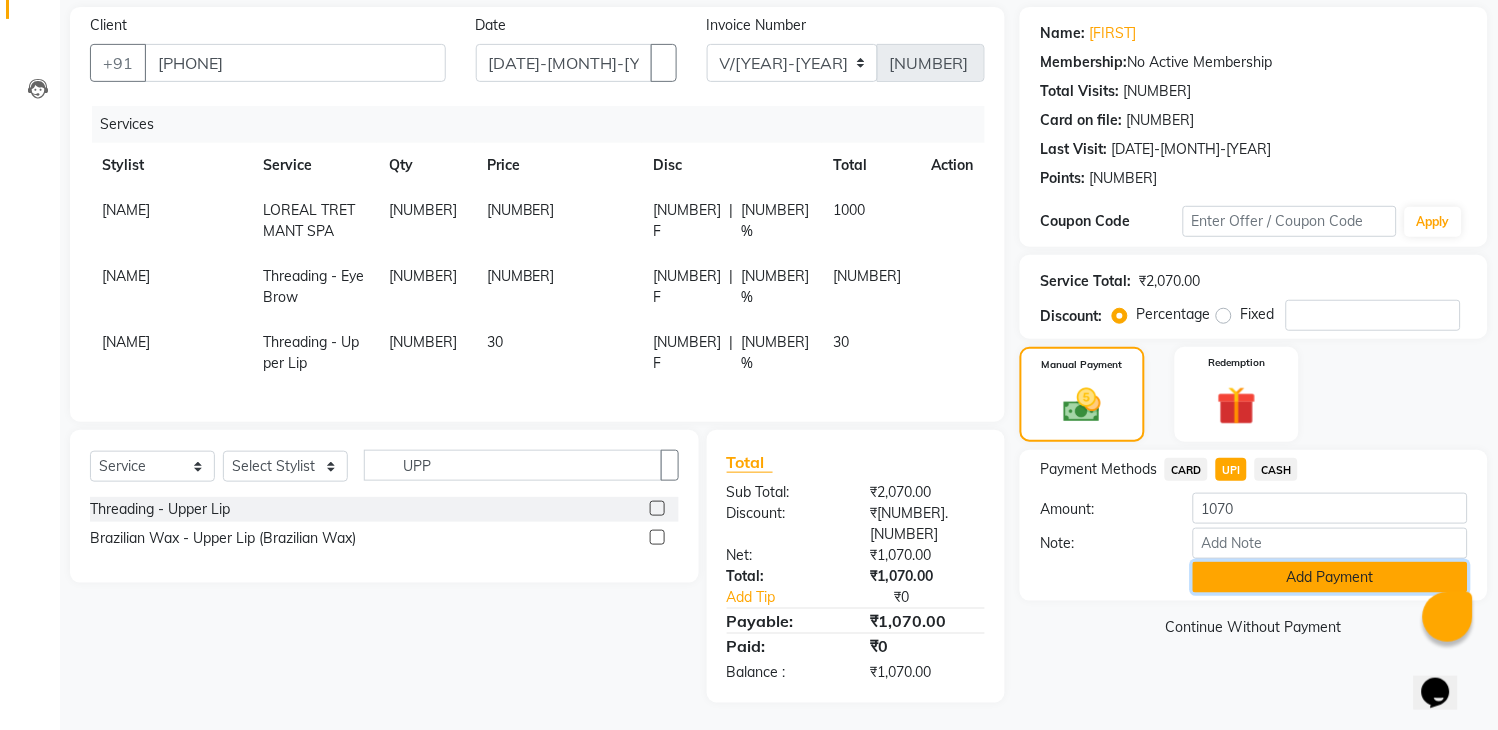 click on "Add Payment" at bounding box center (1330, 577) 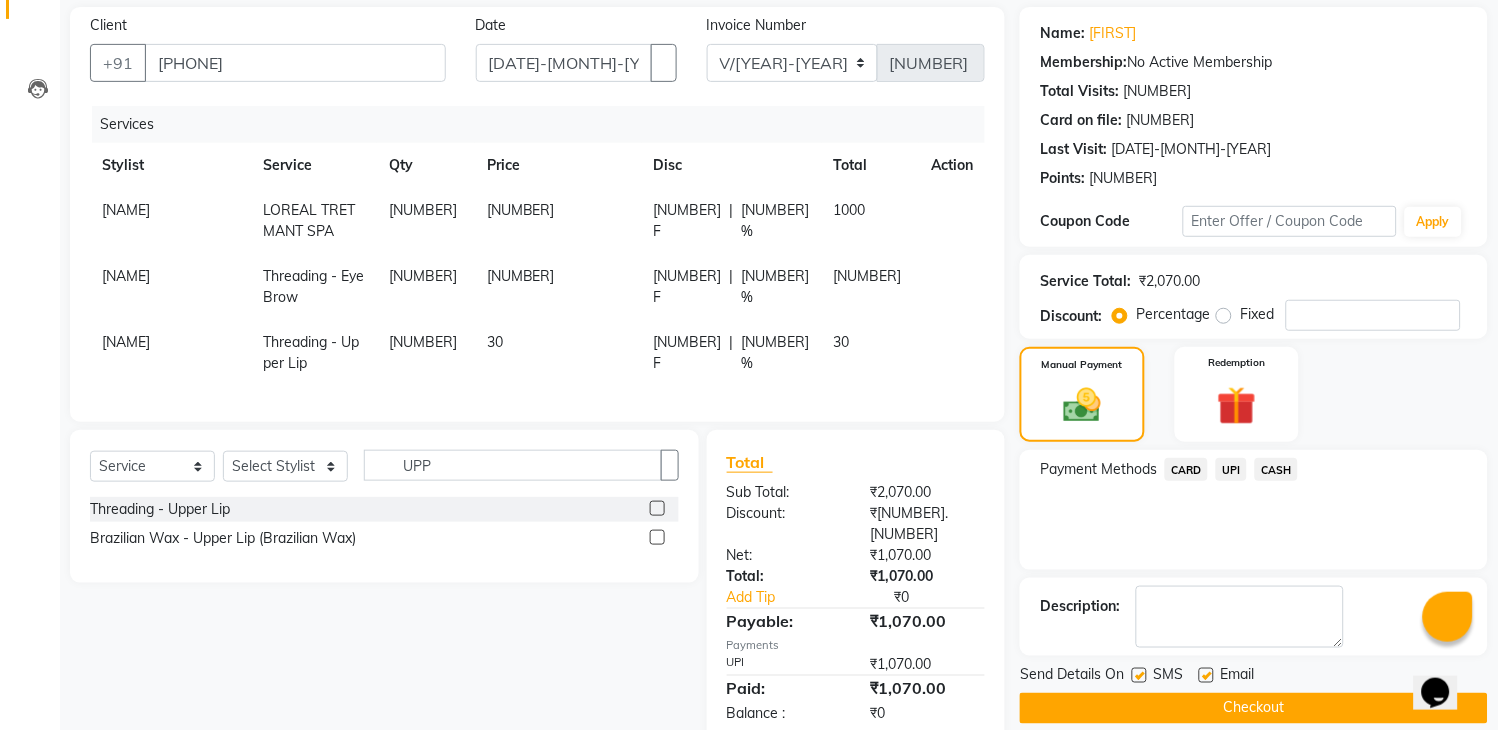 scroll, scrollTop: 184, scrollLeft: 0, axis: vertical 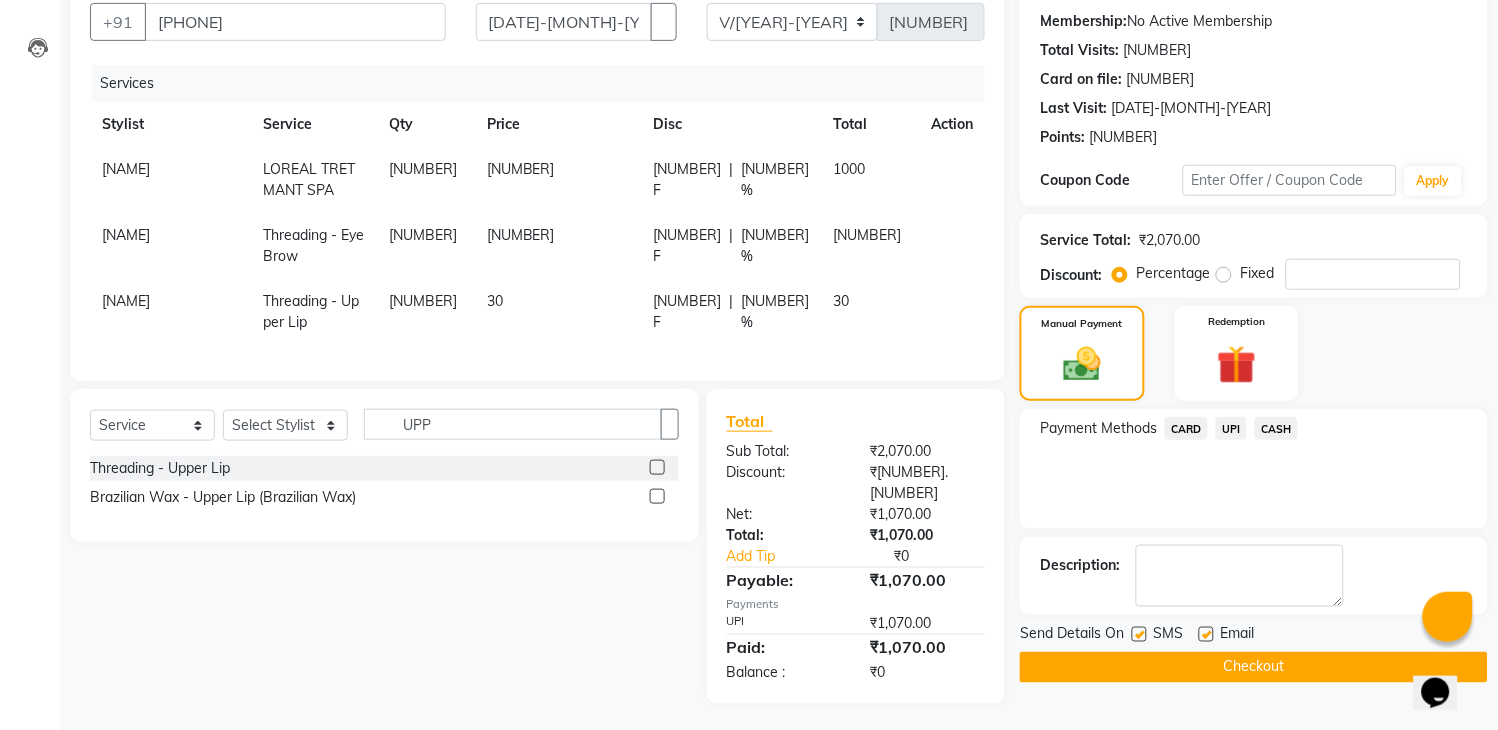 click at bounding box center [1138, 637] 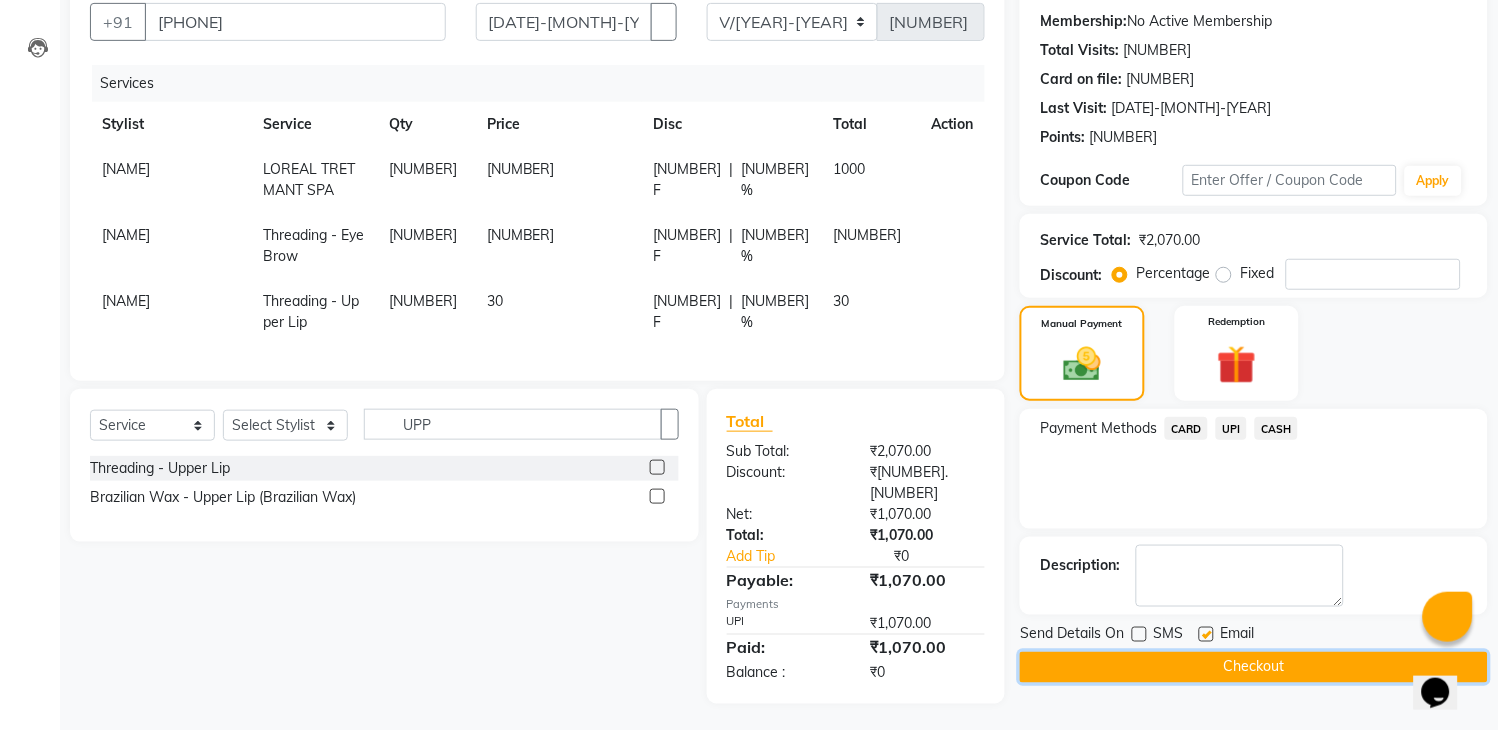 click on "Checkout" at bounding box center (1254, 667) 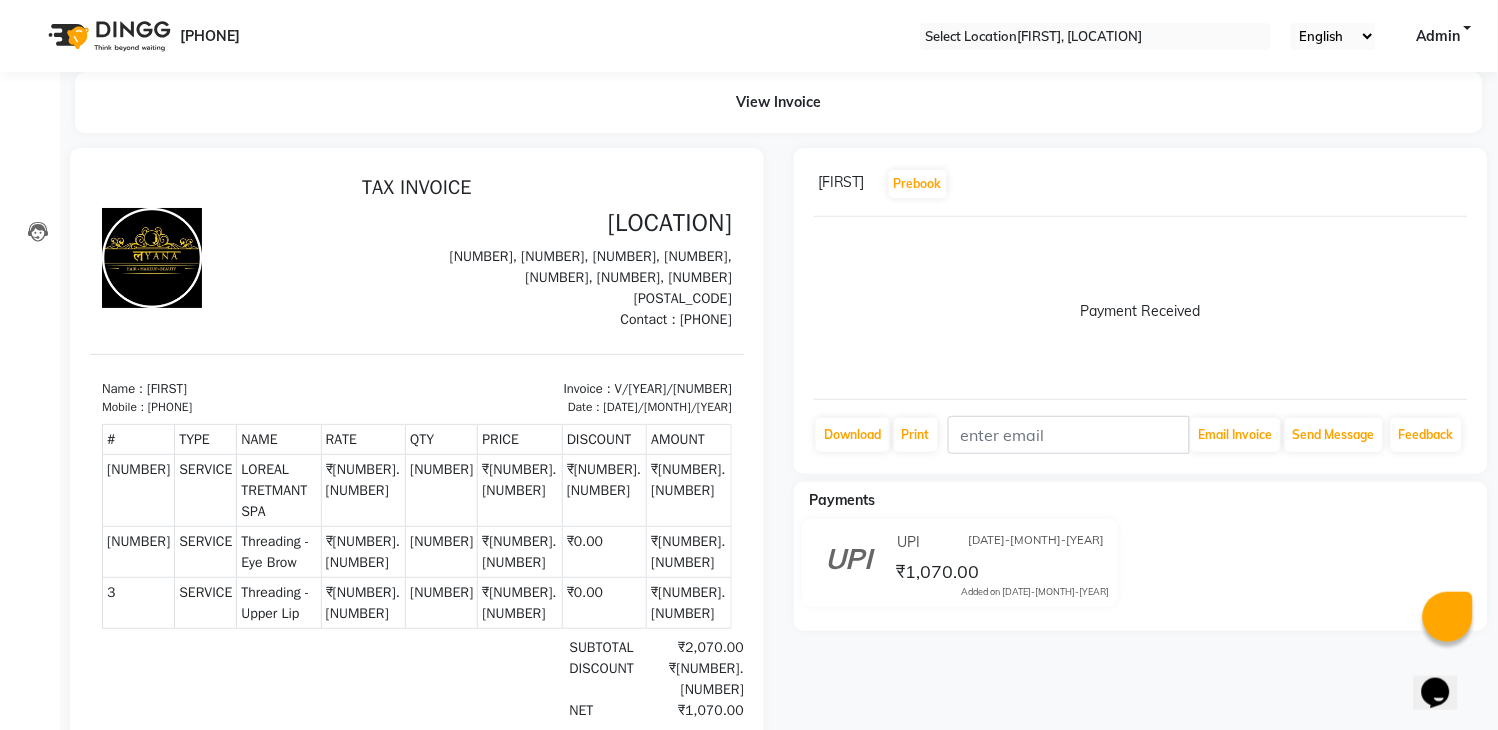 scroll, scrollTop: 0, scrollLeft: 0, axis: both 